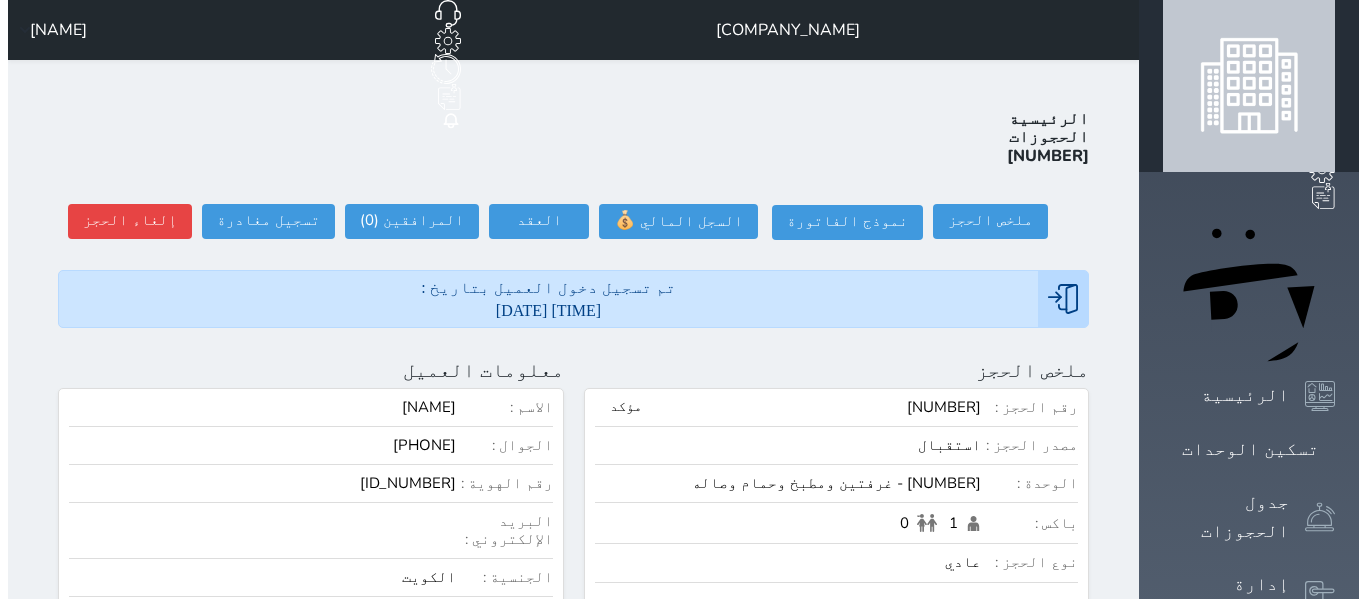 scroll, scrollTop: 0, scrollLeft: 0, axis: both 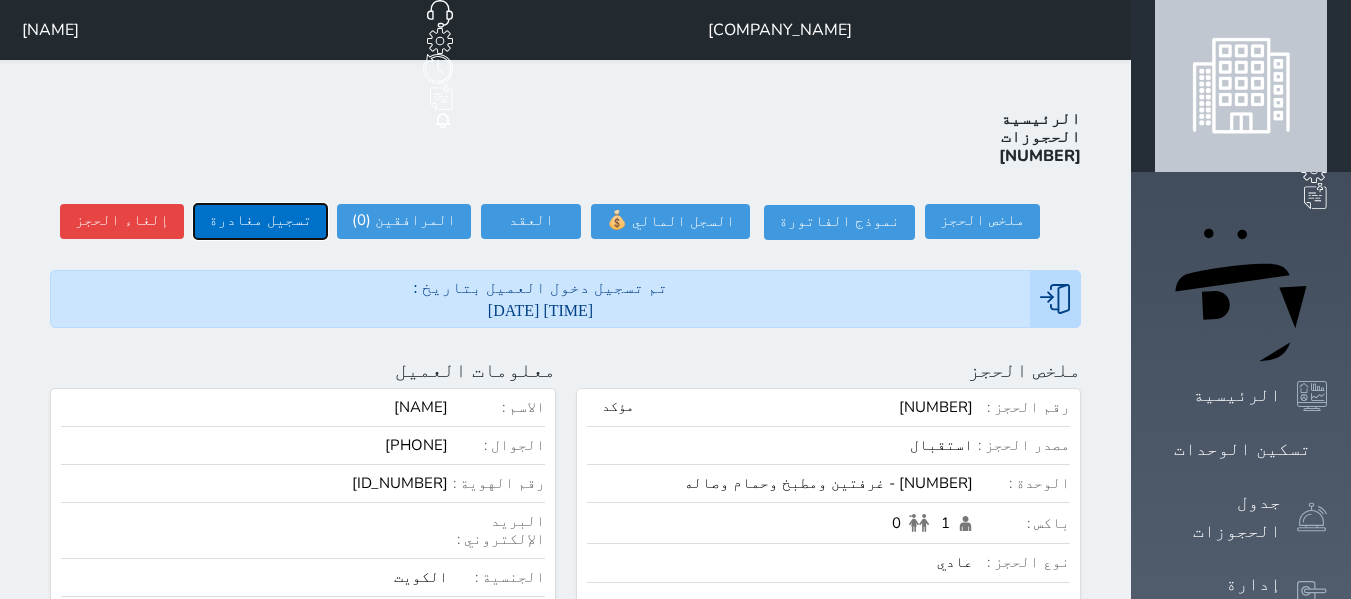 click on "تسجيل مغادرة" at bounding box center (260, 221) 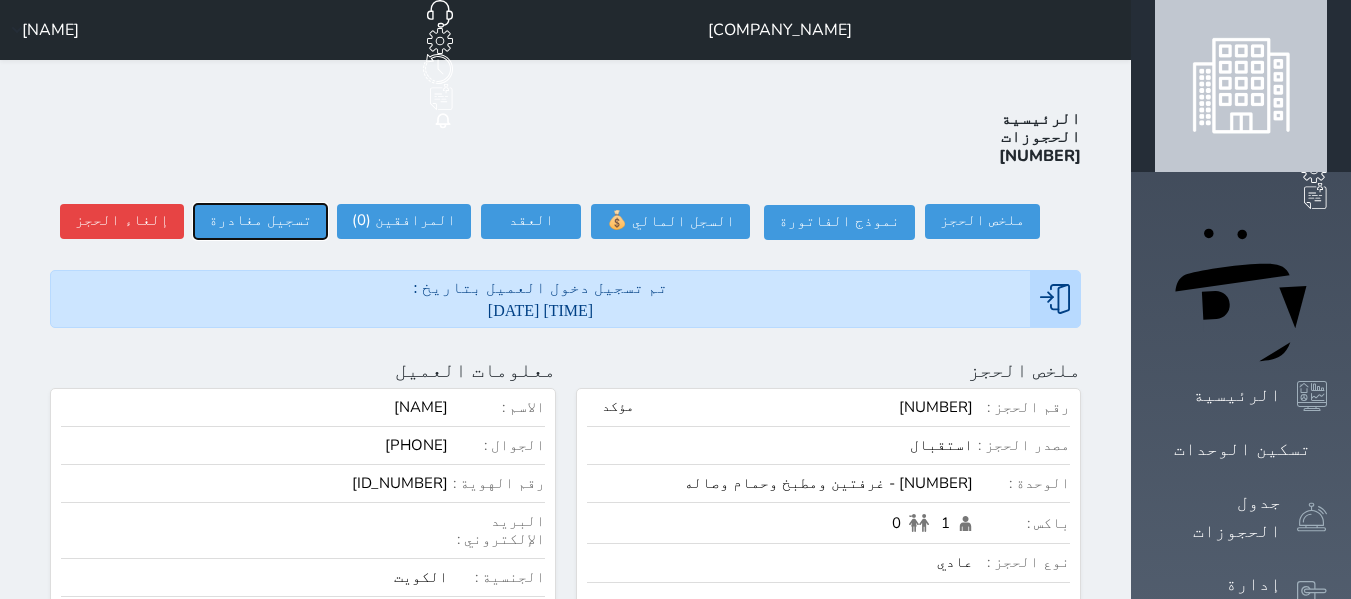 select 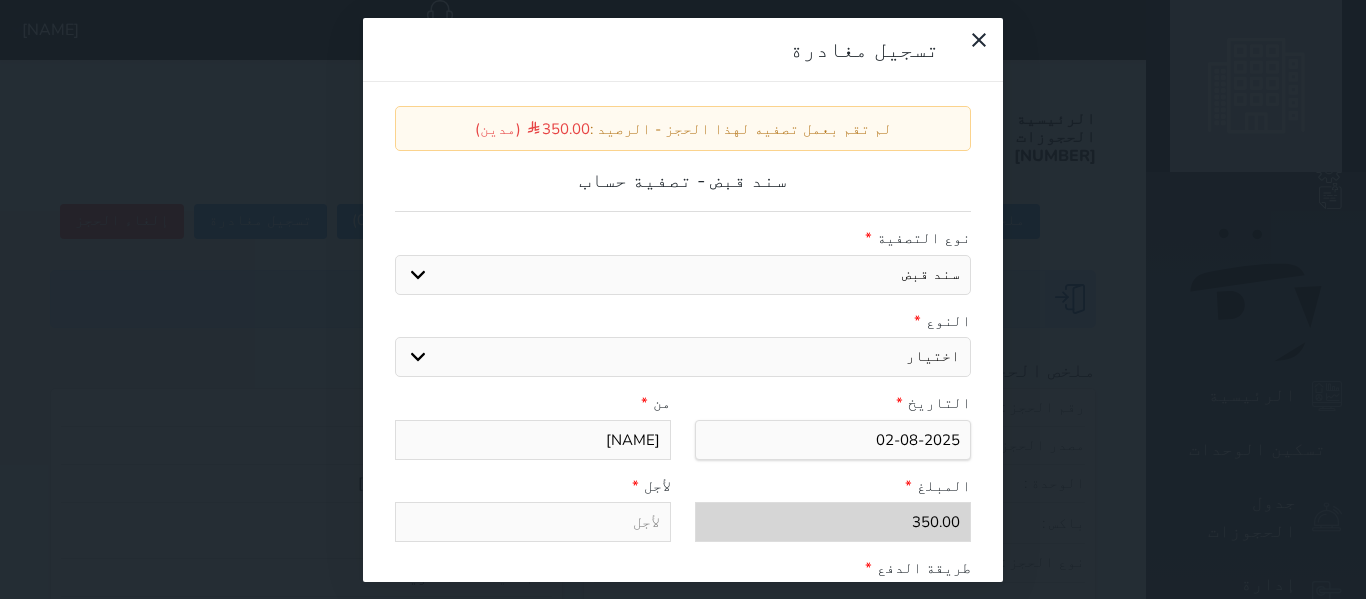click on "اختيار   مقبوضات عامة
قيمة إيجار
فواتير
عربون
لا ينطبق
آخر
مغسلة
واي فاي - الإنترنت
مواقف السيارات
طعام
الأغذية والمشروبات
مشروبات
المشروبات الباردة
المشروبات الساخنة
الإفطار
غداء
عشاء
مخبز و كعك
حمام سباحة
الصالة الرياضية
سبا و خدمات الجمال
اختيار وإسقاط (خدمات النقل)
ميني بار
كابل - تلفزيون
سرير إضافي
تصفيف الشعر
التسوق" at bounding box center [683, 357] 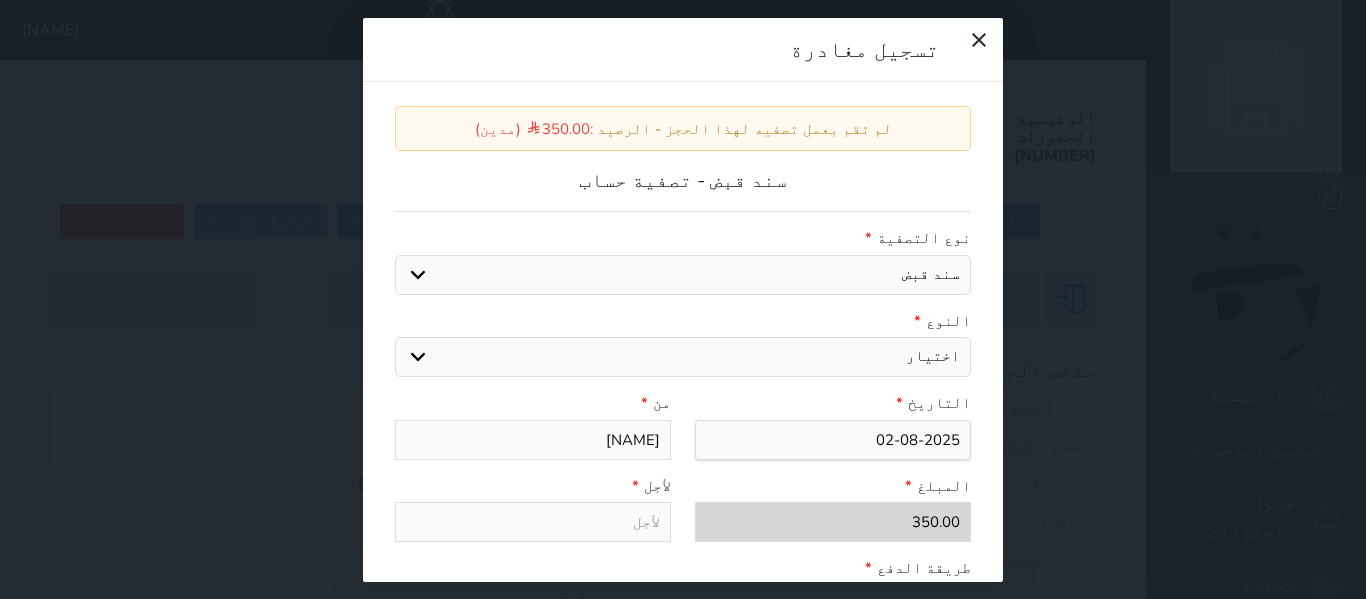 select on "[NUMBER]" 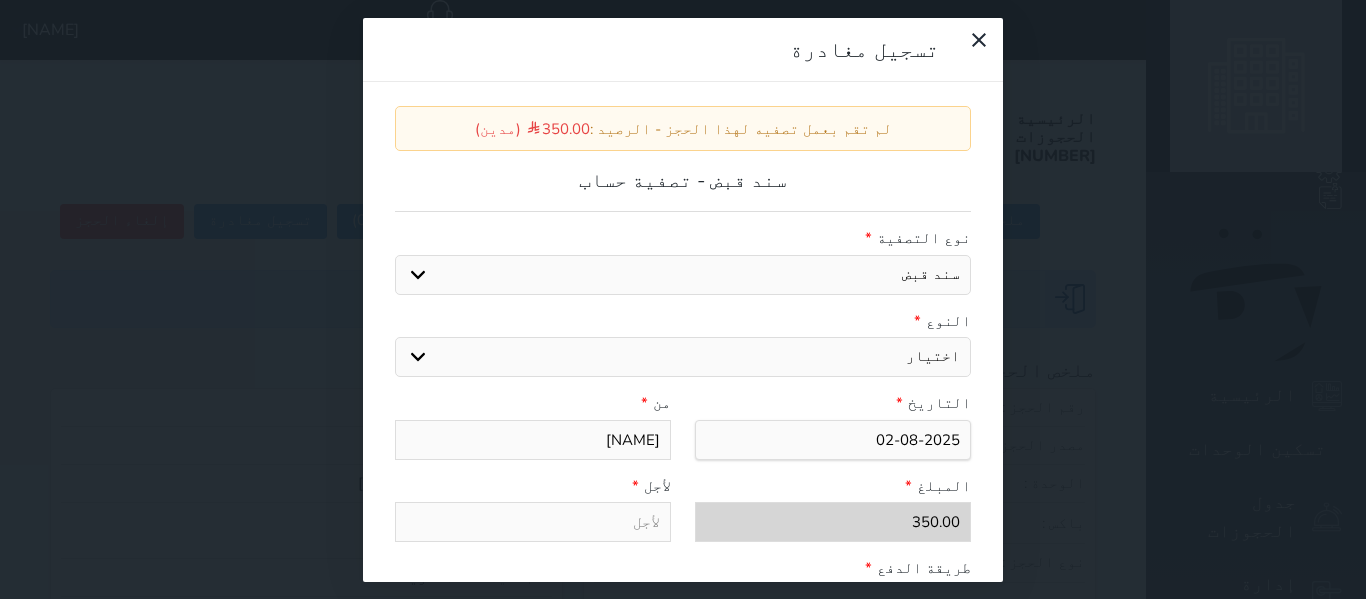 click on "اختيار   مقبوضات عامة
قيمة إيجار
فواتير
عربون
لا ينطبق
آخر
مغسلة
واي فاي - الإنترنت
مواقف السيارات
طعام
الأغذية والمشروبات
مشروبات
المشروبات الباردة
المشروبات الساخنة
الإفطار
غداء
عشاء
مخبز و كعك
حمام سباحة
الصالة الرياضية
سبا و خدمات الجمال
اختيار وإسقاط (خدمات النقل)
ميني بار
كابل - تلفزيون
سرير إضافي
تصفيف الشعر
التسوق" at bounding box center (683, 357) 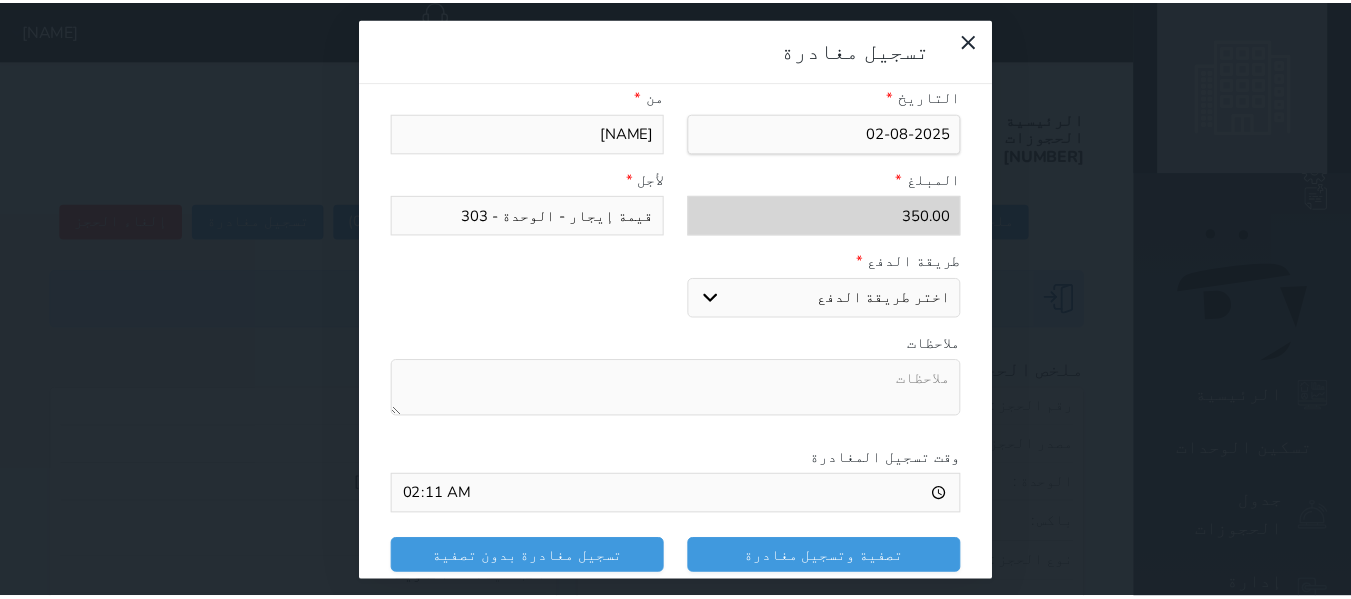 scroll, scrollTop: 309, scrollLeft: 0, axis: vertical 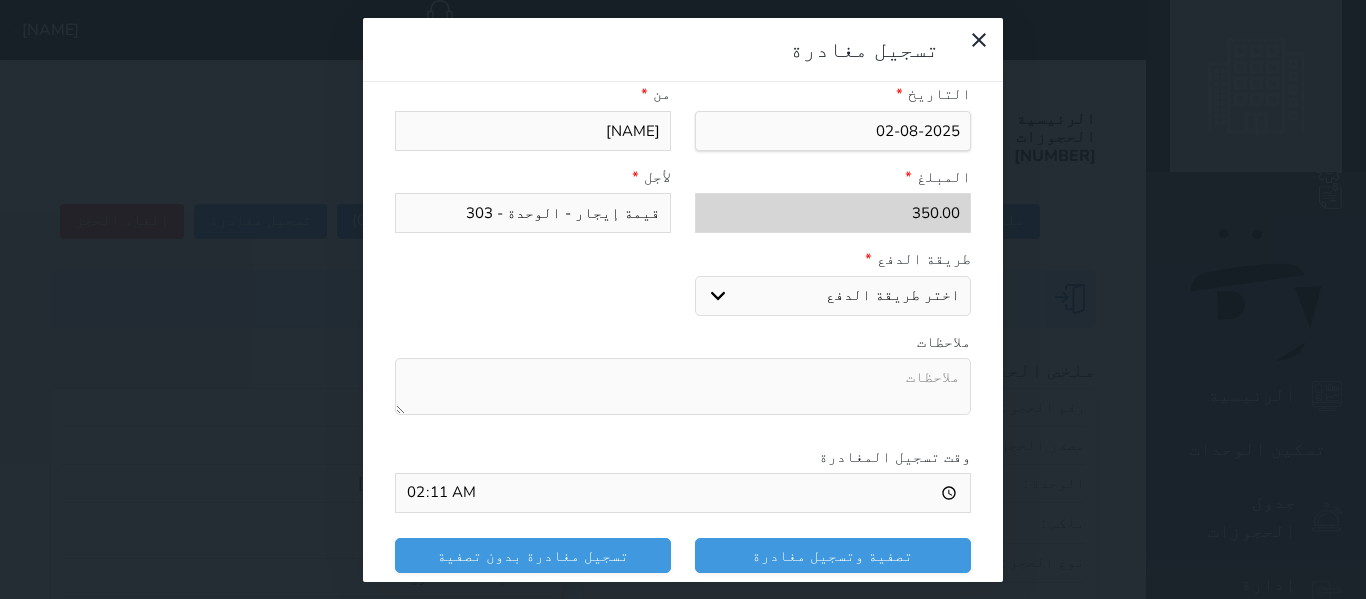 click on "اختر طريقة الدفع   دفع نقدى   تحويل بنكى   مدى   بطاقة ائتمان" at bounding box center [833, 296] 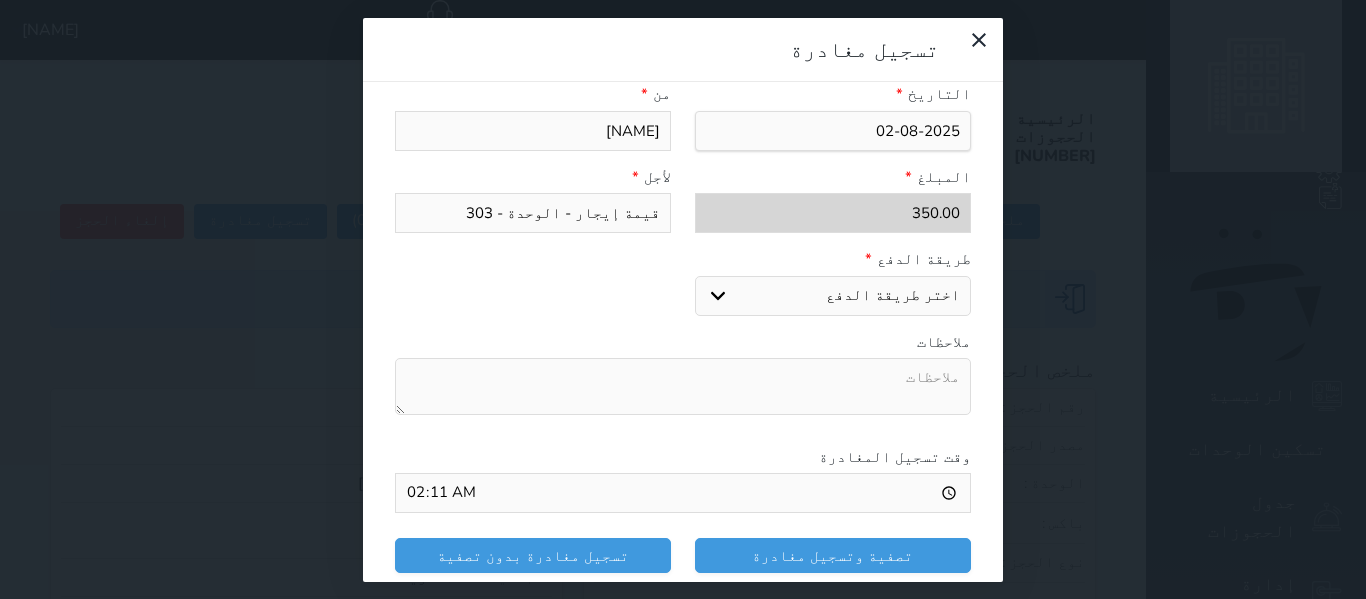 select on "mada" 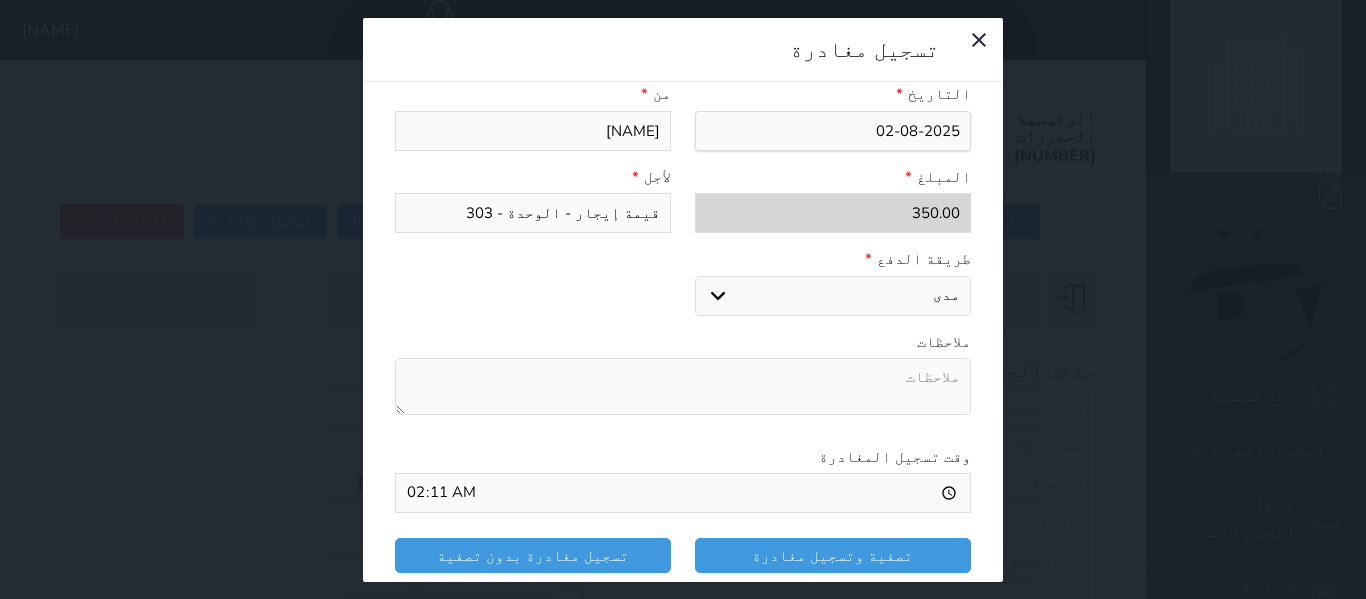 click on "اختر طريقة الدفع   دفع نقدى   تحويل بنكى   مدى   بطاقة ائتمان" at bounding box center [833, 296] 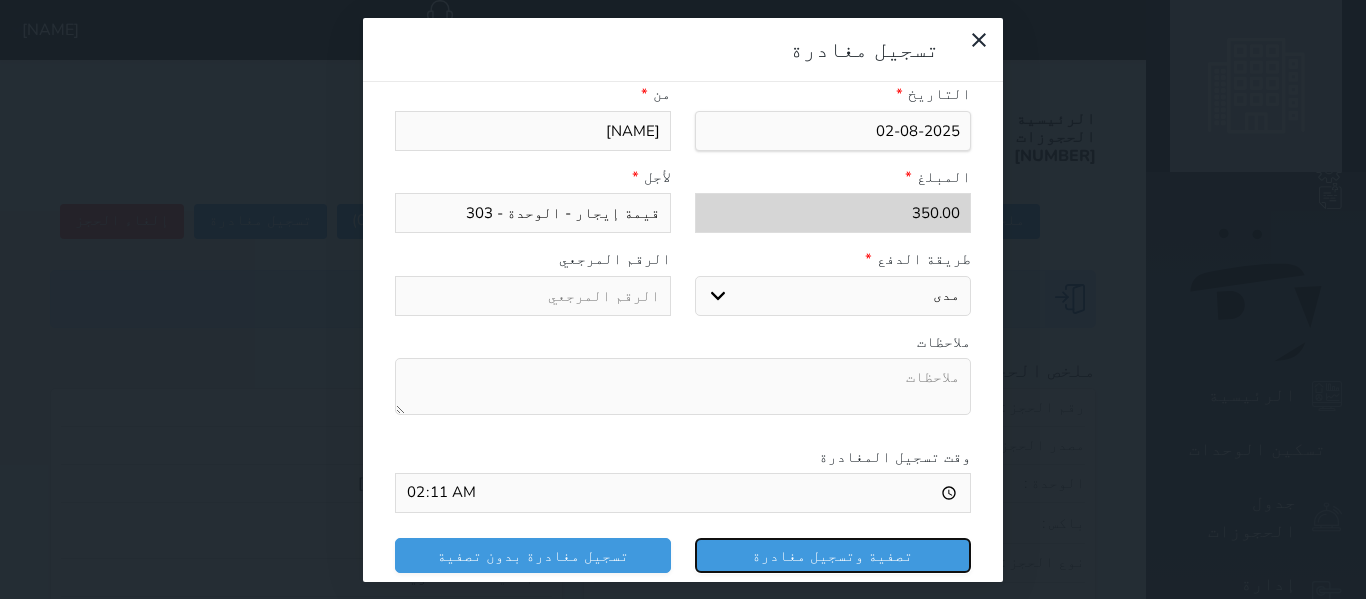 click on "تصفية وتسجيل مغادرة" at bounding box center [833, 555] 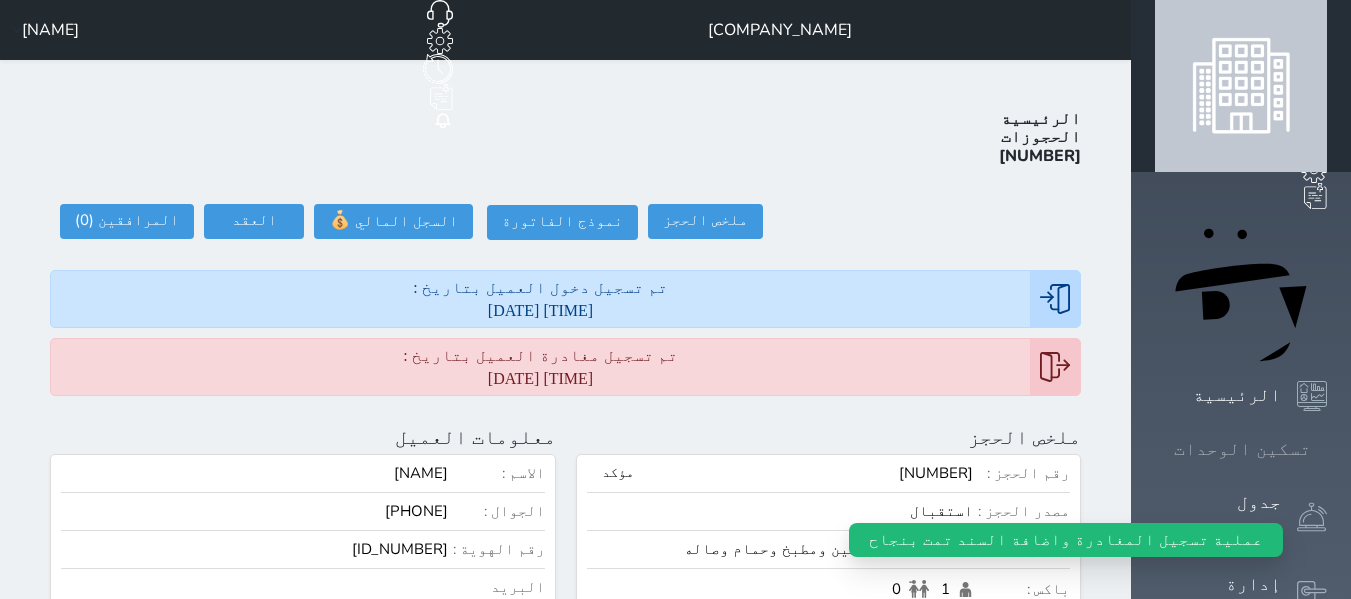 click 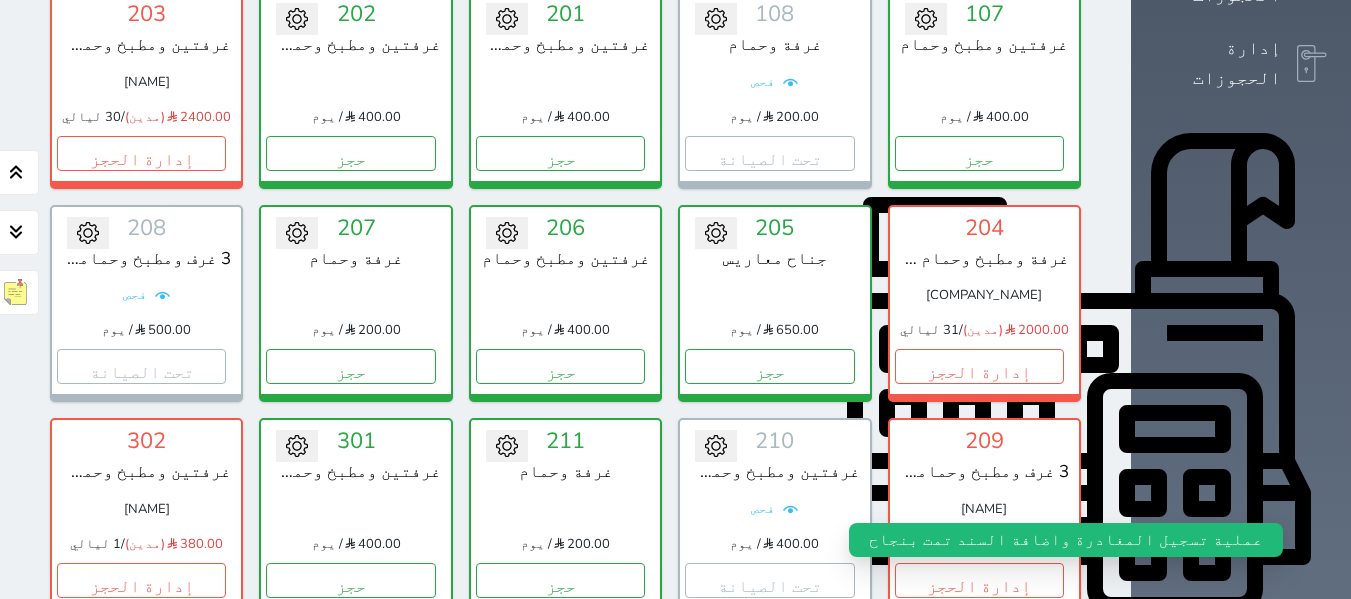 scroll, scrollTop: 578, scrollLeft: 0, axis: vertical 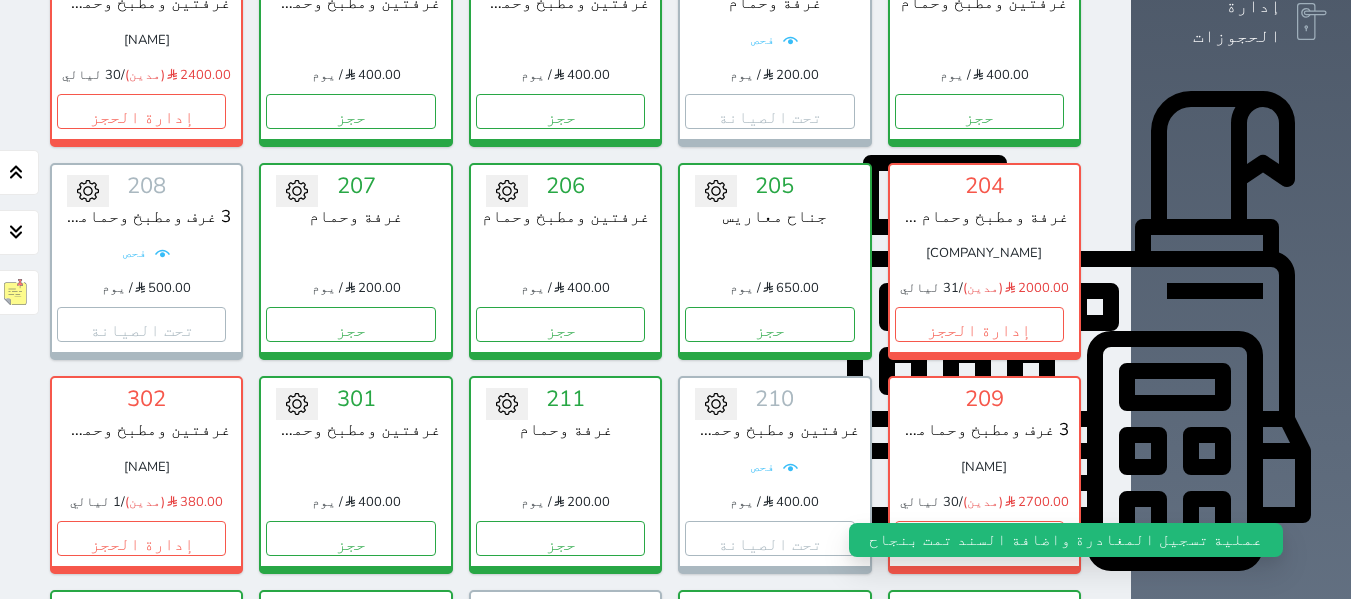 click 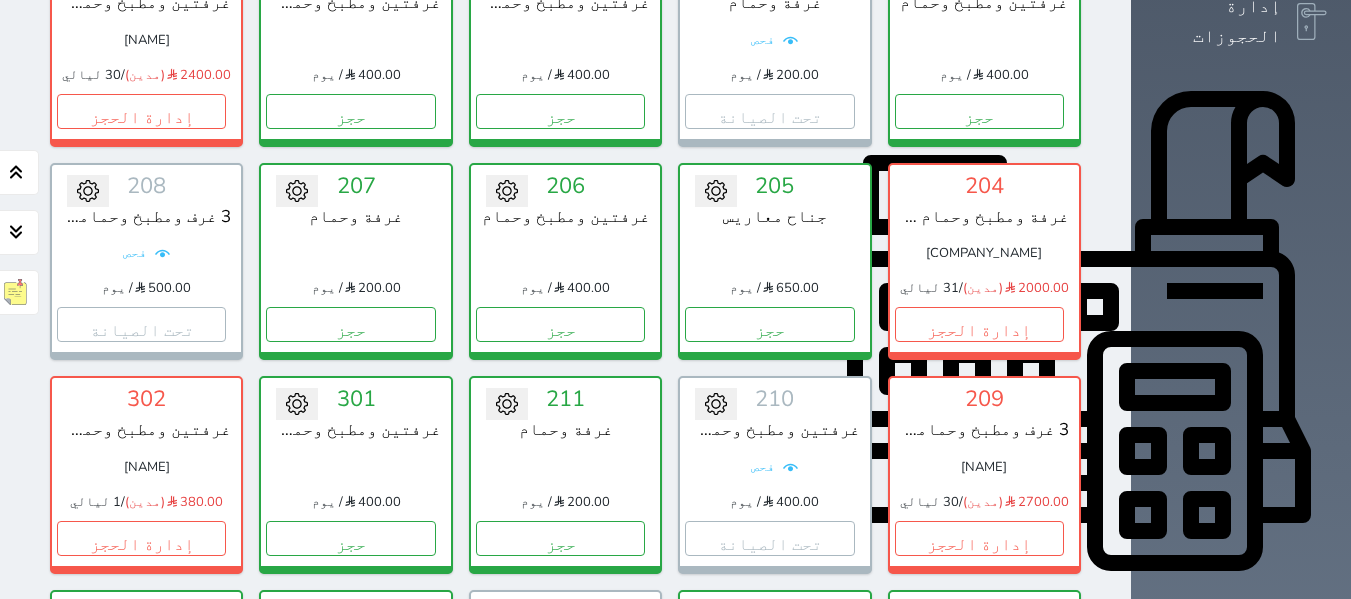 click on "تحويل لتحت التنظيف" at bounding box center (984, 725) 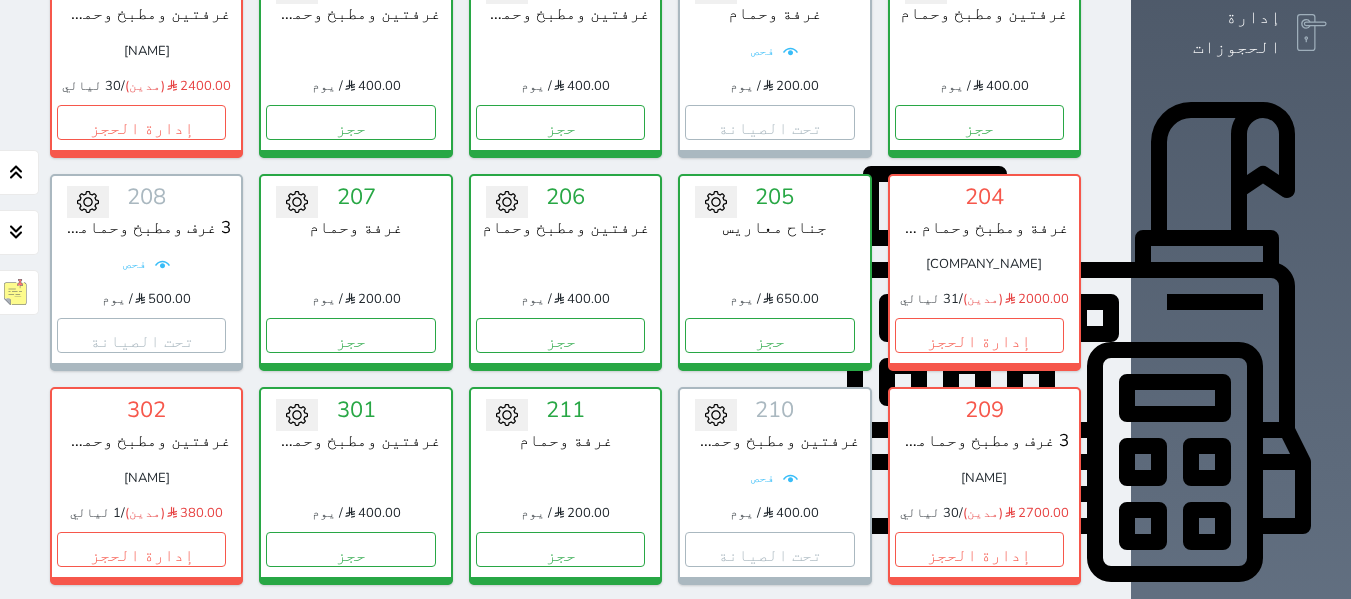 scroll, scrollTop: 600, scrollLeft: 0, axis: vertical 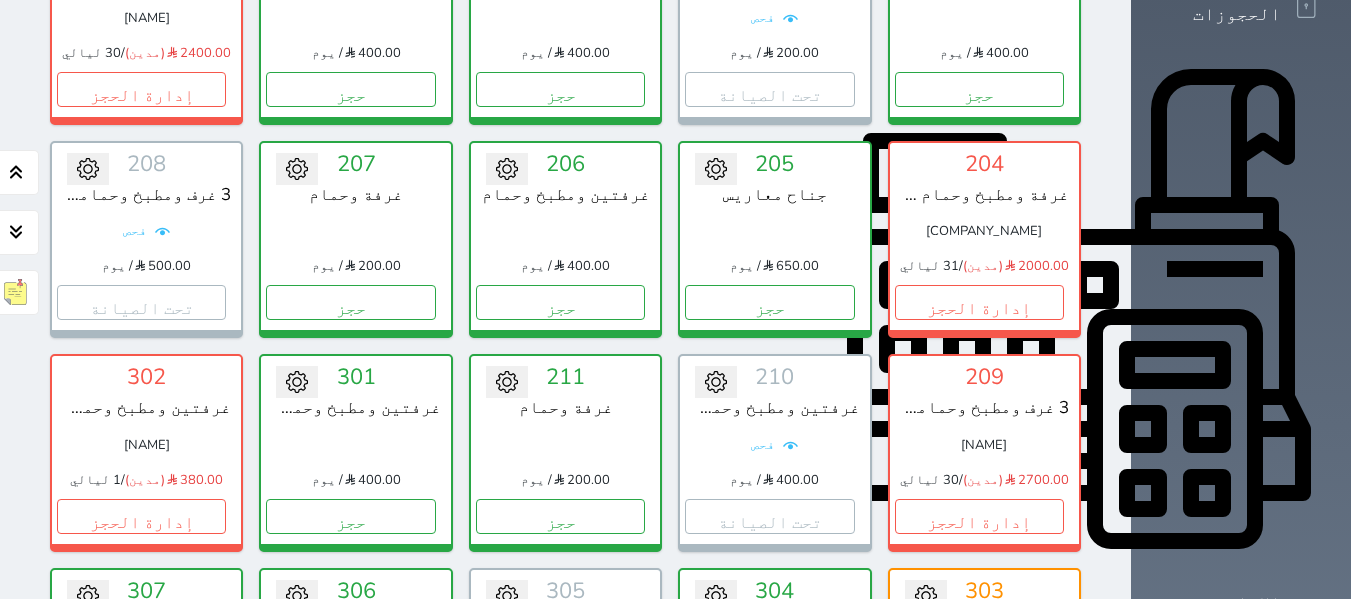 click on "تحويل لتحت الصيانة
تحويل لتحت التنظيف
304   غرفة ومطبخ وحمام وصاله
300.00
/ يوم       حجز                   تغيير الحالة الى صيانة                   التاريخ المتوقع للانتهاء       حفظ" at bounding box center [774, 666] 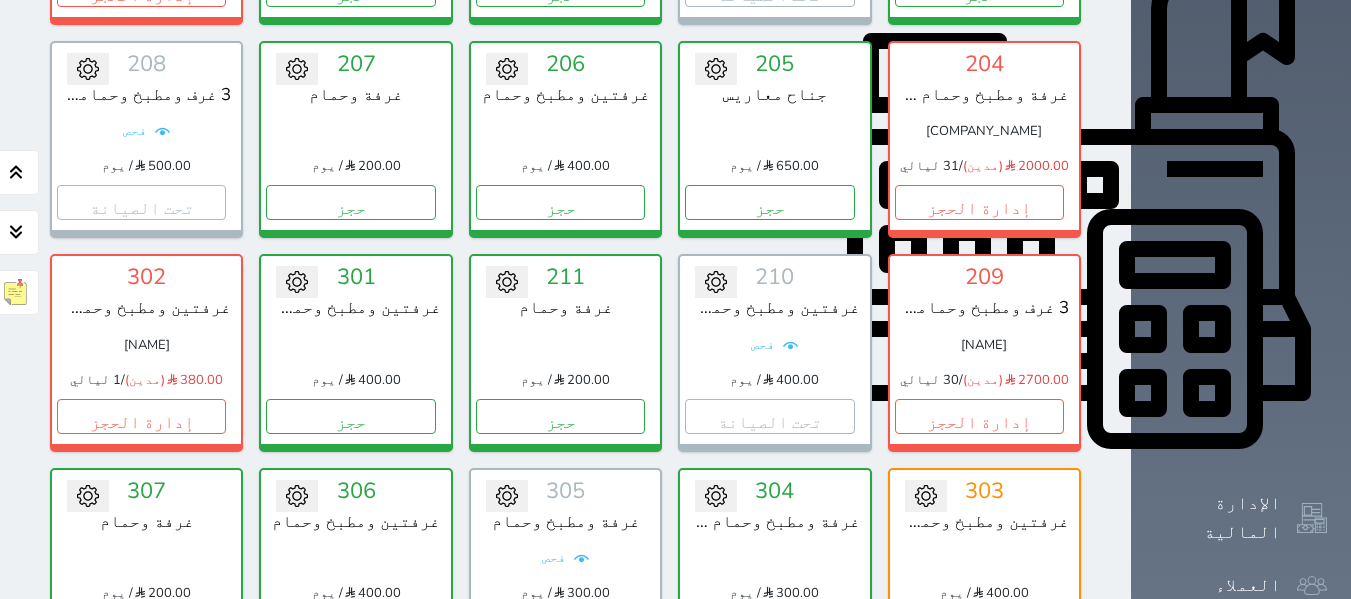 scroll, scrollTop: 800, scrollLeft: 0, axis: vertical 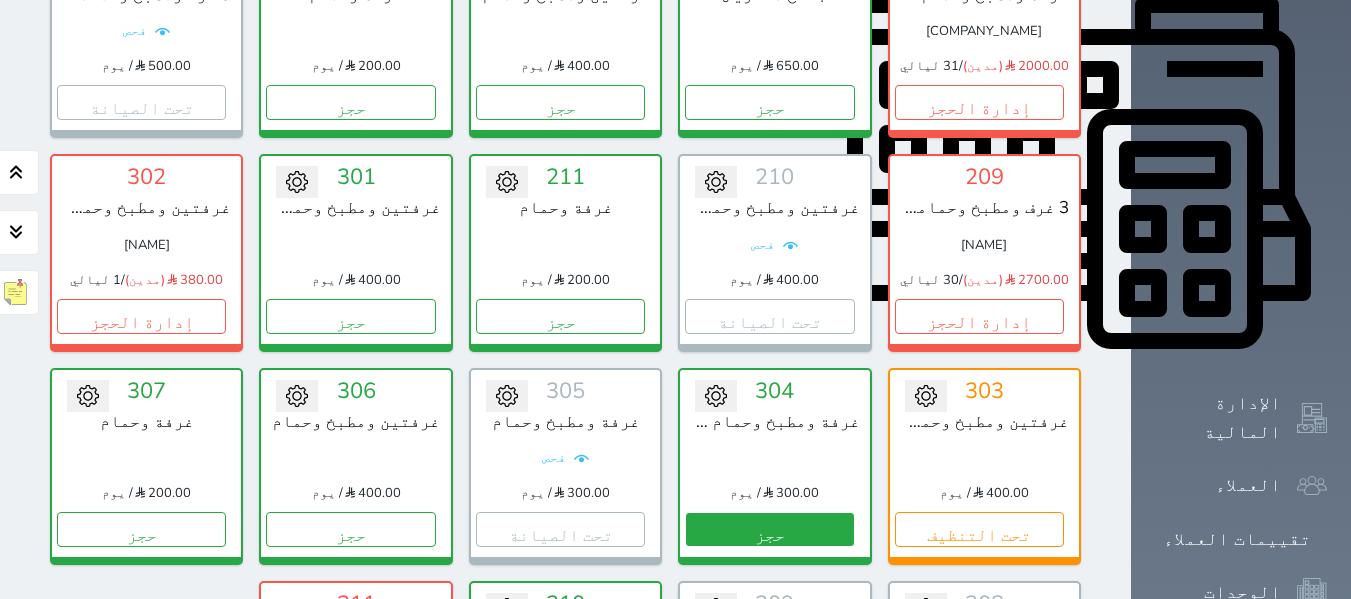 drag, startPoint x: 599, startPoint y: 193, endPoint x: 518, endPoint y: 255, distance: 102.0049 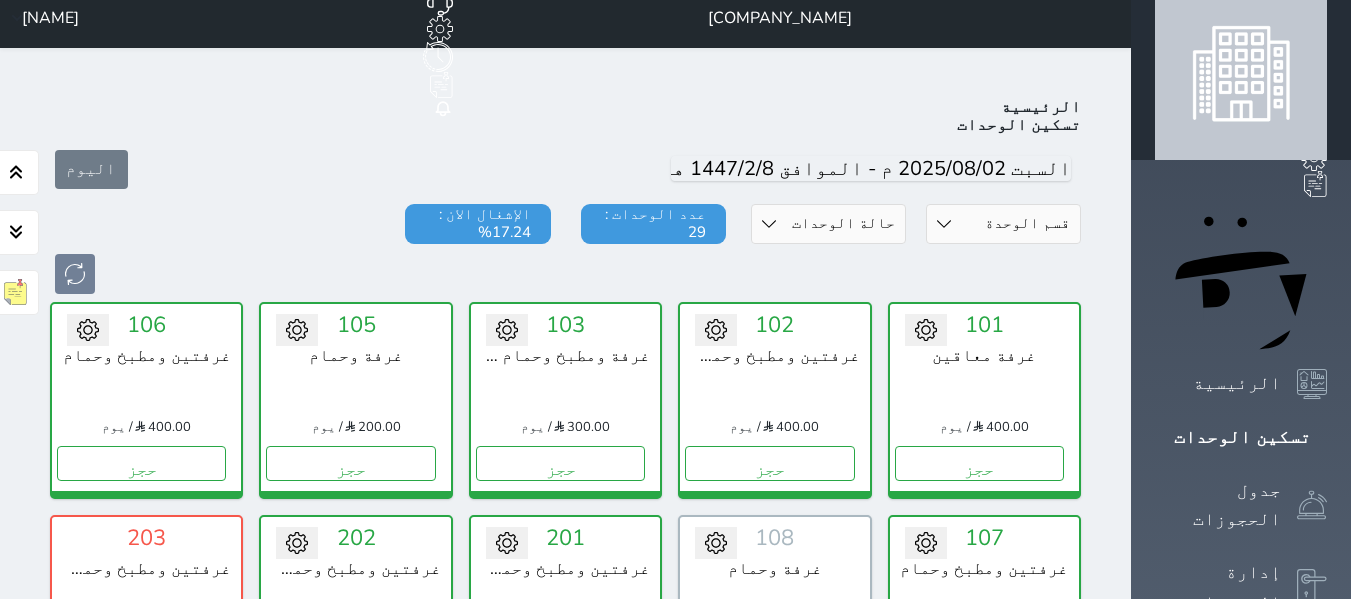 scroll, scrollTop: 0, scrollLeft: 0, axis: both 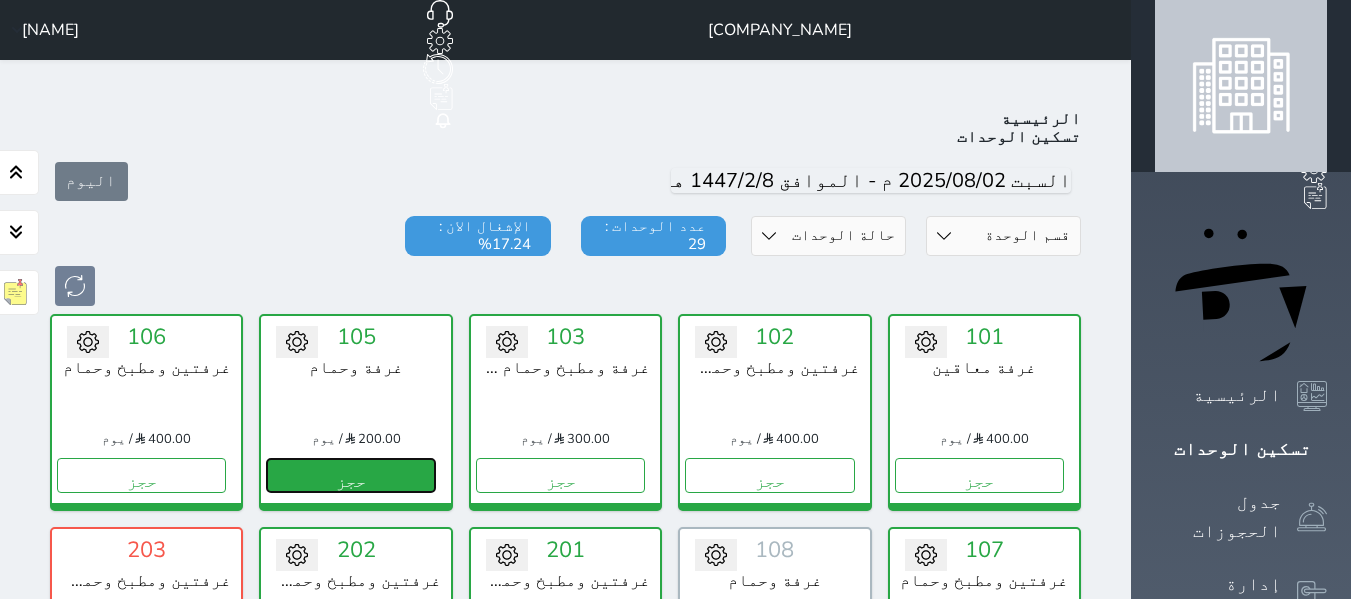 drag, startPoint x: 530, startPoint y: 440, endPoint x: 537, endPoint y: 426, distance: 15.652476 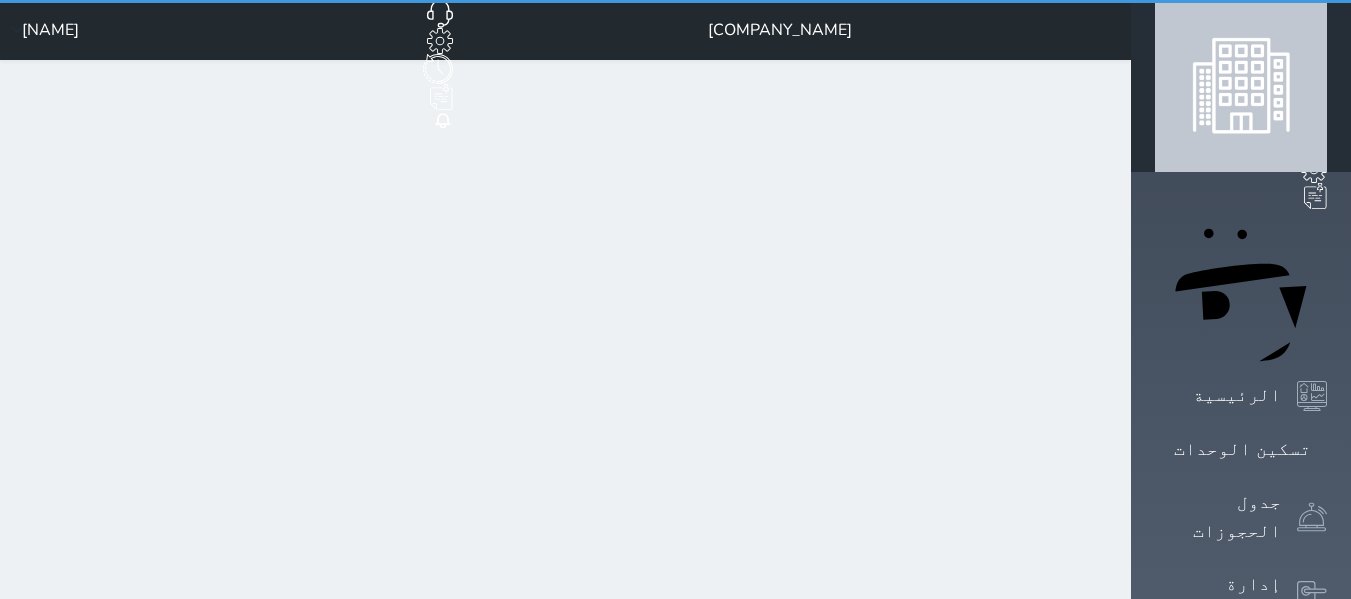 select on "1" 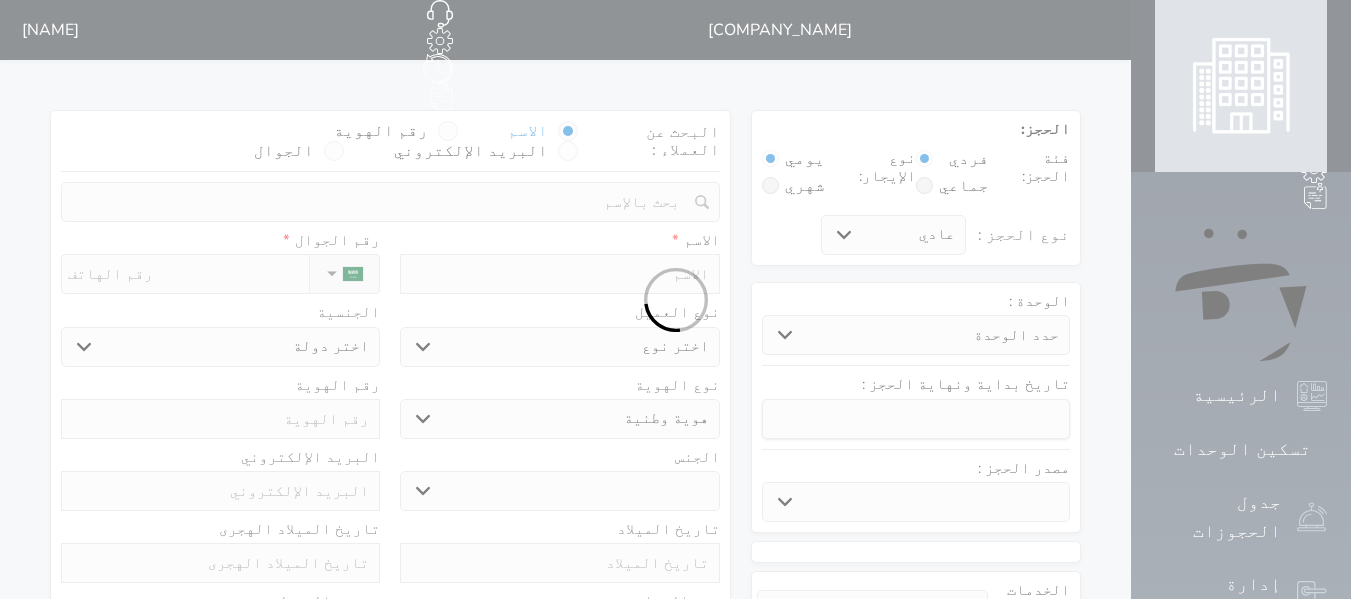 select 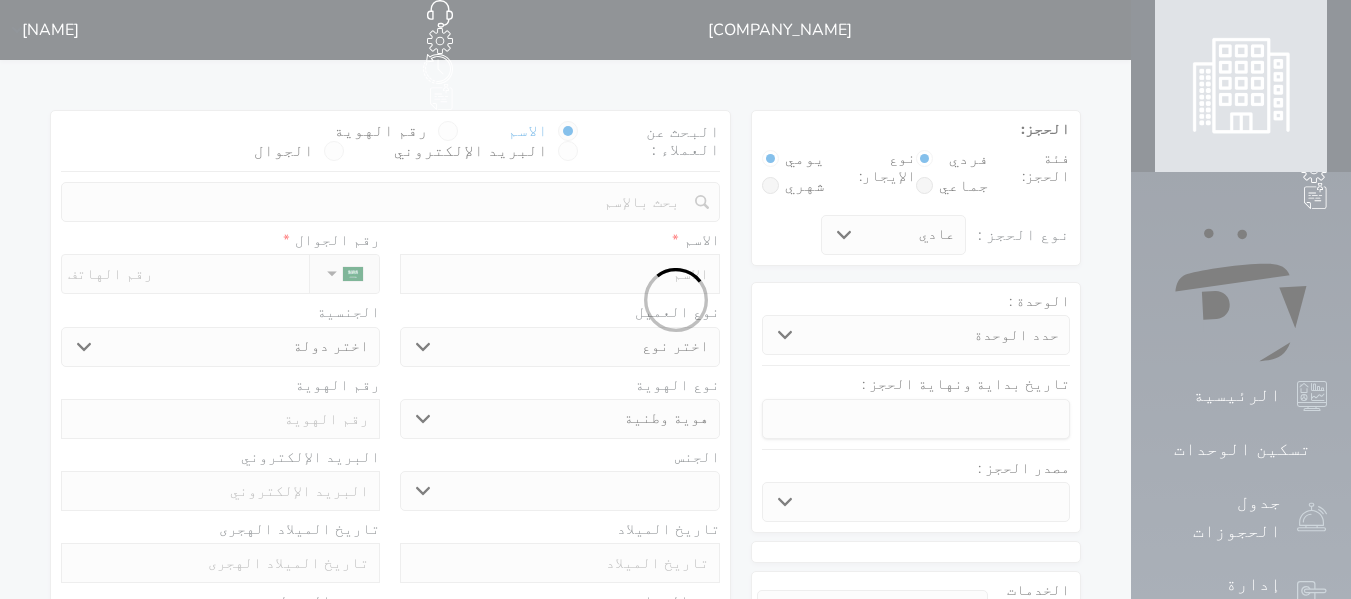 select on "15670" 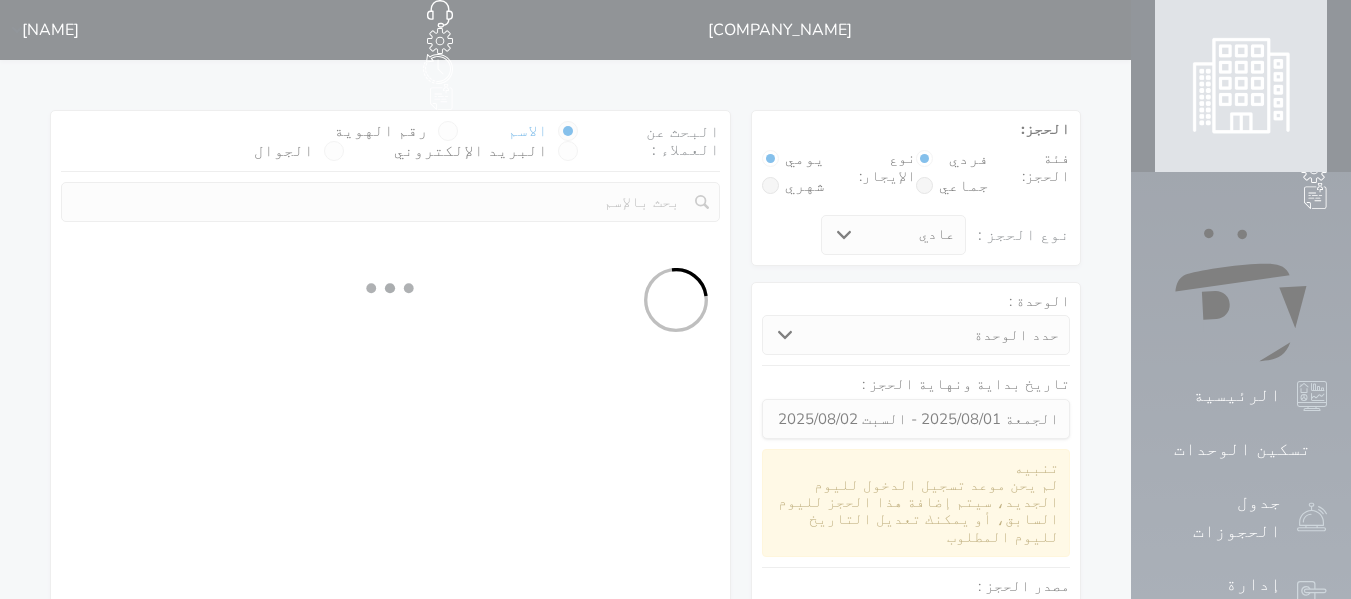 select 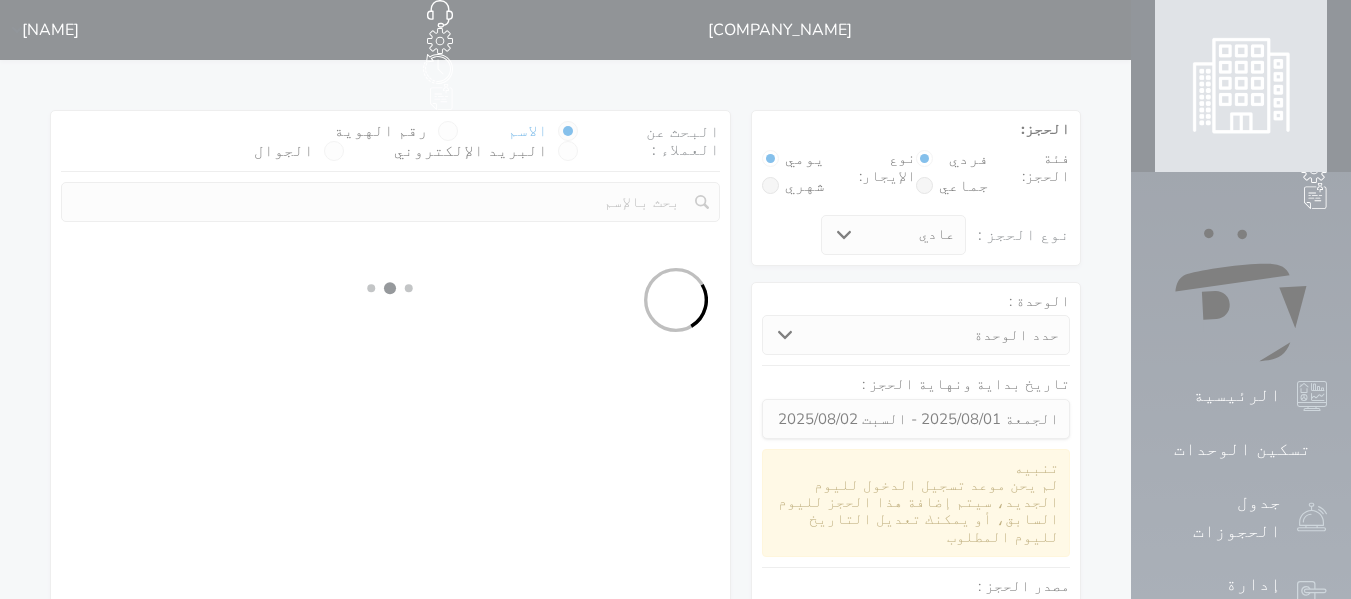 select on "1" 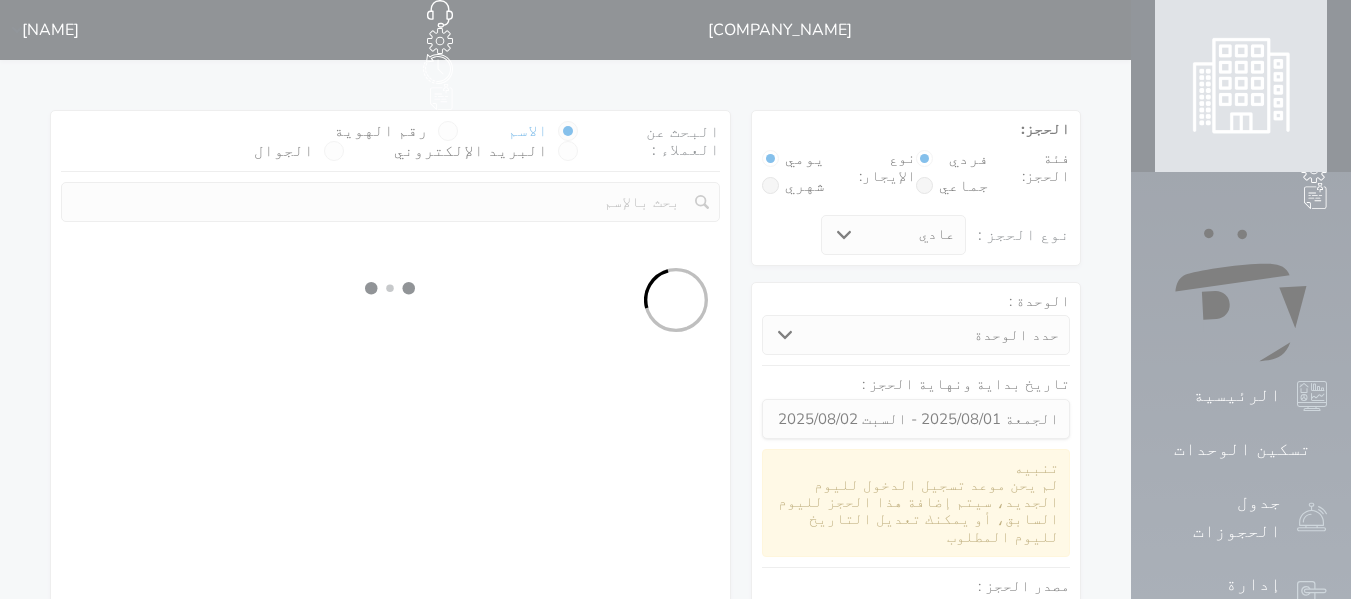 select on "113" 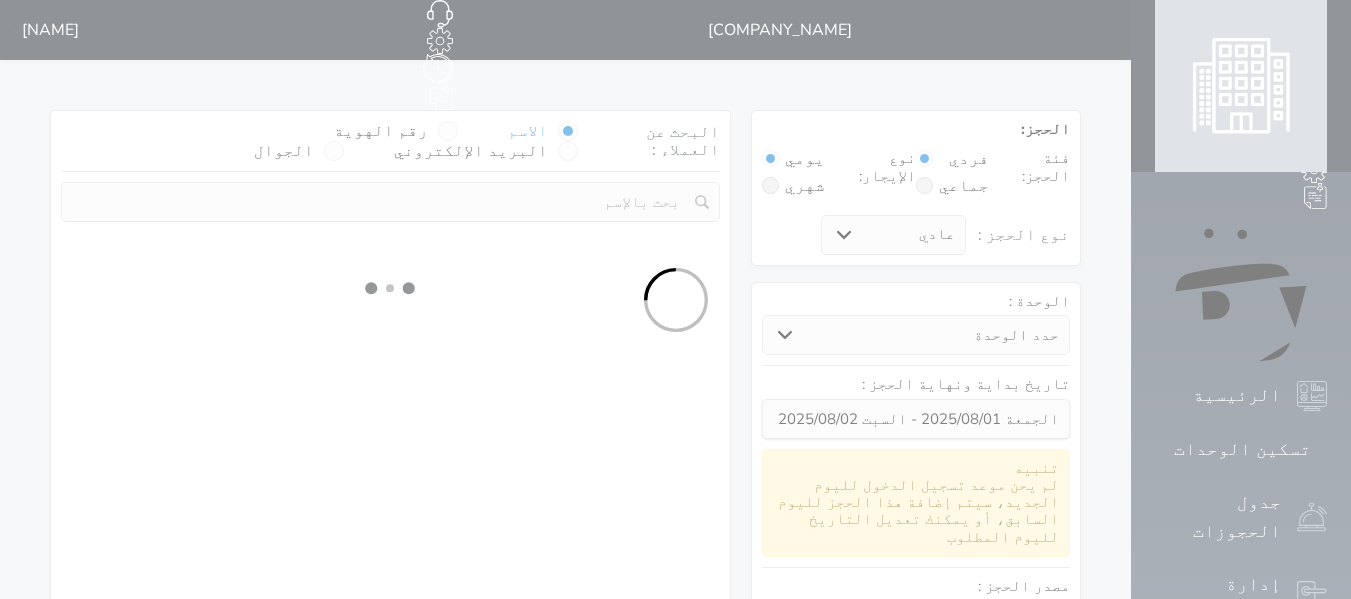 select on "1" 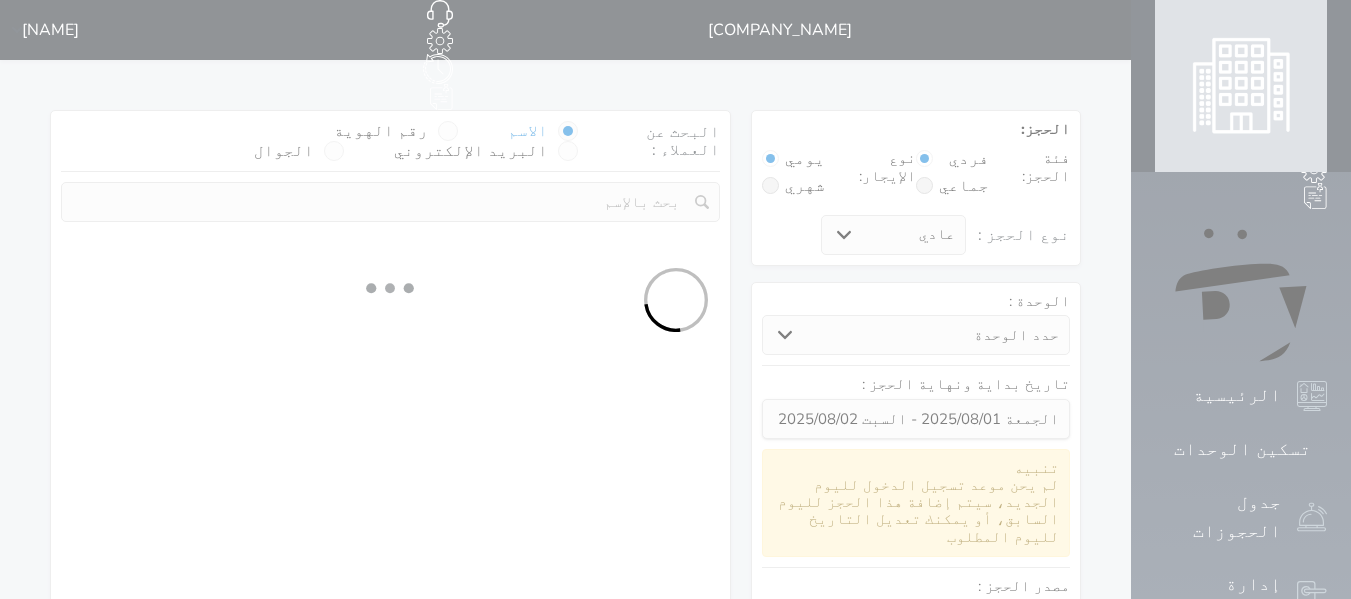 select 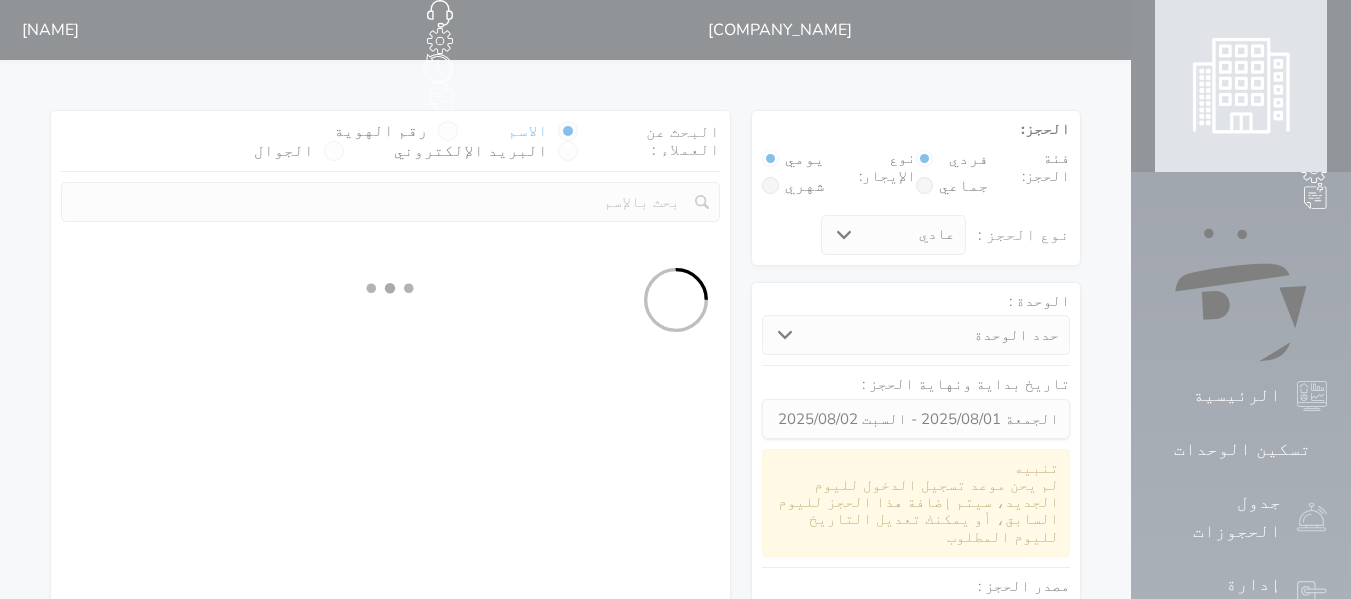 select on "7" 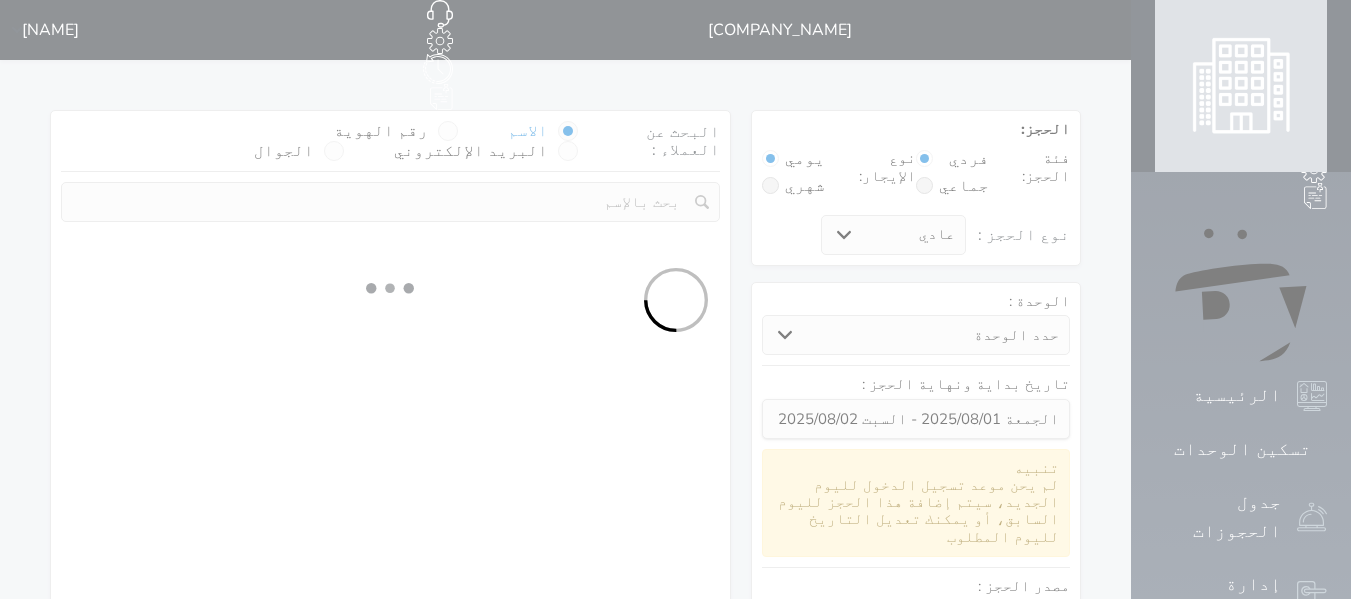 select 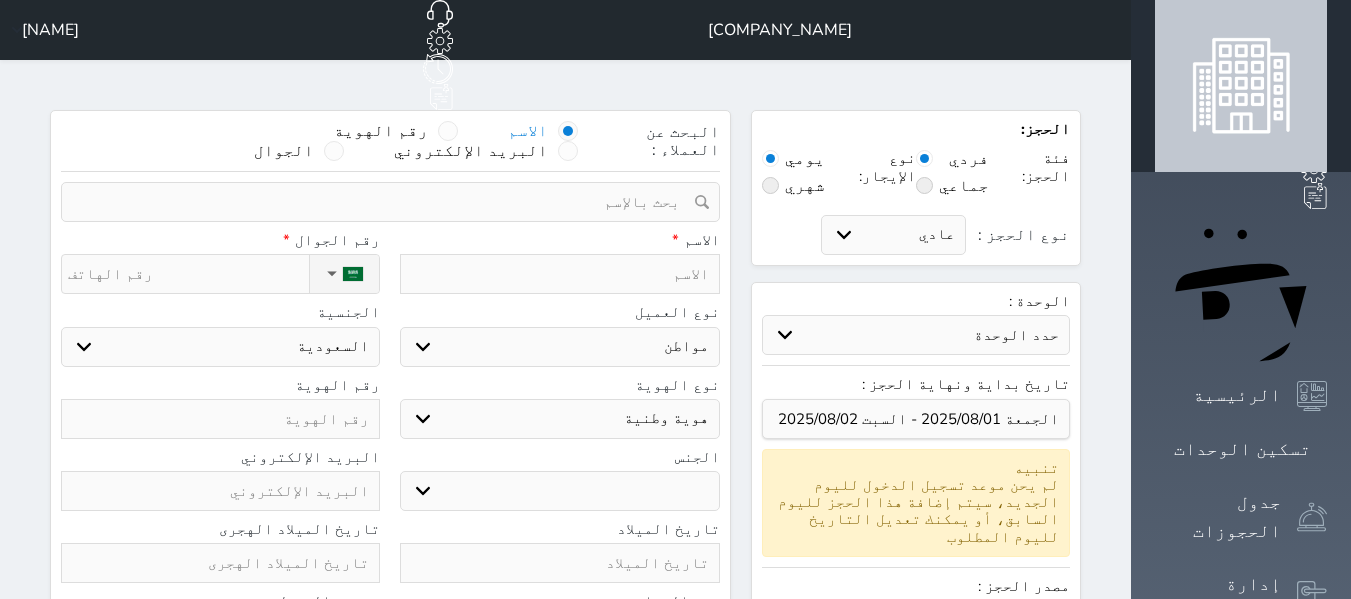 select 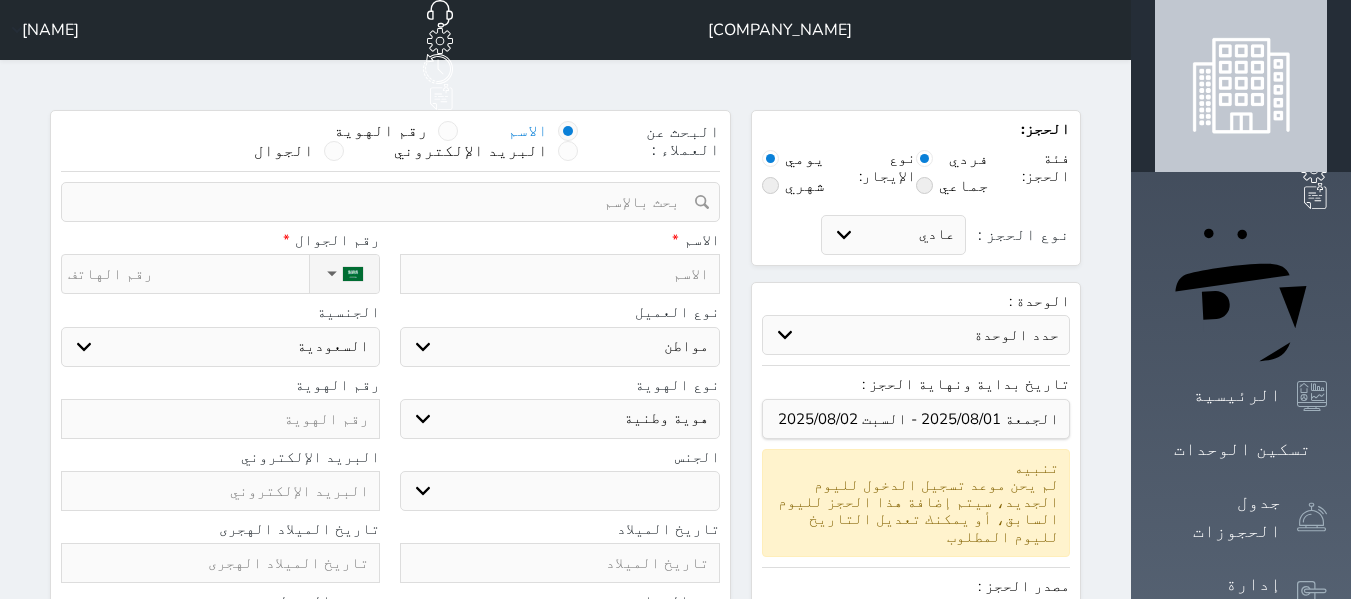 select 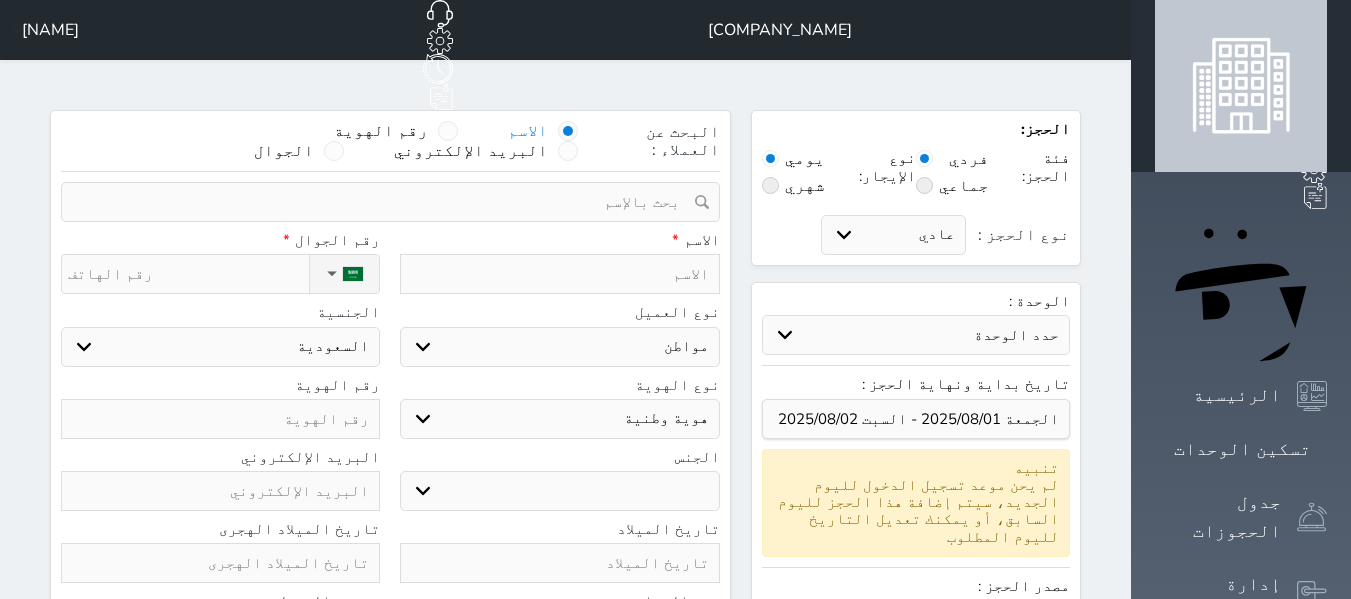 click at bounding box center [559, 274] 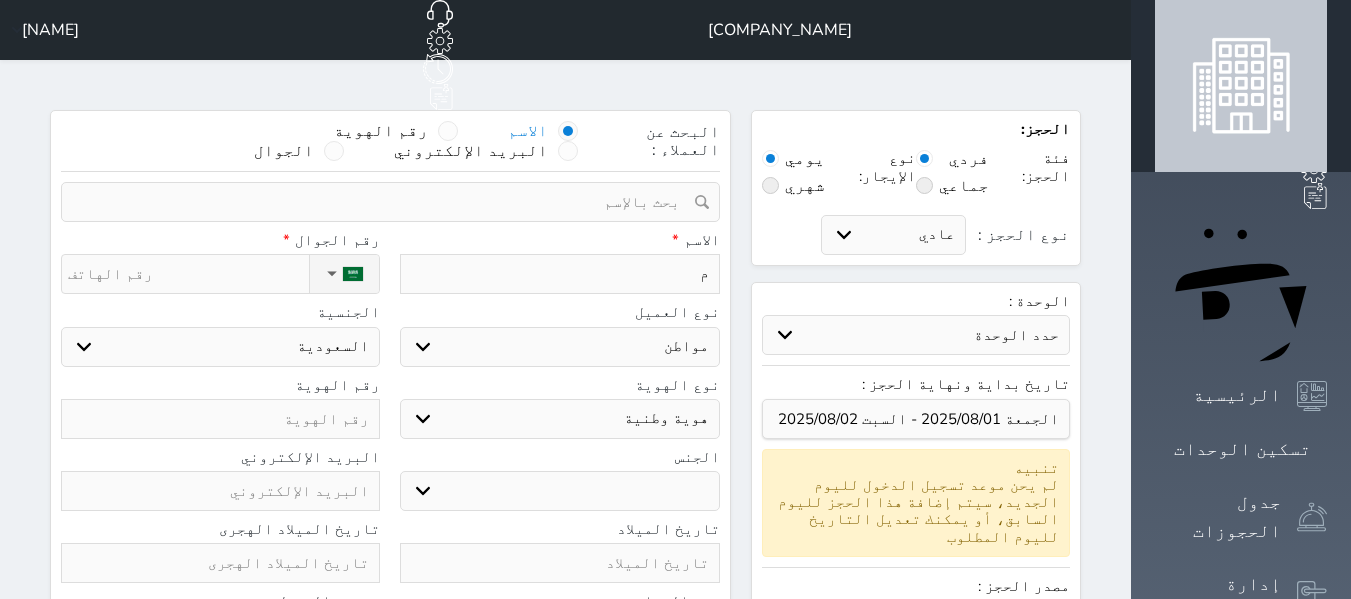 type on "مح" 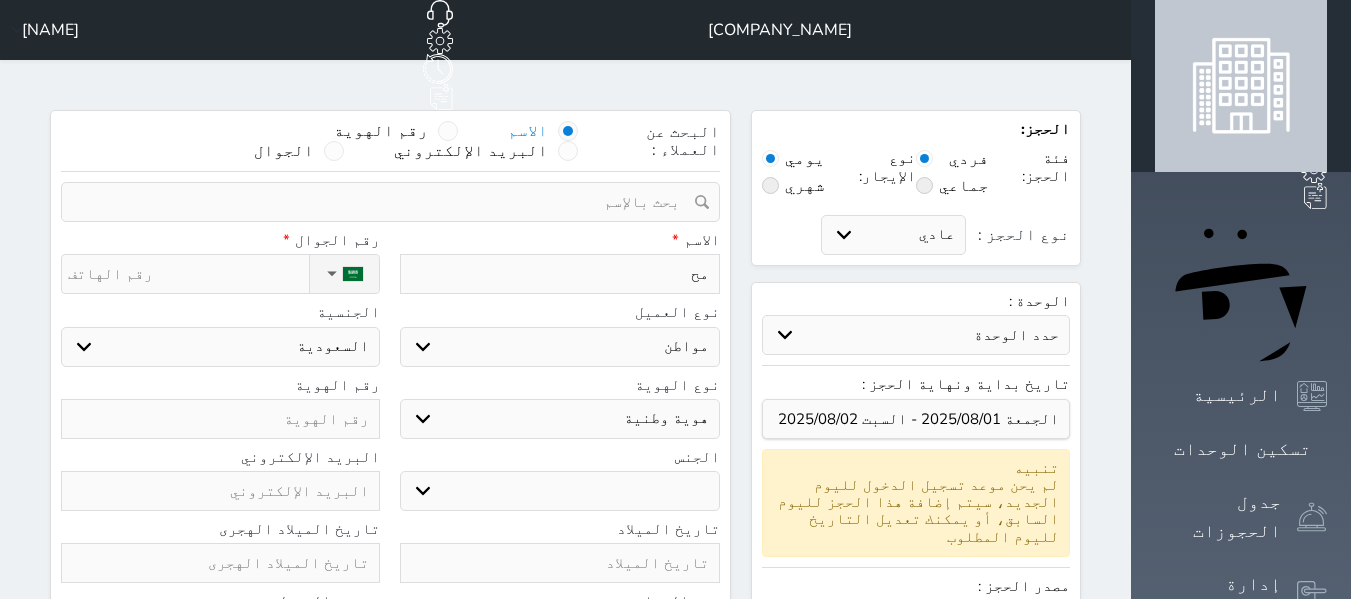 type on "محم" 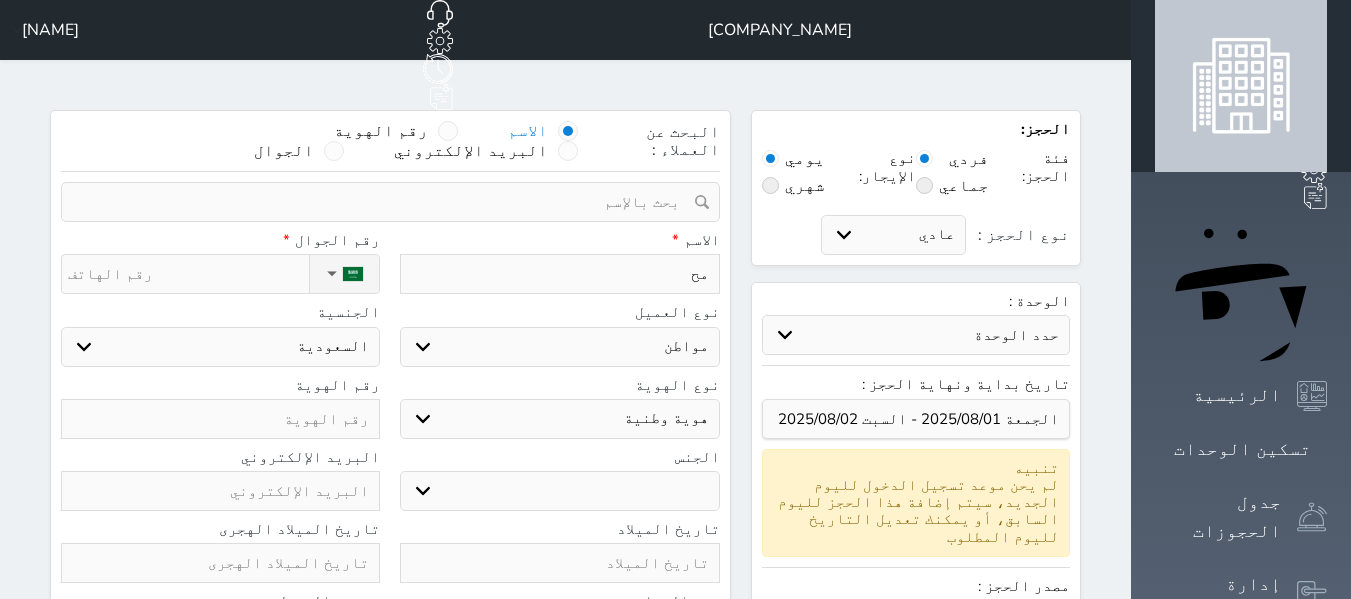 select 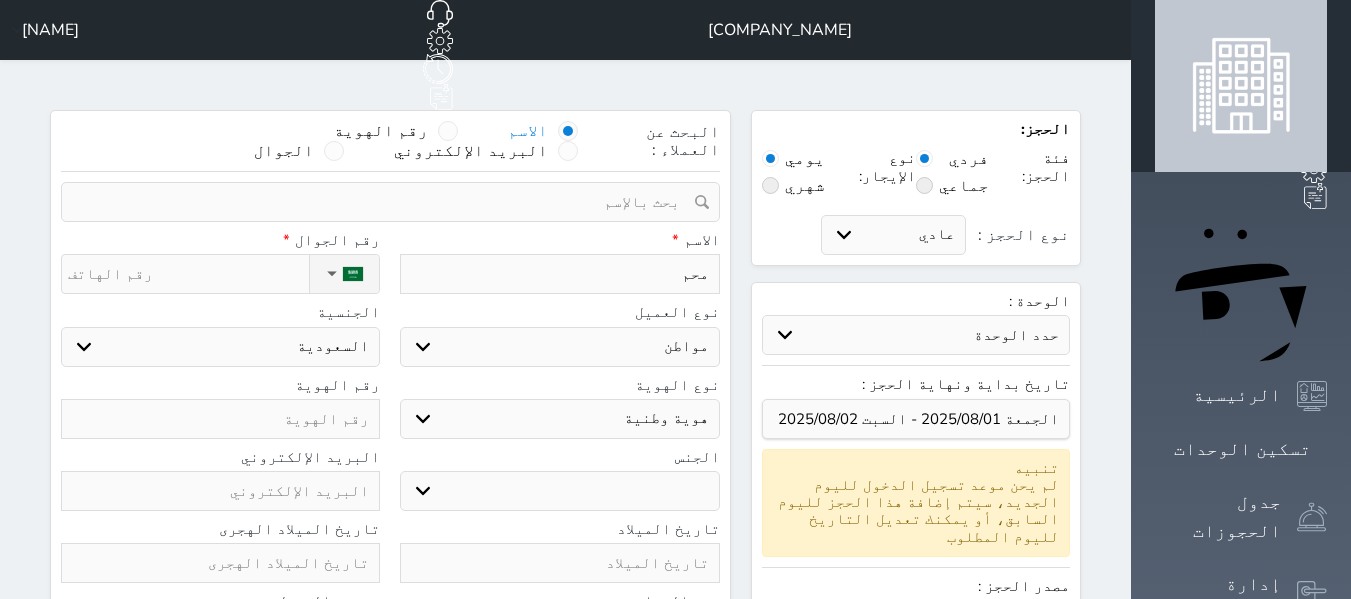 type on "محمد" 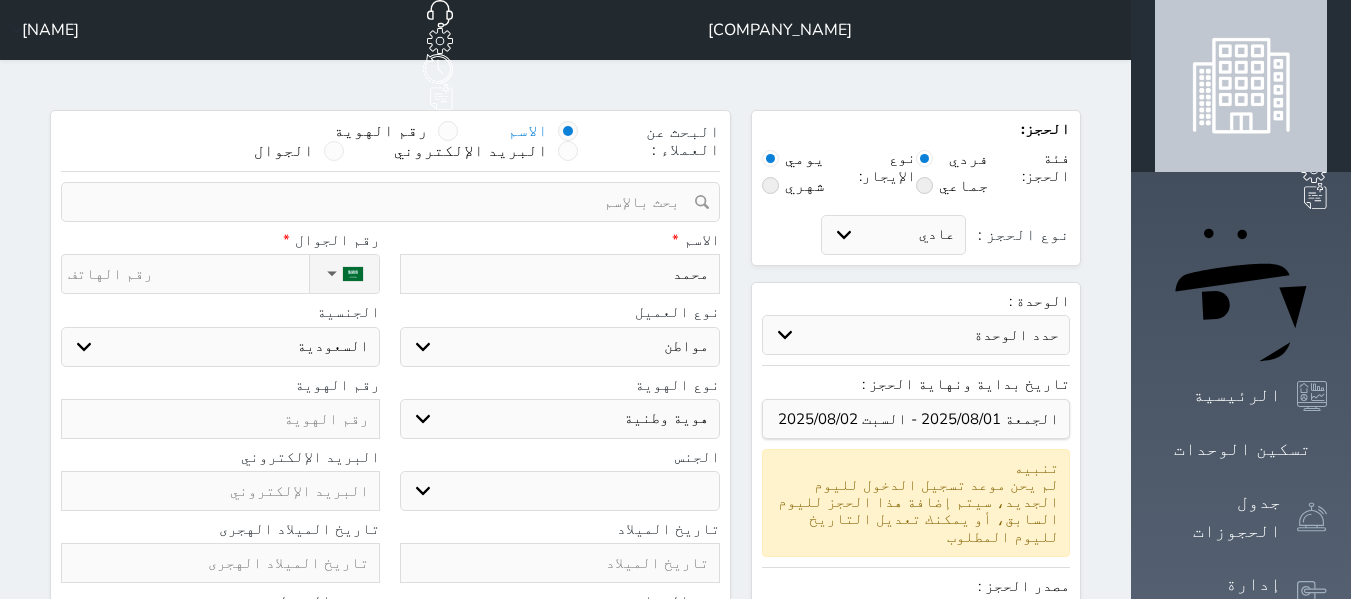 type on "محمد" 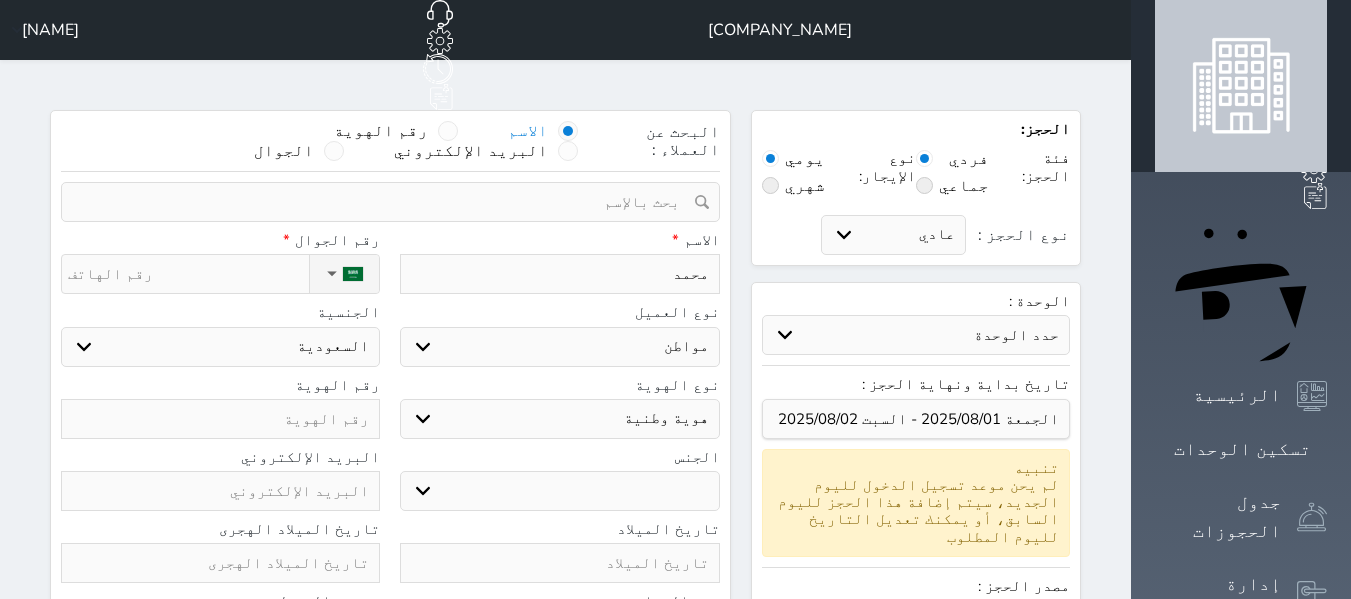 select 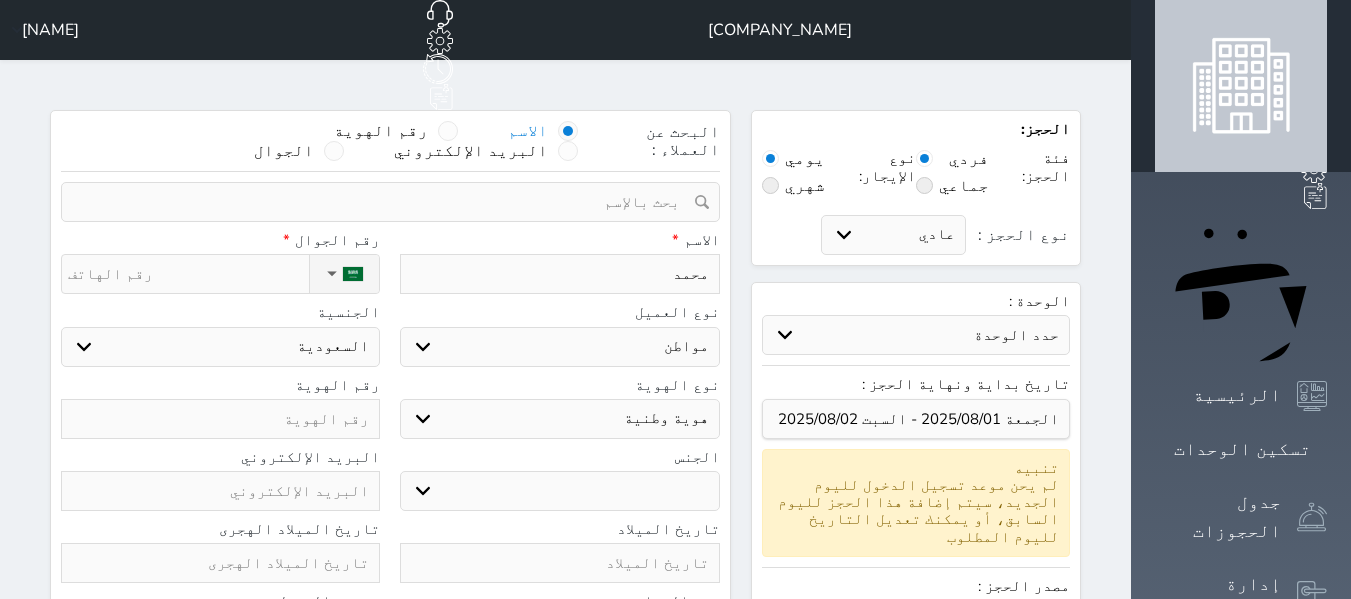 type on "[NAME]" 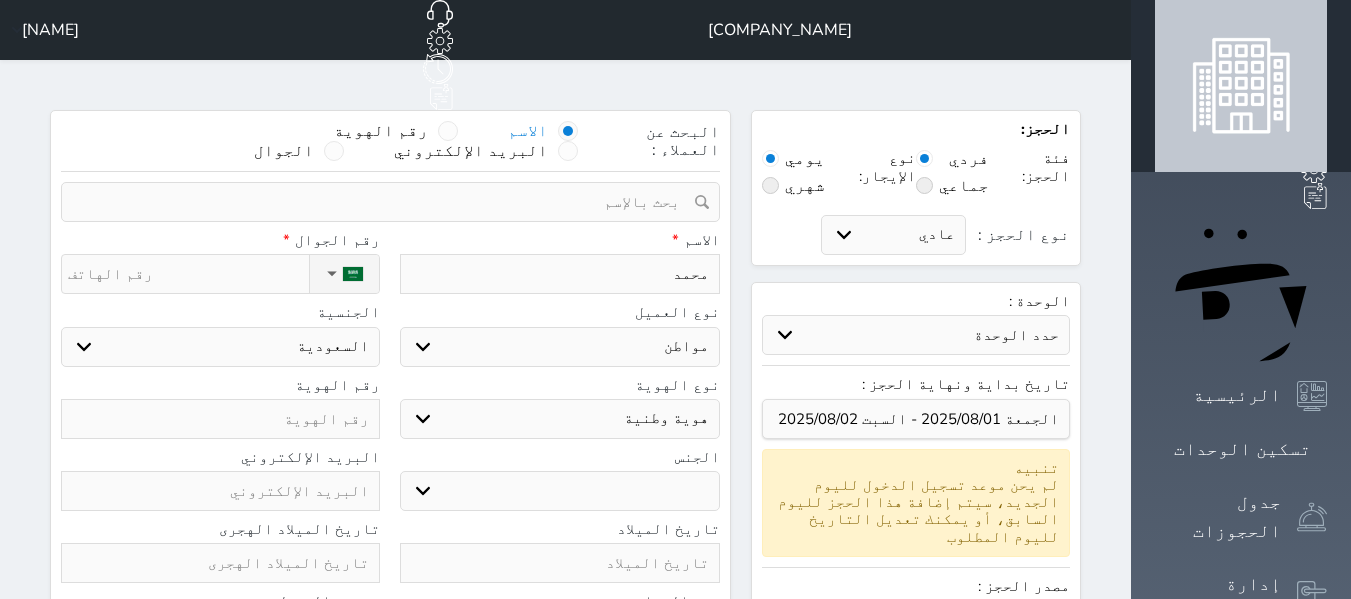 select 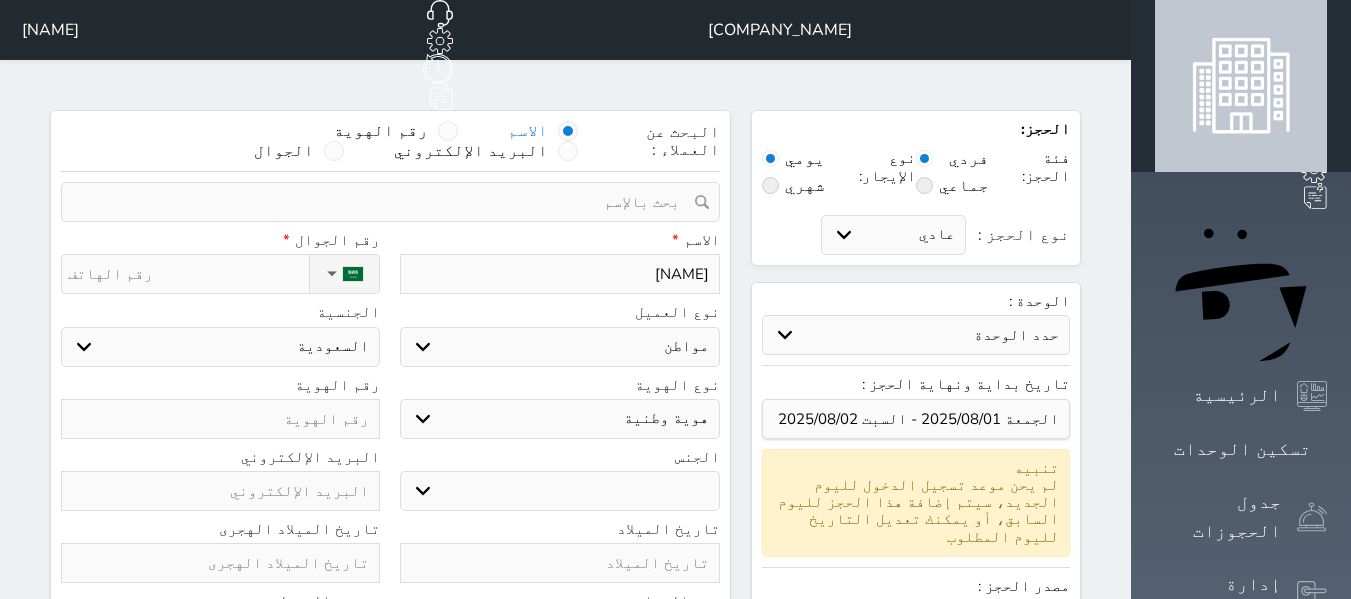 type on "محمد" 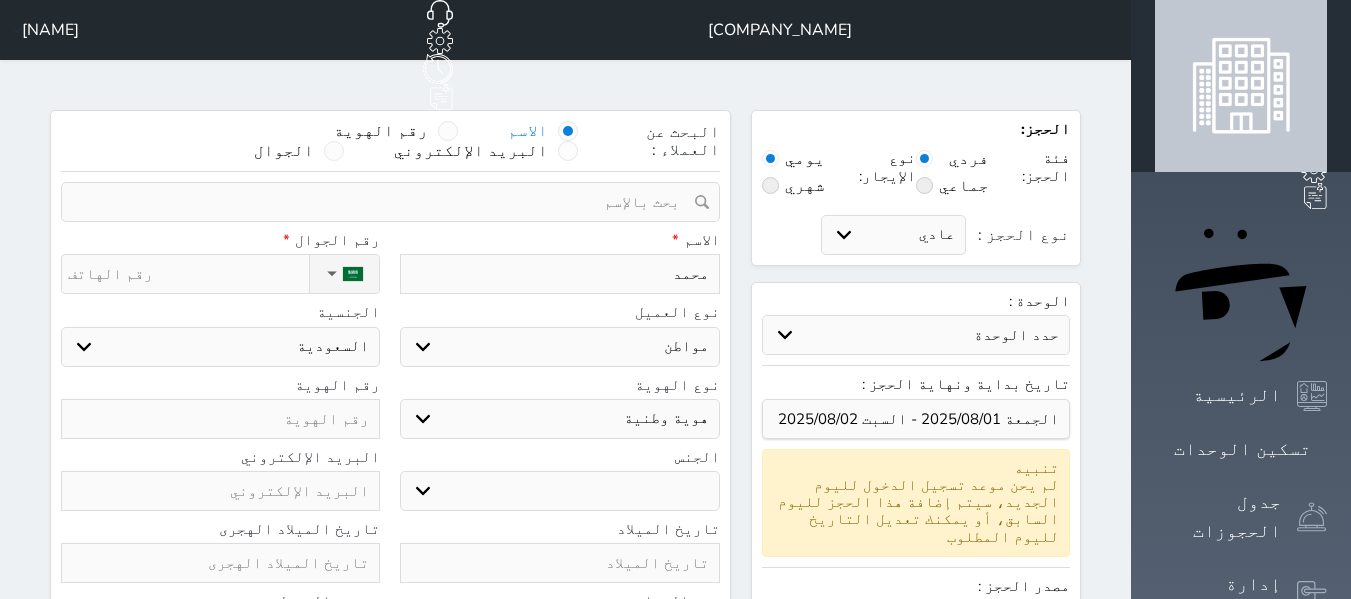 type on "[NAME]" 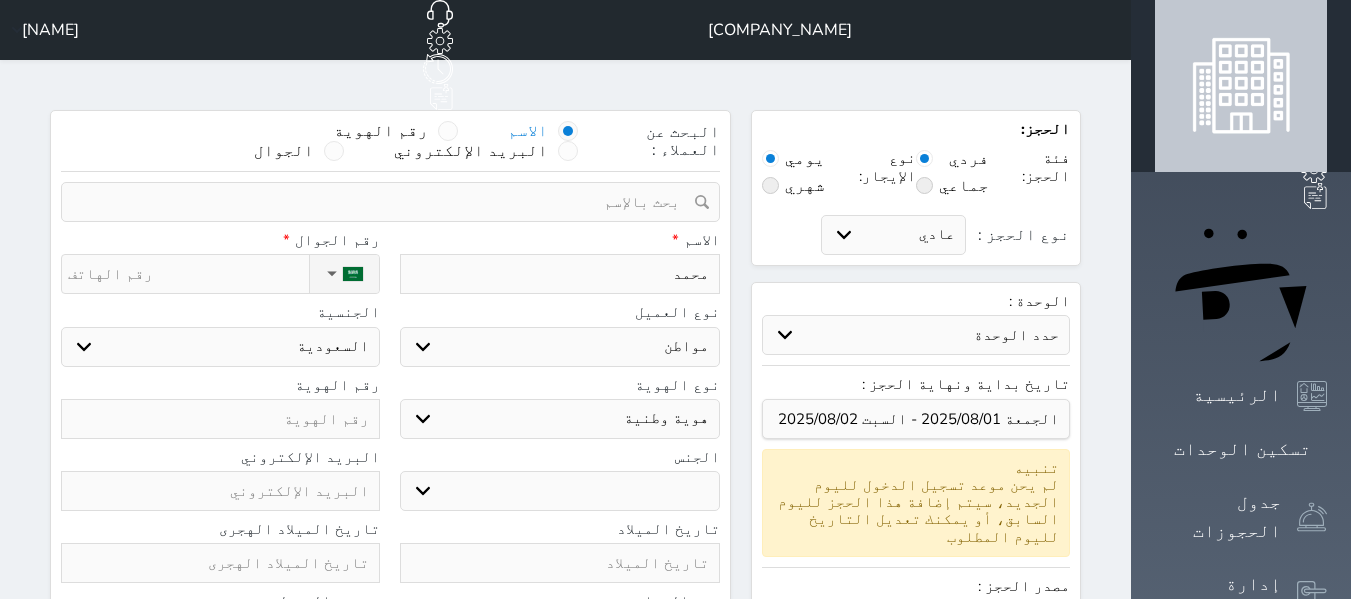 select 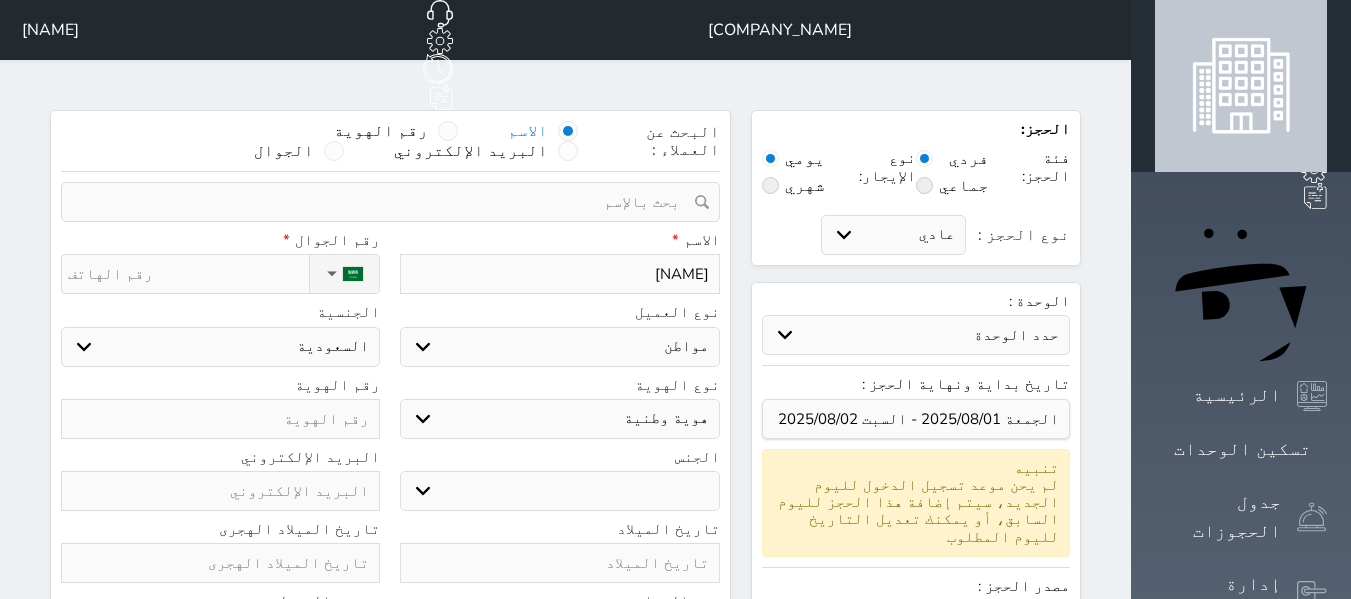 type on "[NAME]" 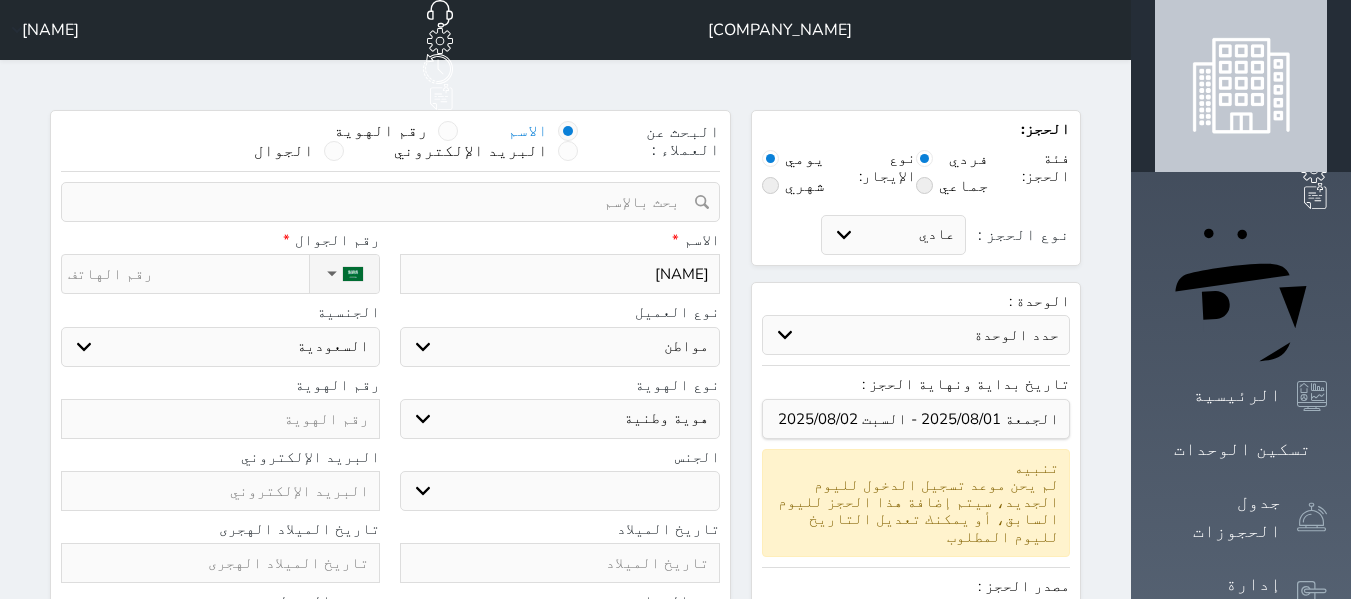 select 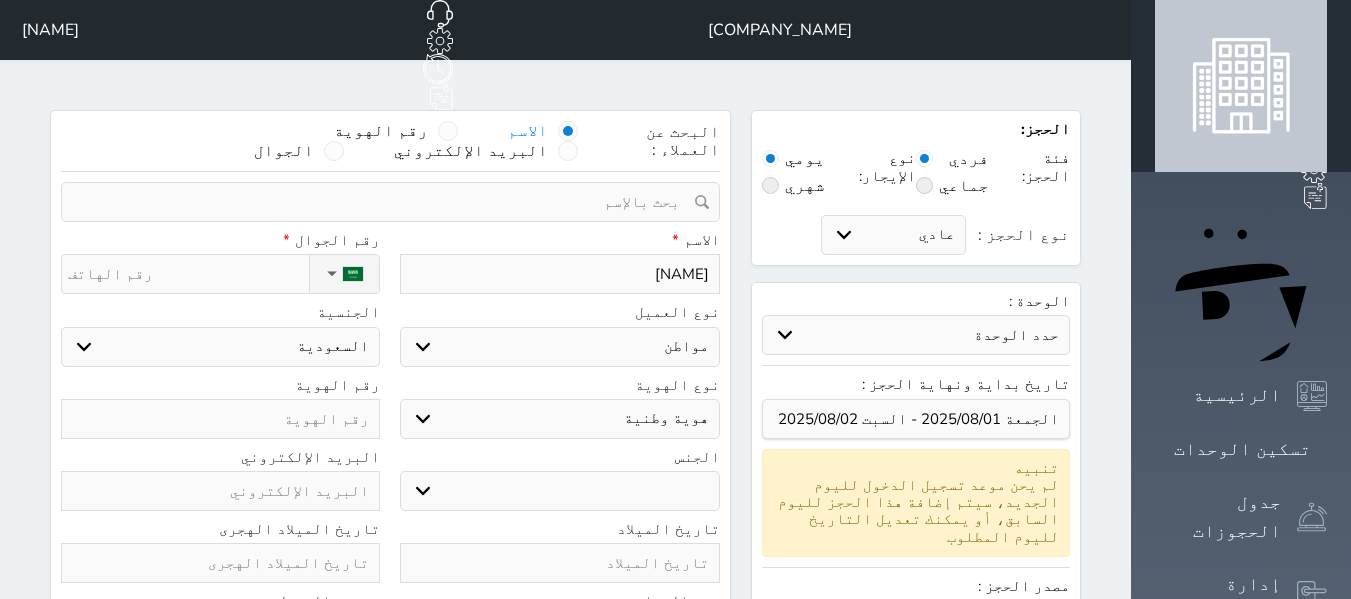 type on "[NAME]" 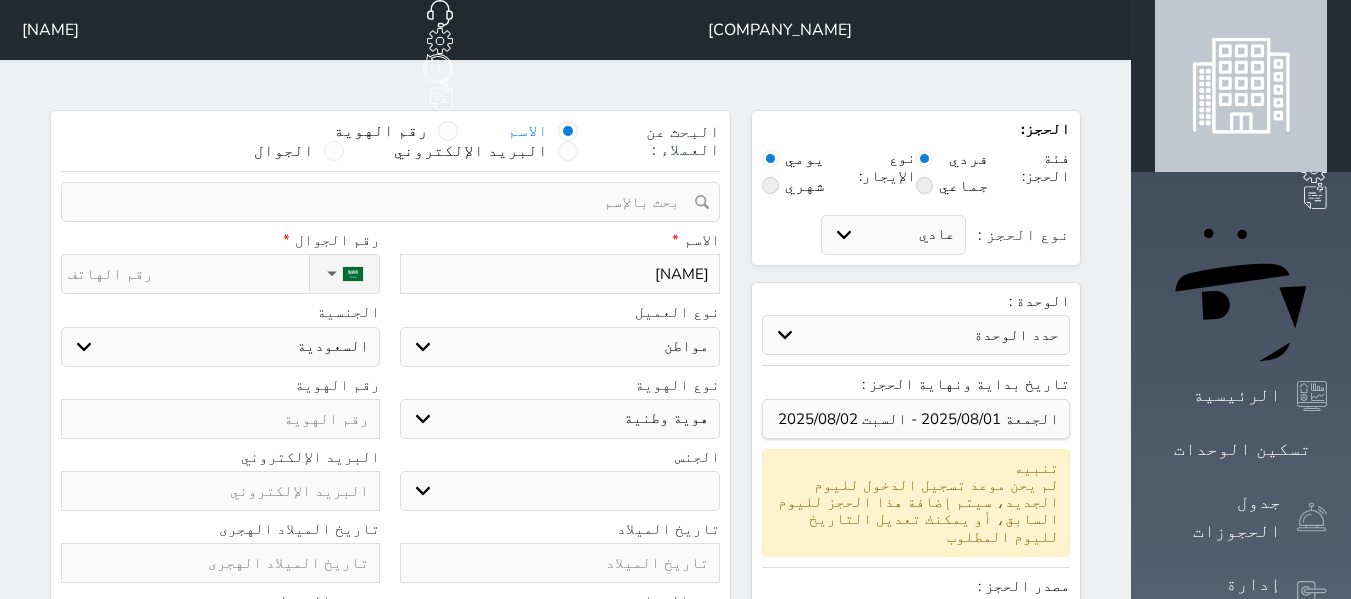 select 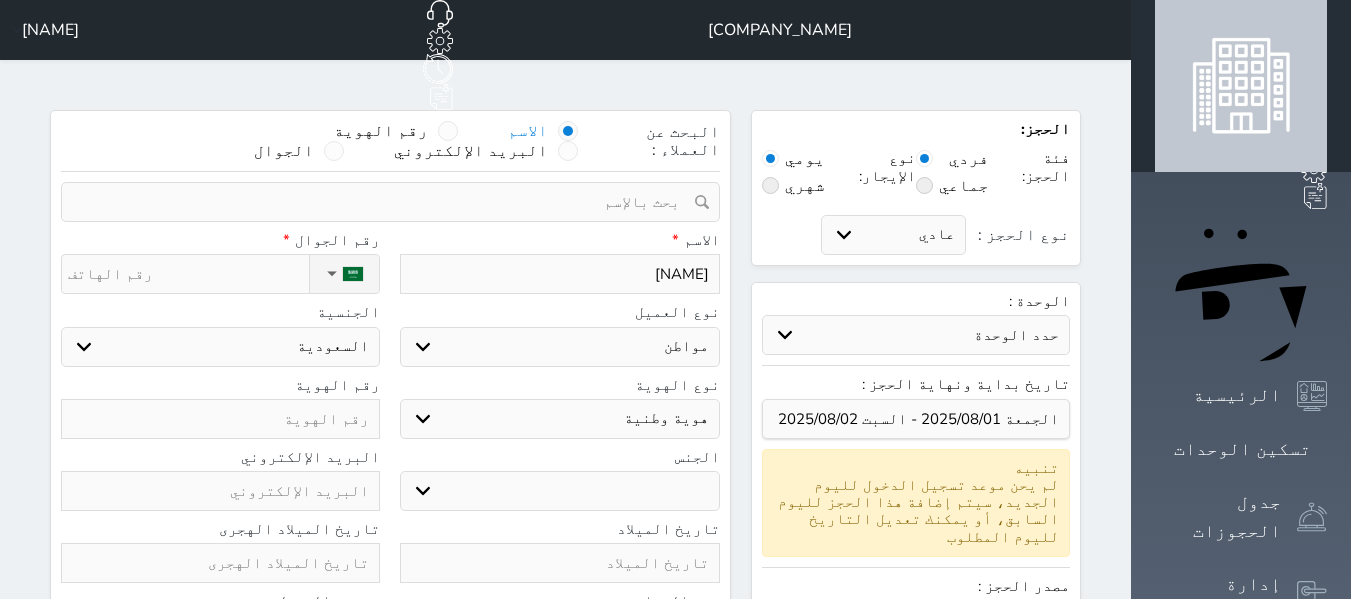 type on "[NAME]" 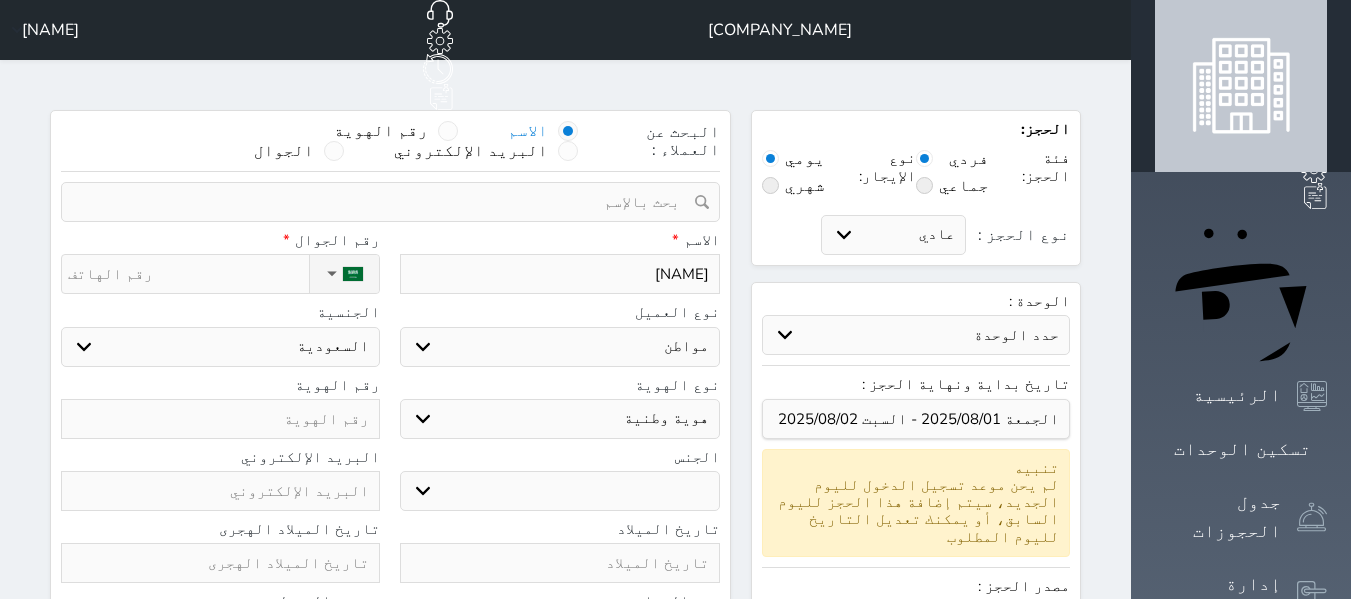 select 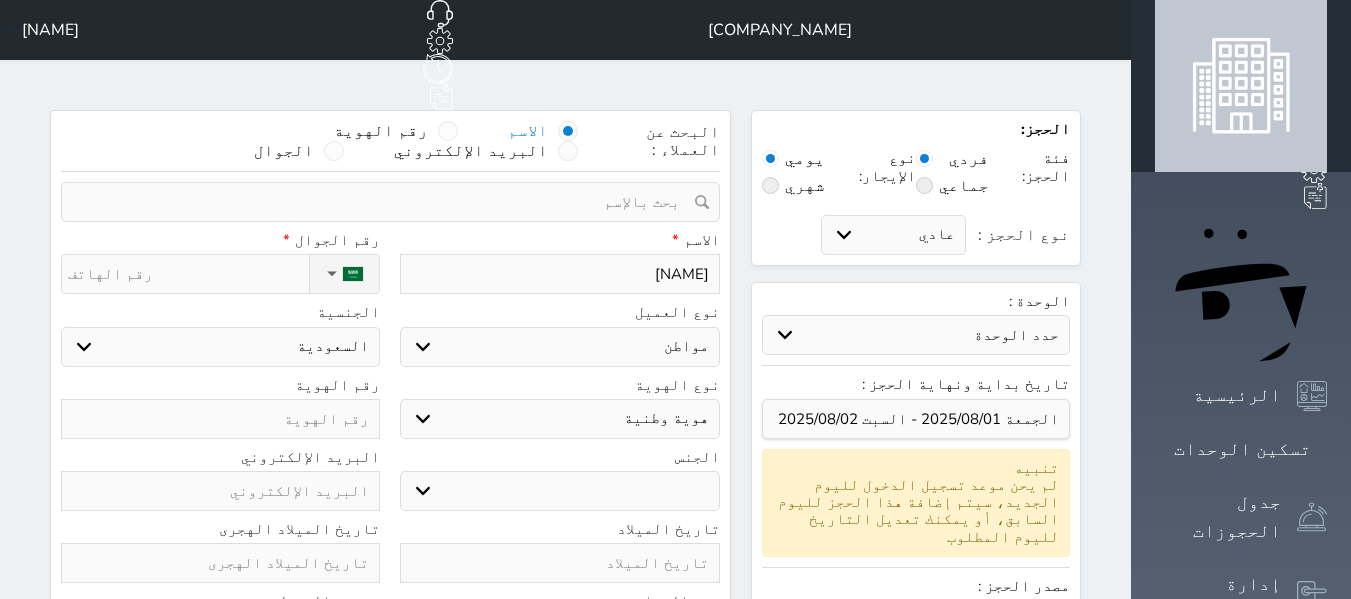 type on "محمد الشمري" 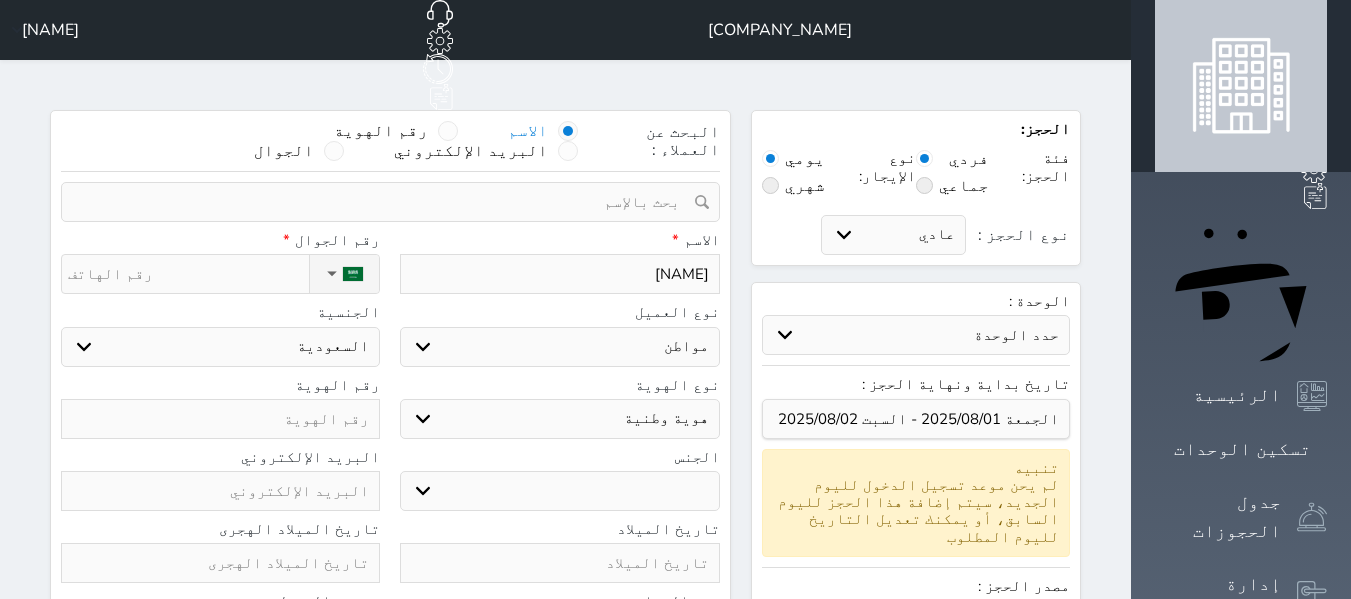 select 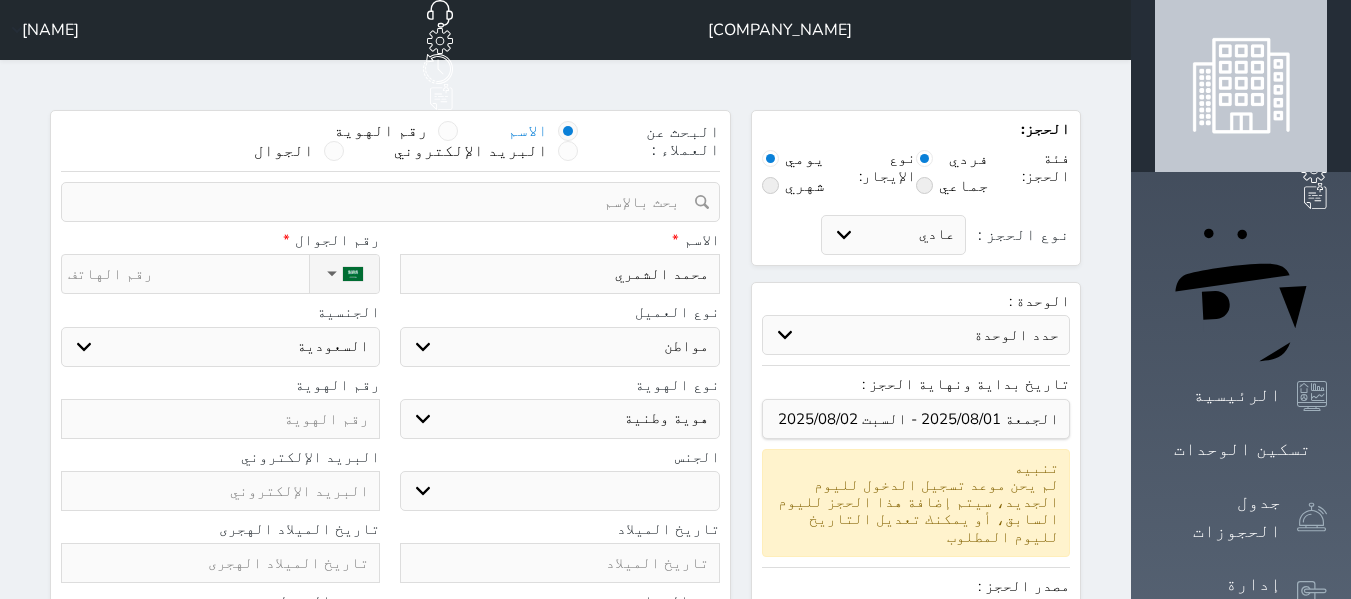 type on "محمد الشمري" 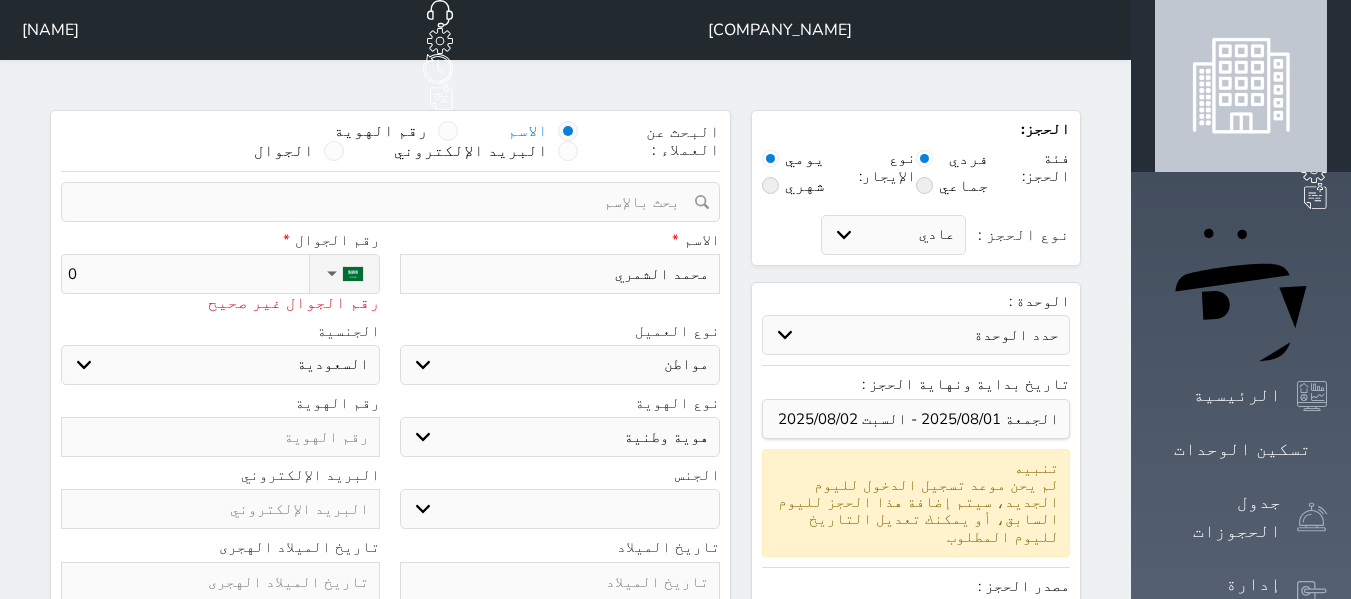 type on "05" 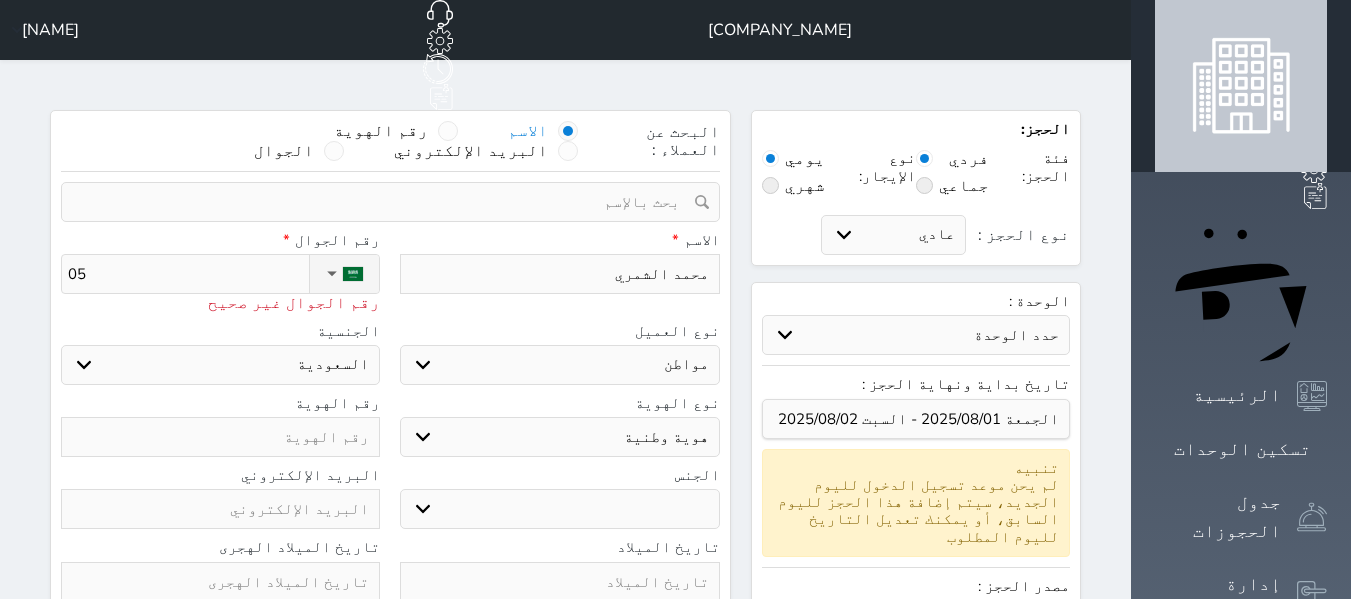type on "053" 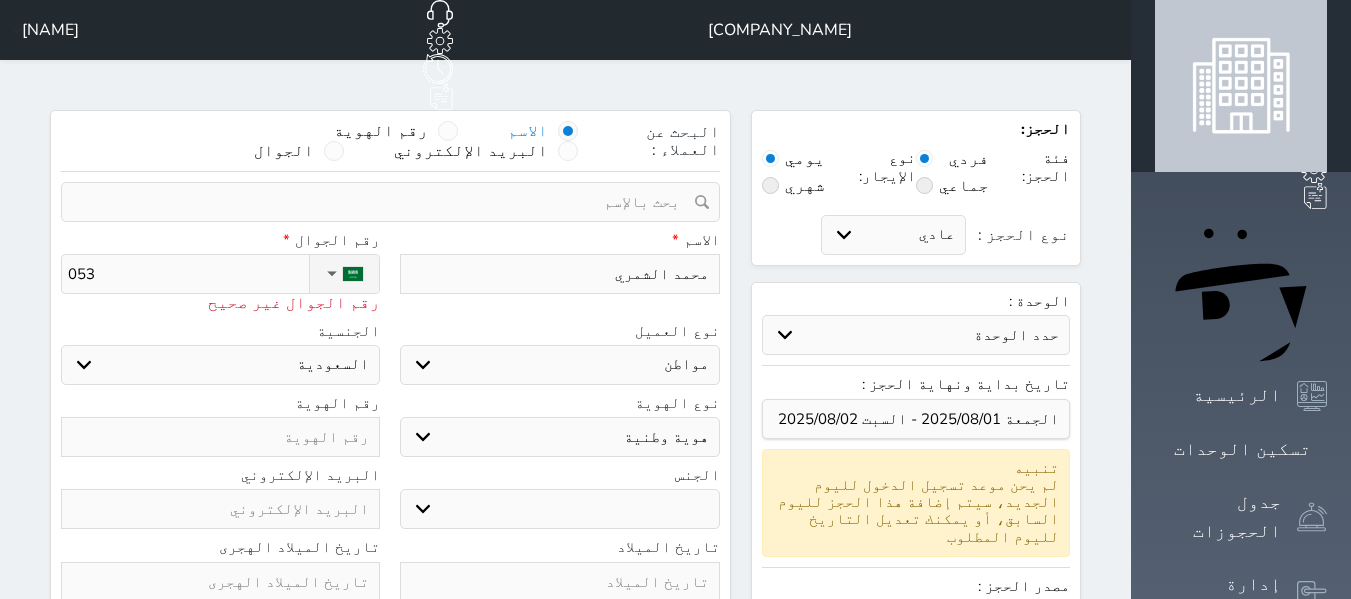 type on "0530" 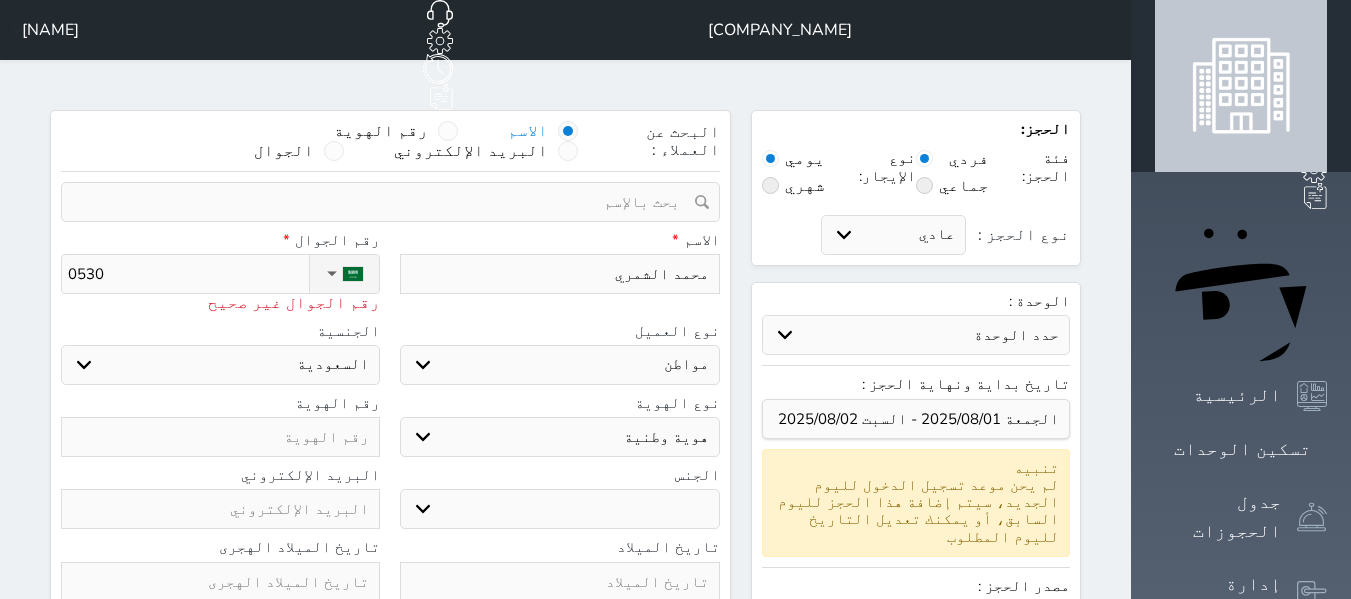 type on "[PHONE_PREFIX]" 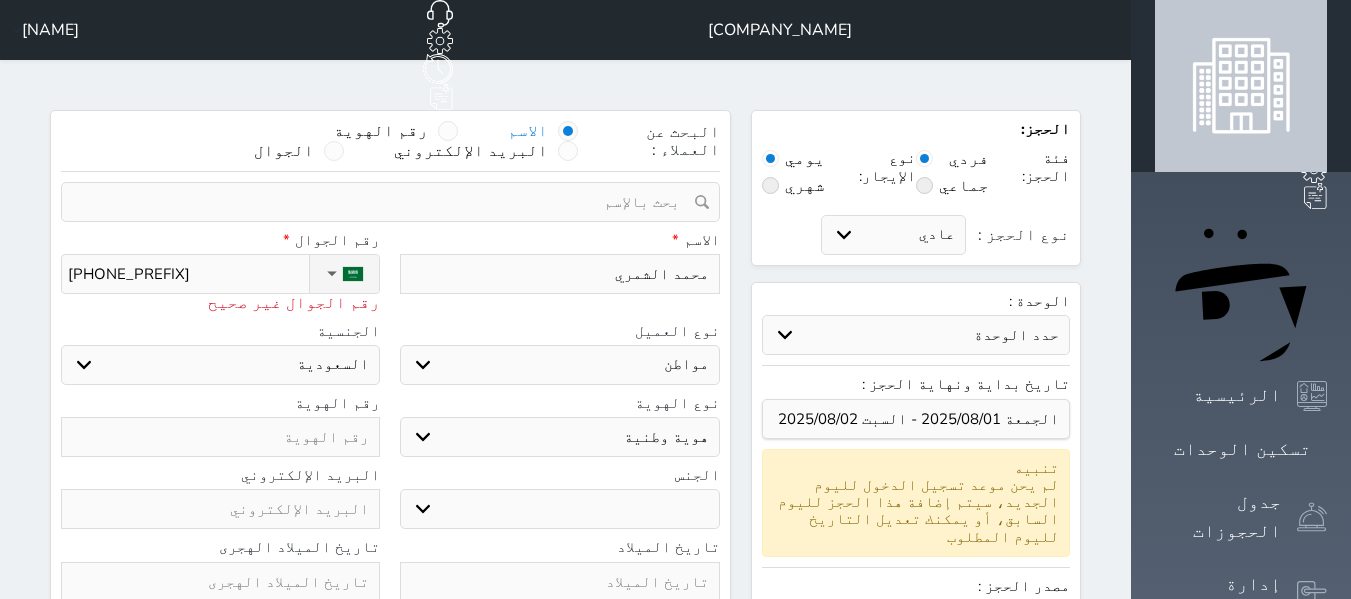 type on "[PHONE]" 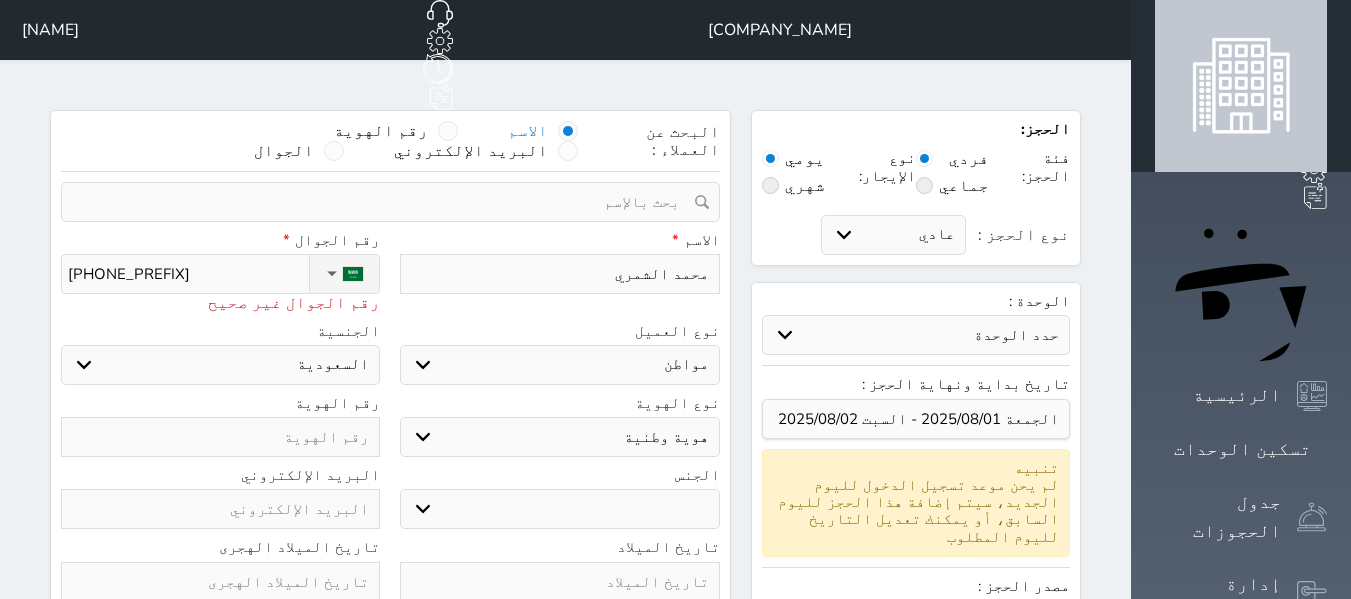 select 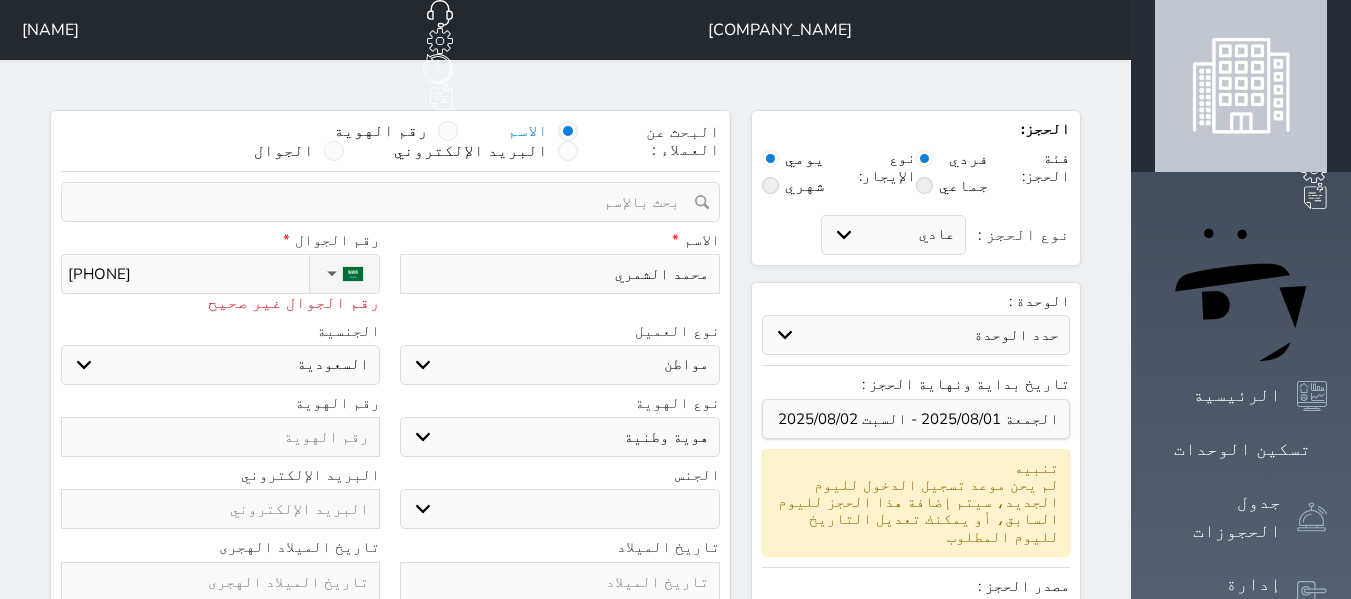 type on "[PHONE_PREFIX]" 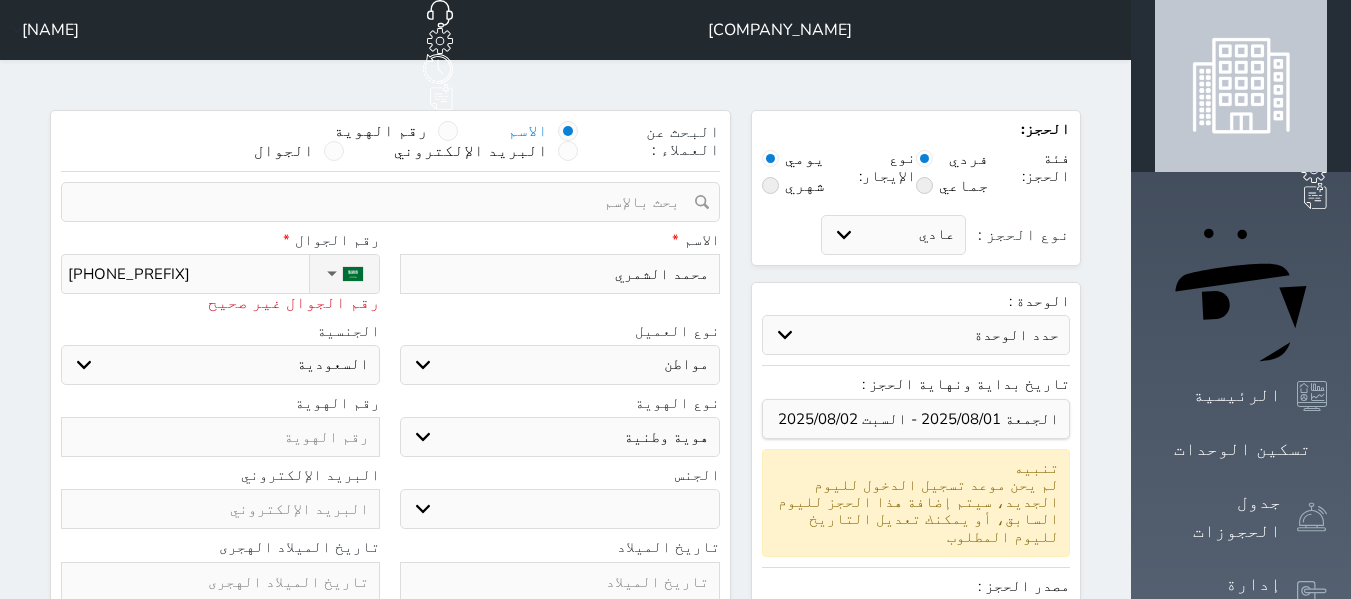 type on "[PHONE_PREFIX]" 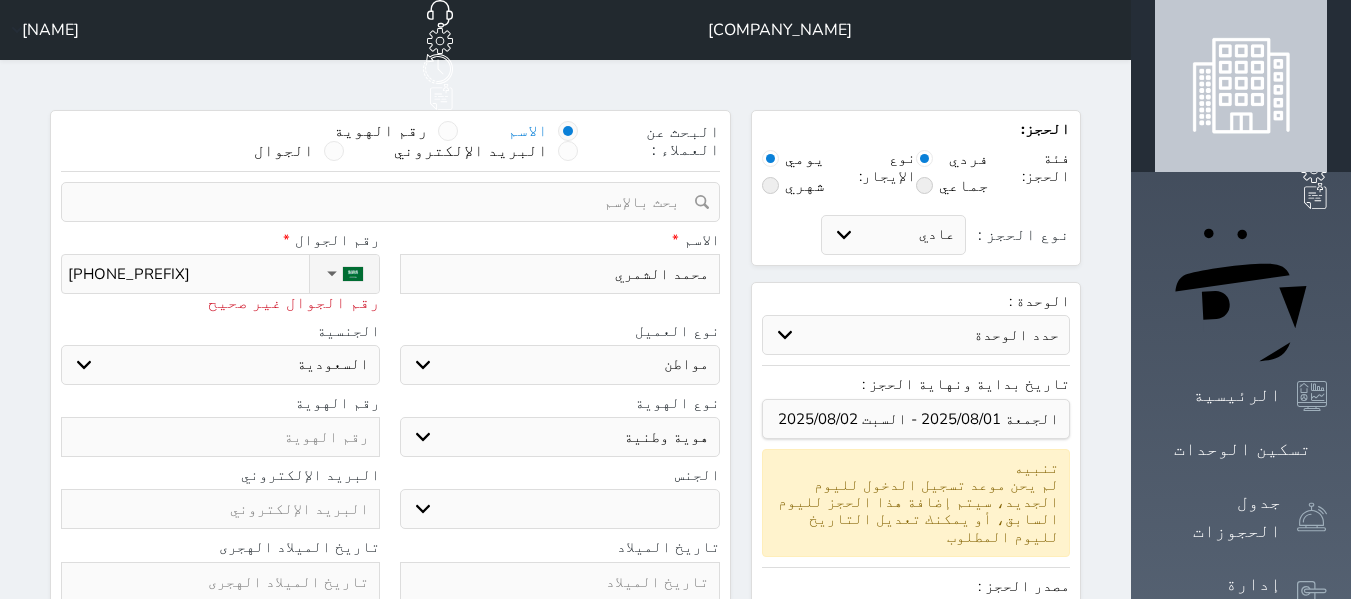 select 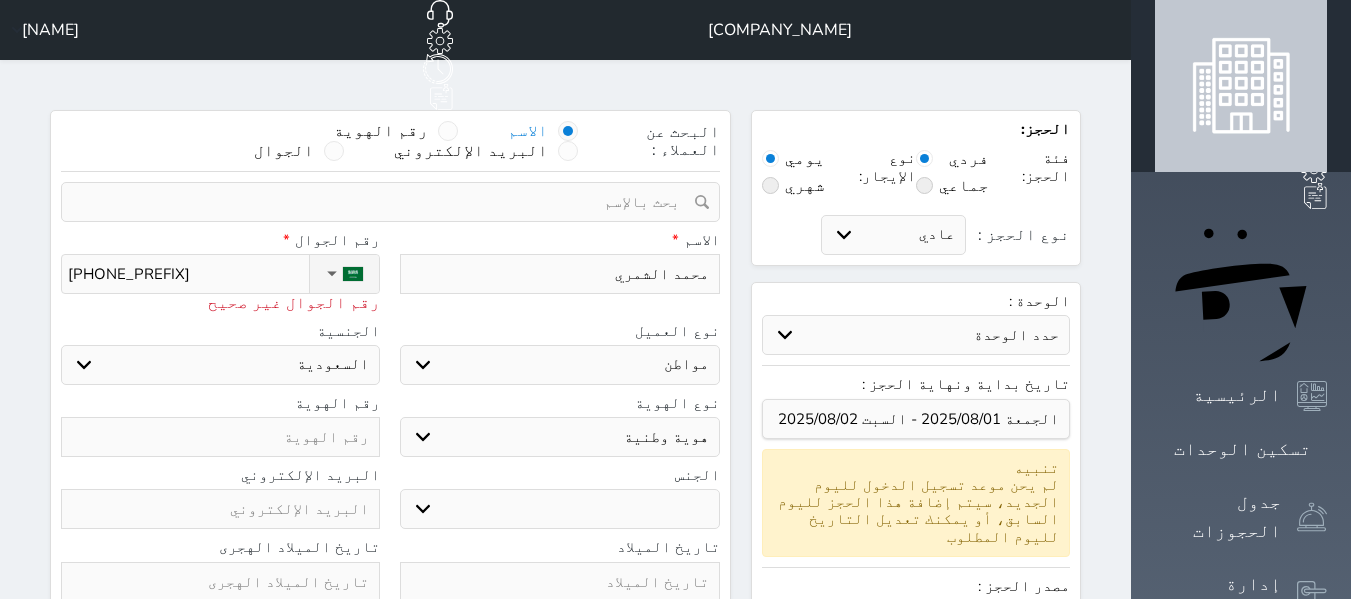 type on "[PHONE]" 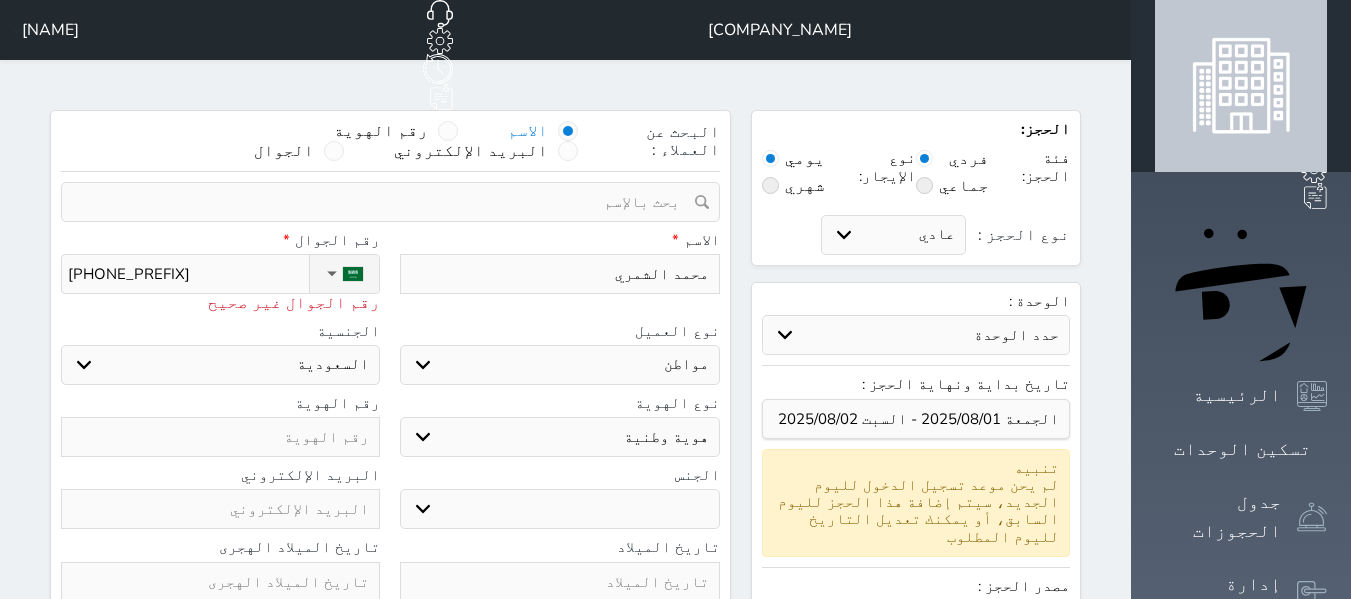 select 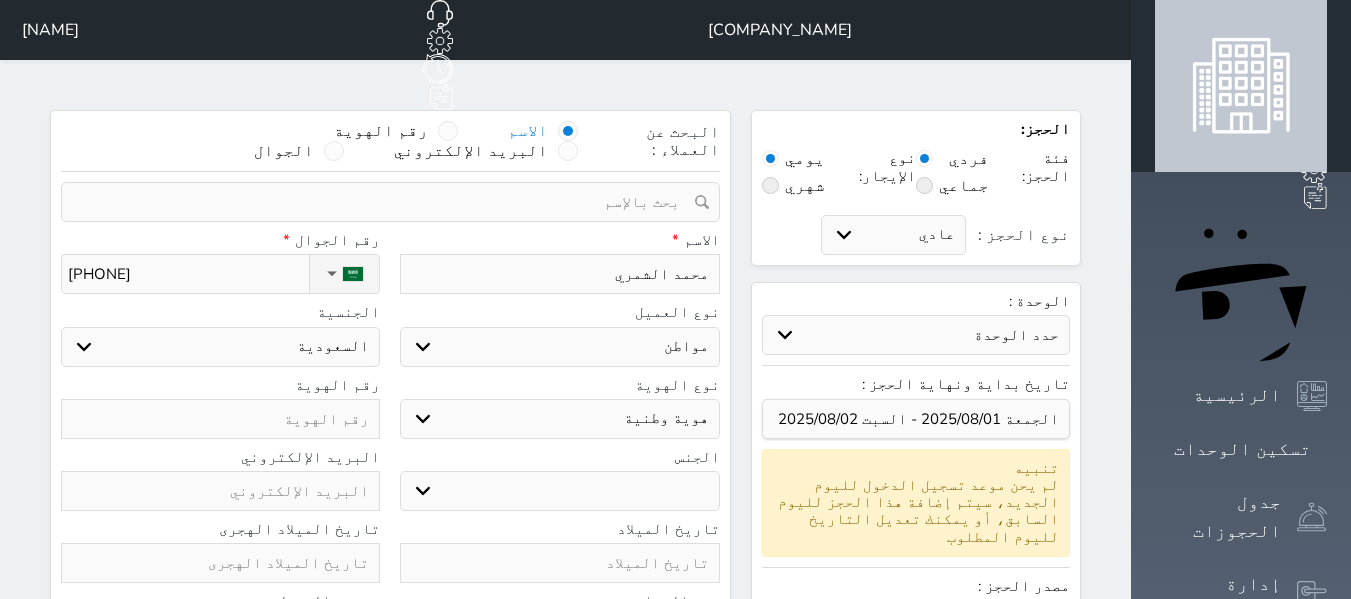 type on "[PHONE]" 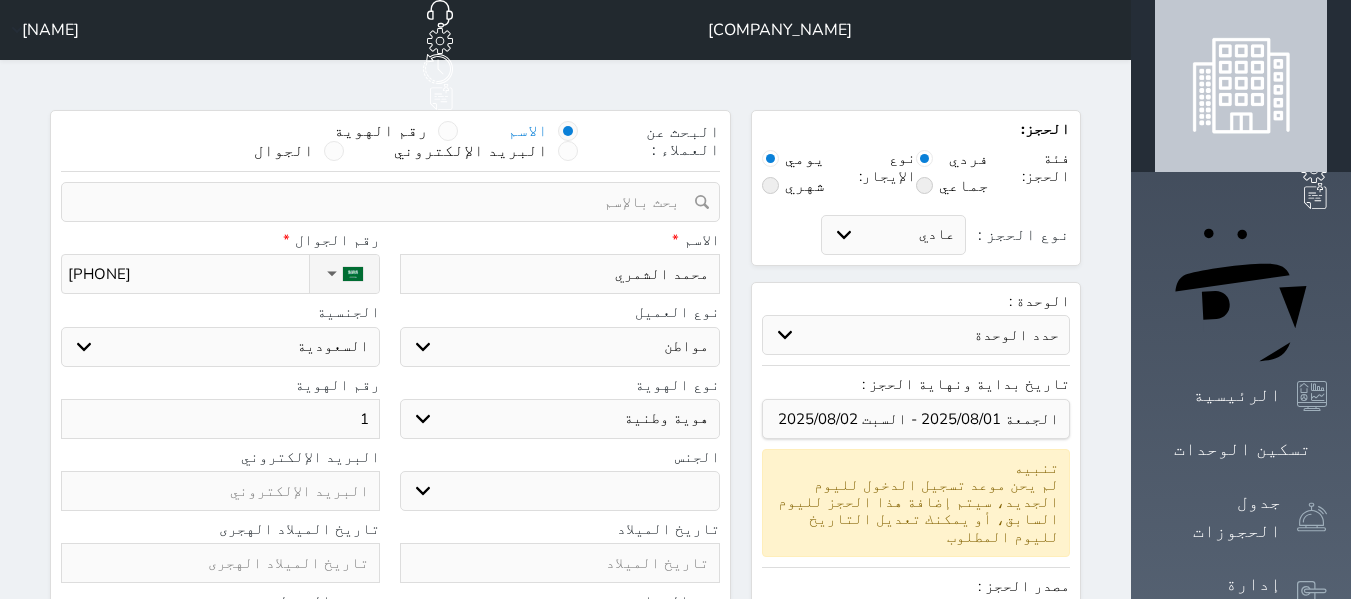 type on "11" 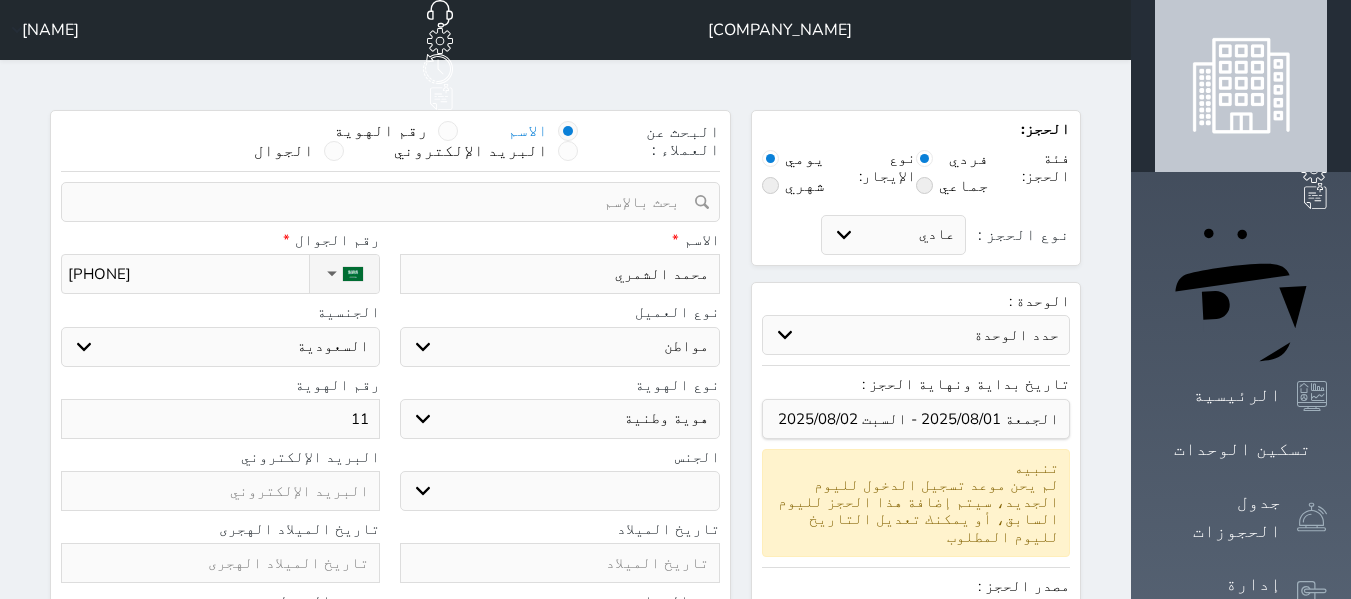 type on "111" 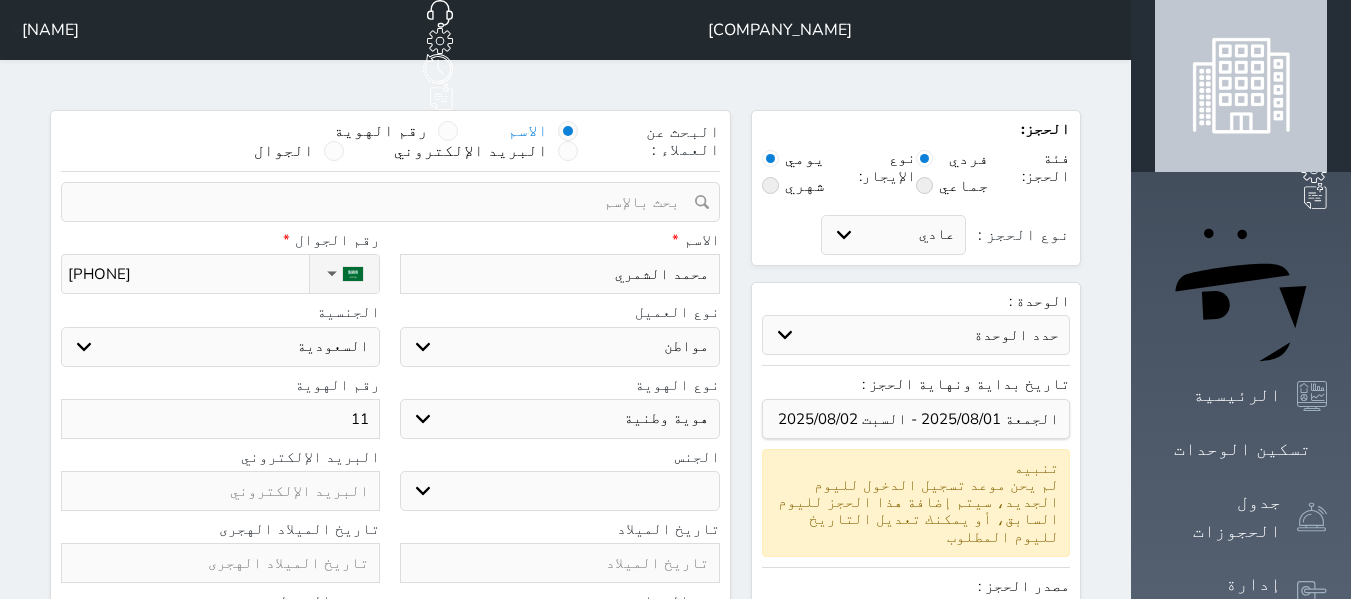 select 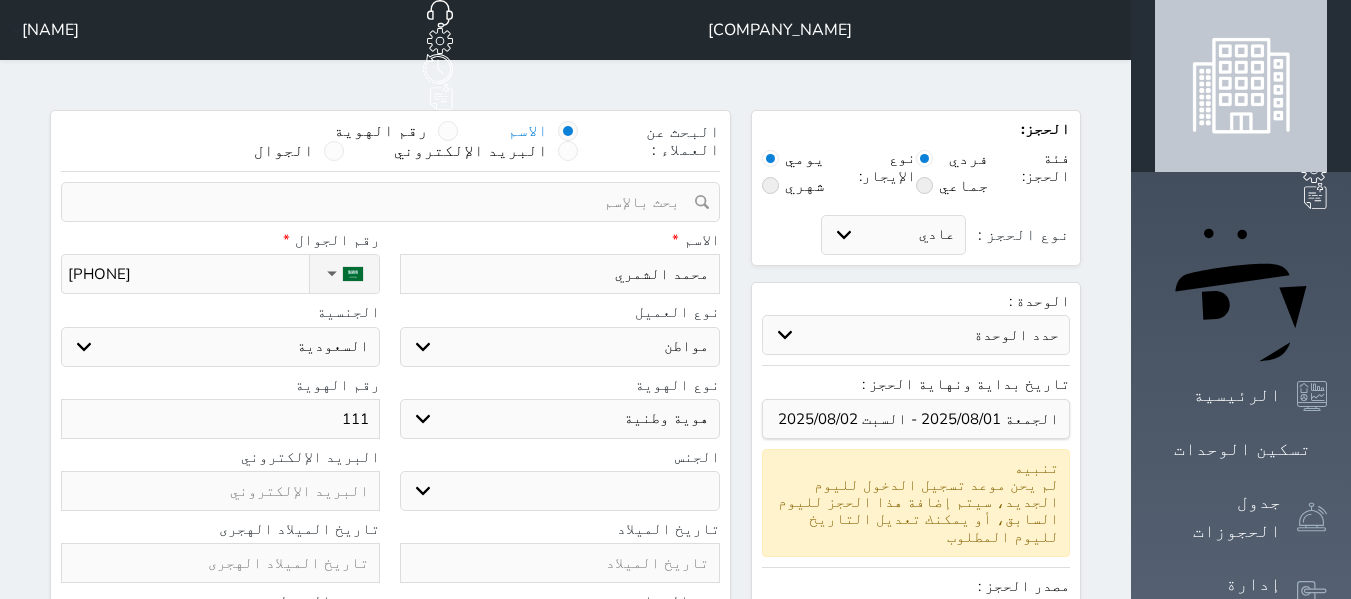type on "1119" 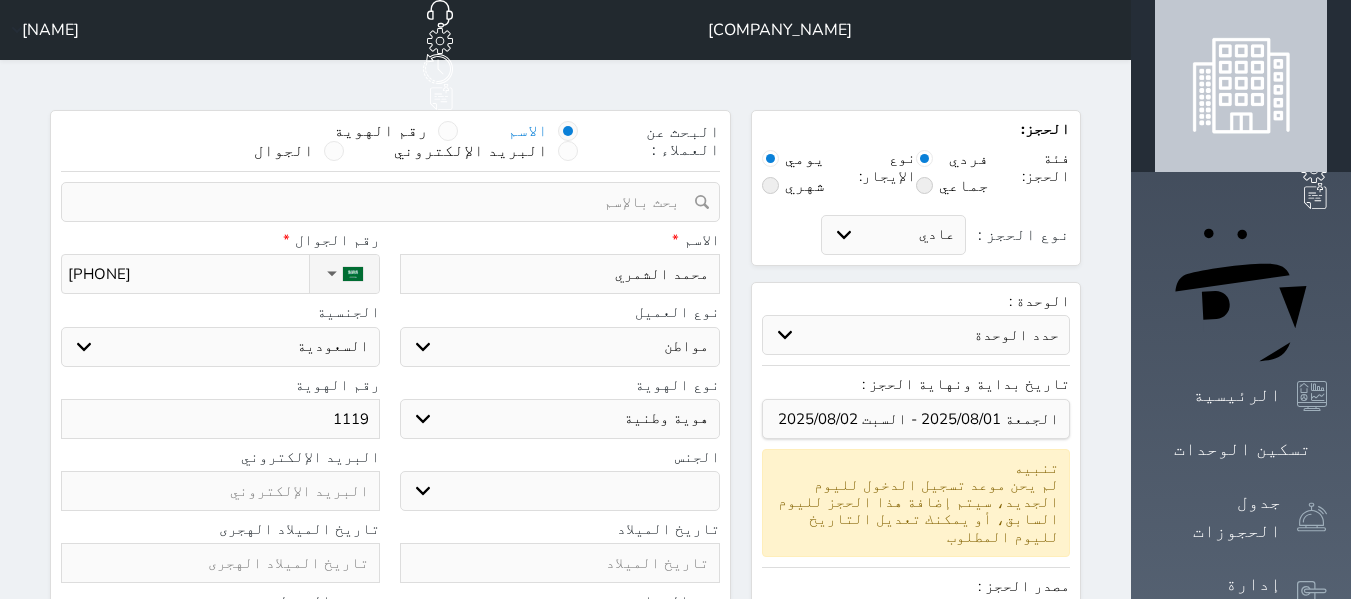 type on "11191" 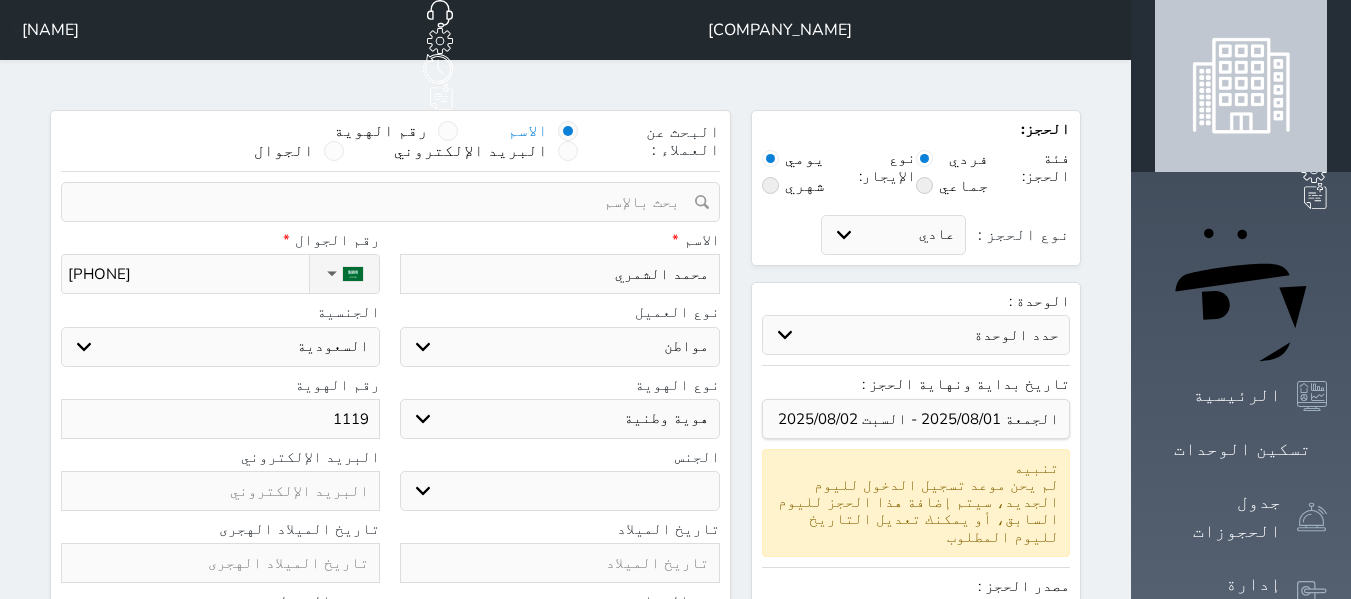select 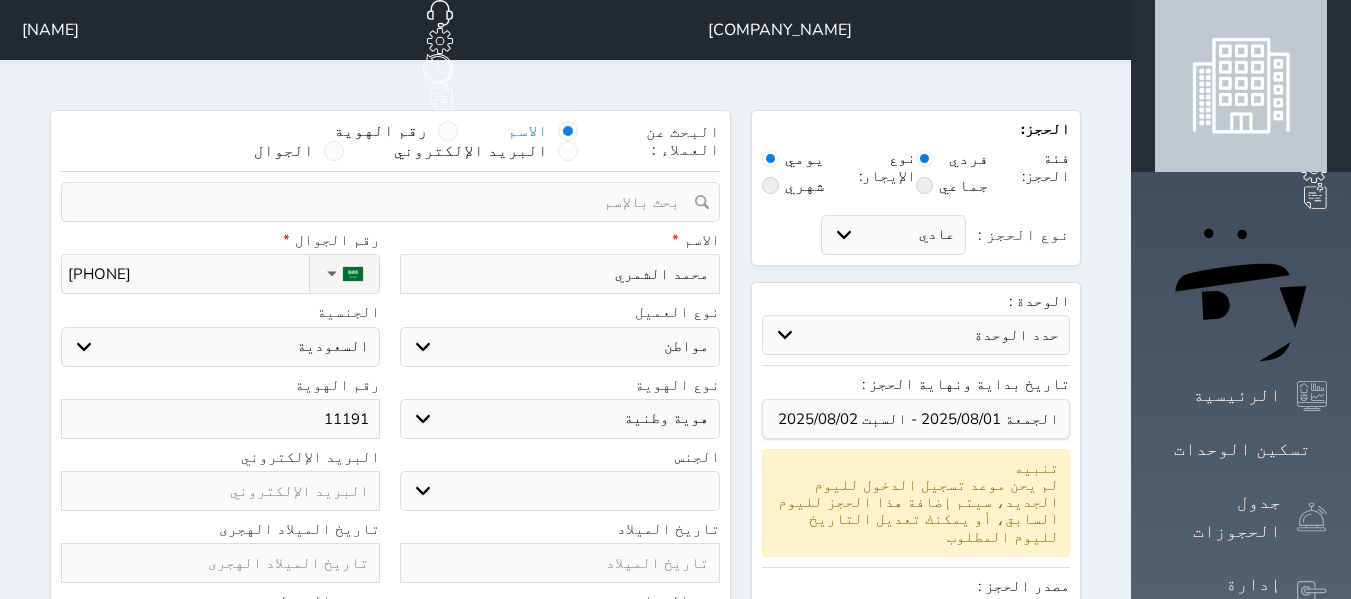type on "[ID_NUMBER_PREFIX]" 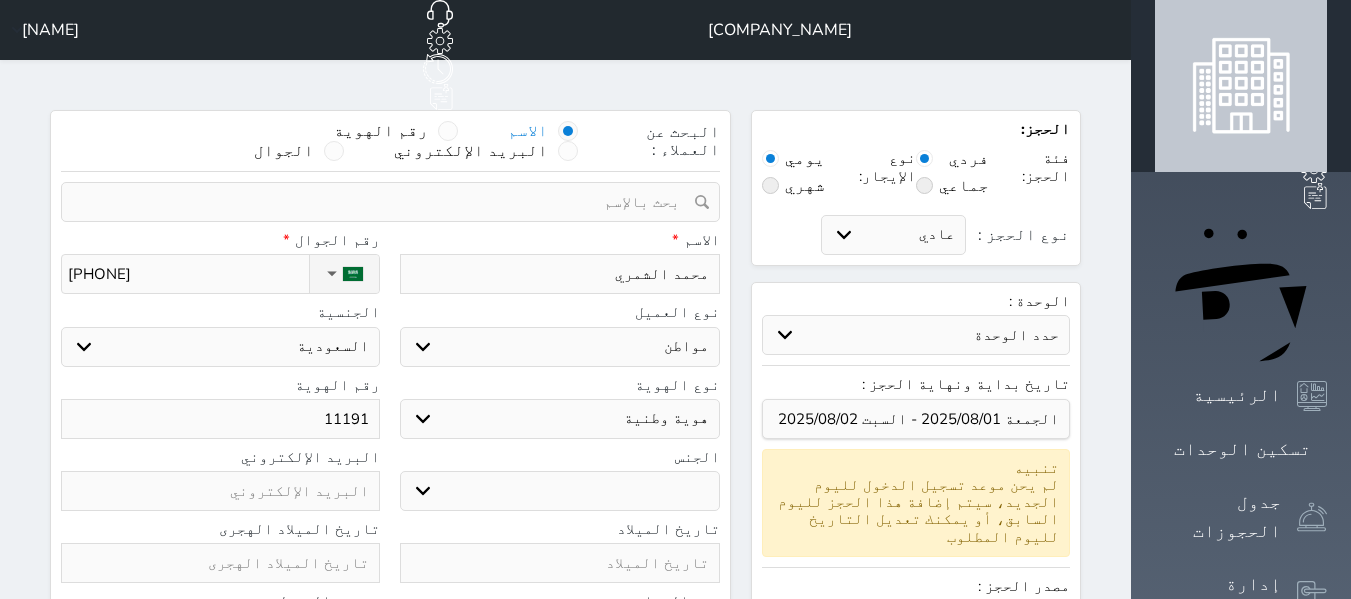 select 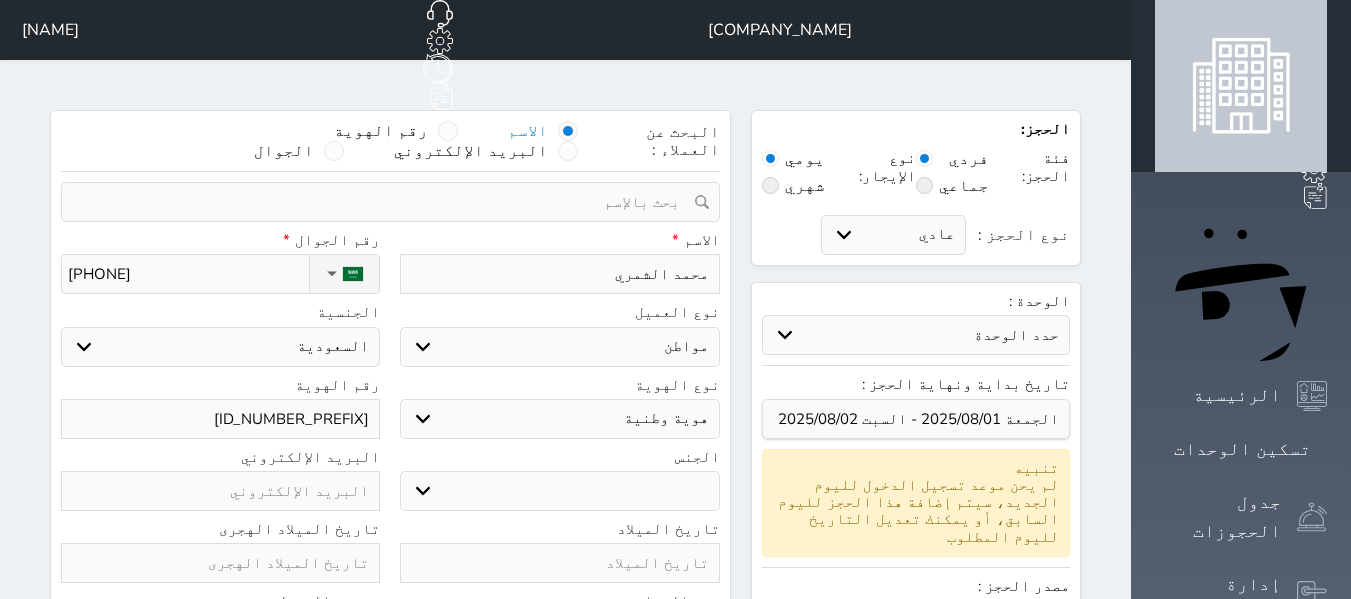 type on "[ID_NUMBER_PREFIX]" 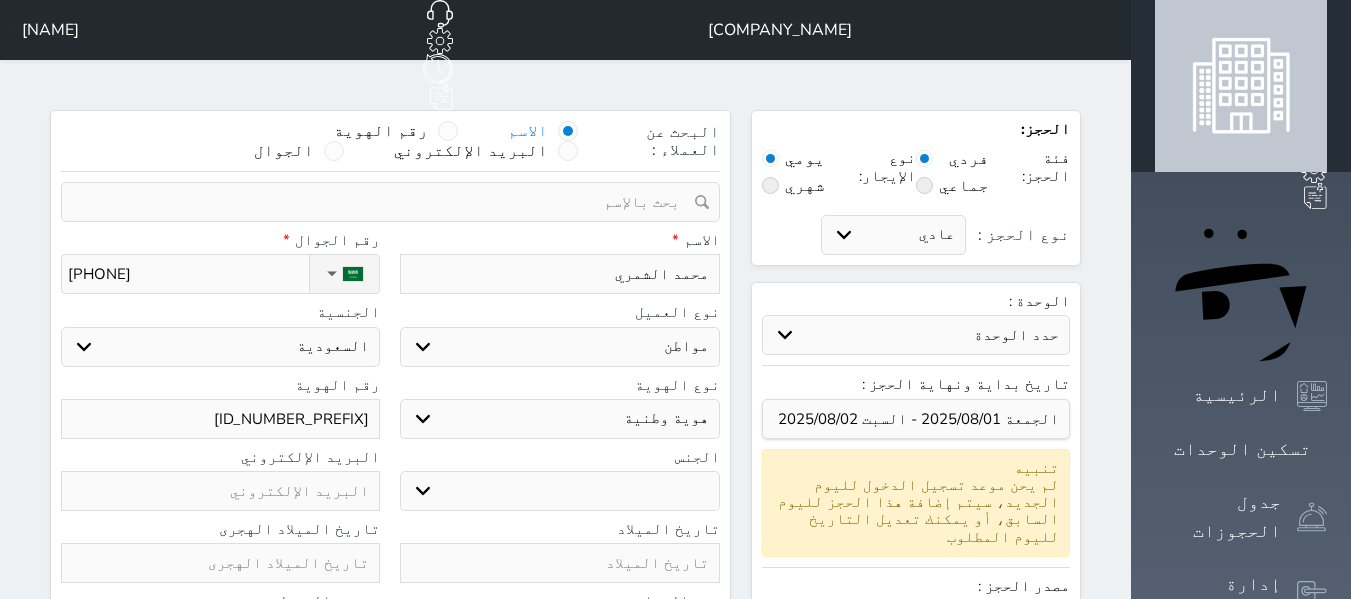 select 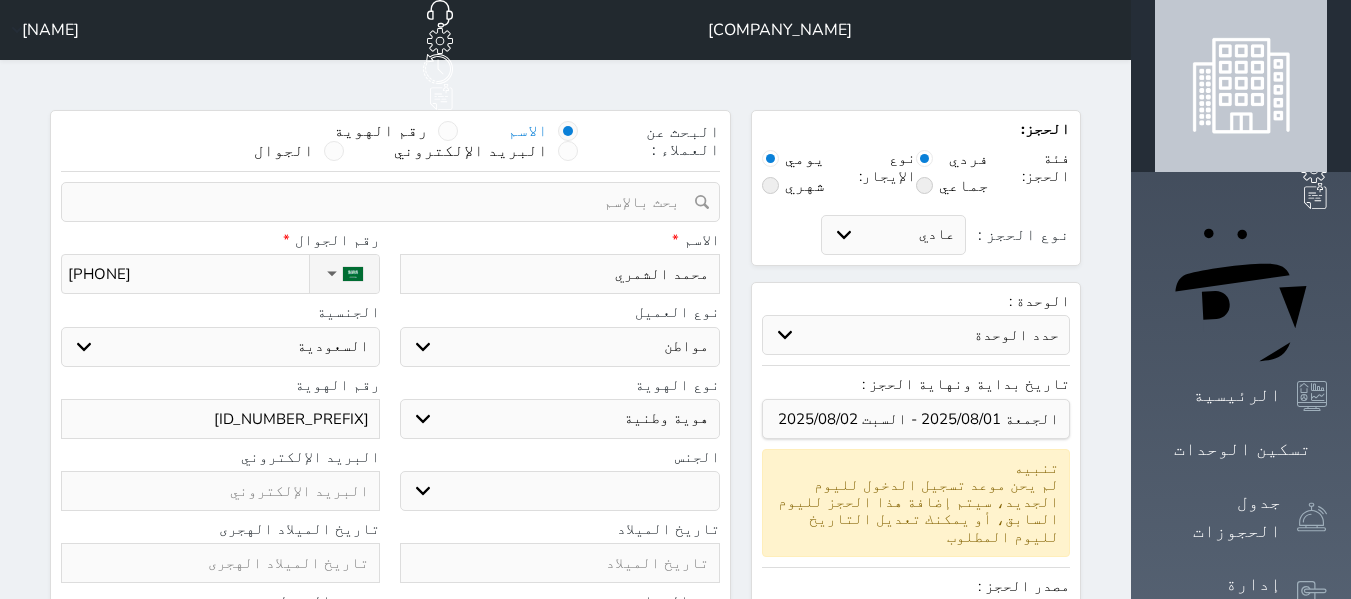 type on "[ID_NUMBER_PREFIX]" 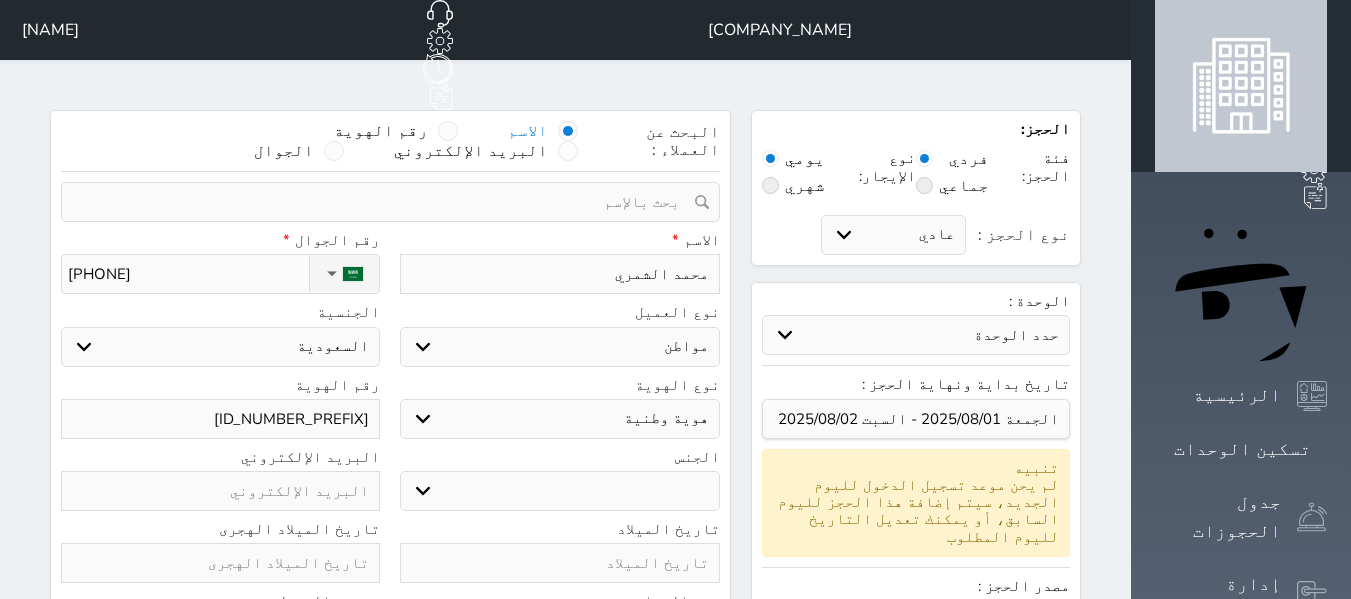 type on "[ID_NUMBER]" 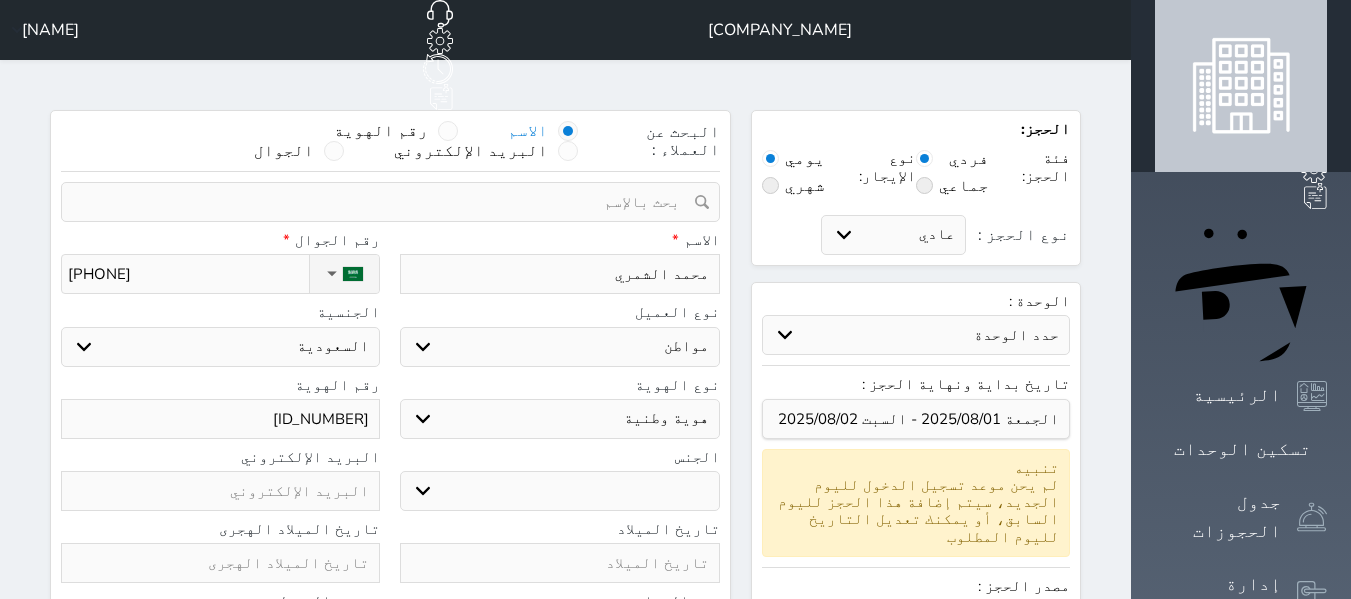 type on "[ID_NUMBER_PREFIX]" 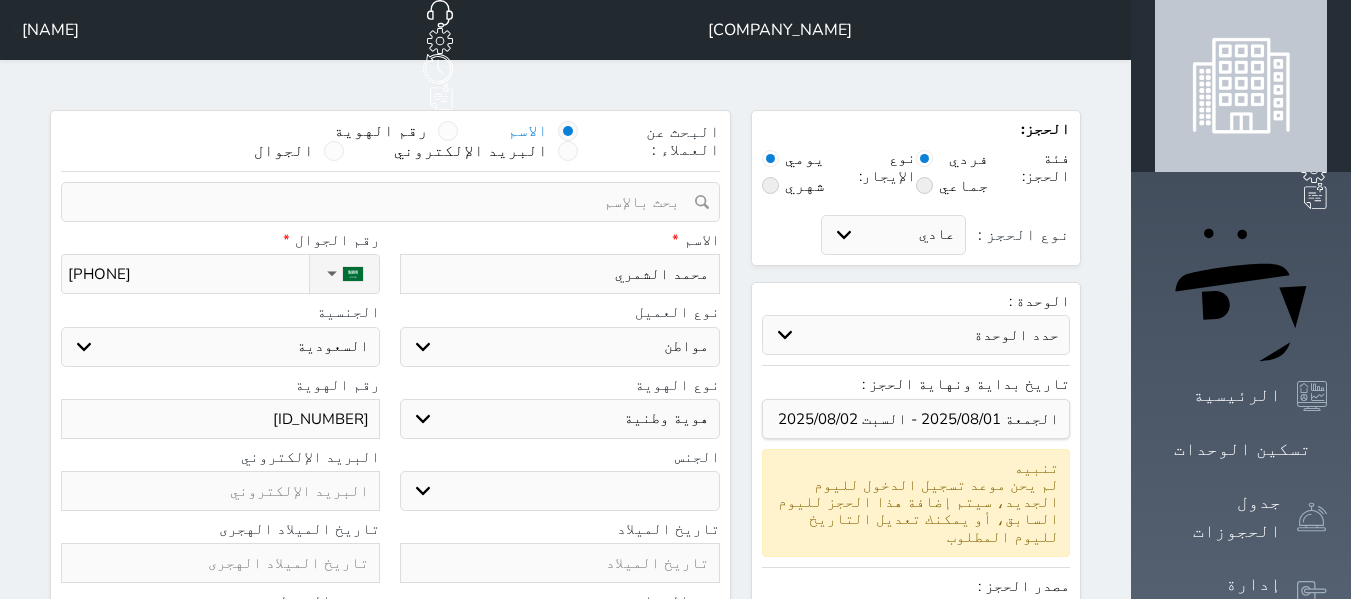 select 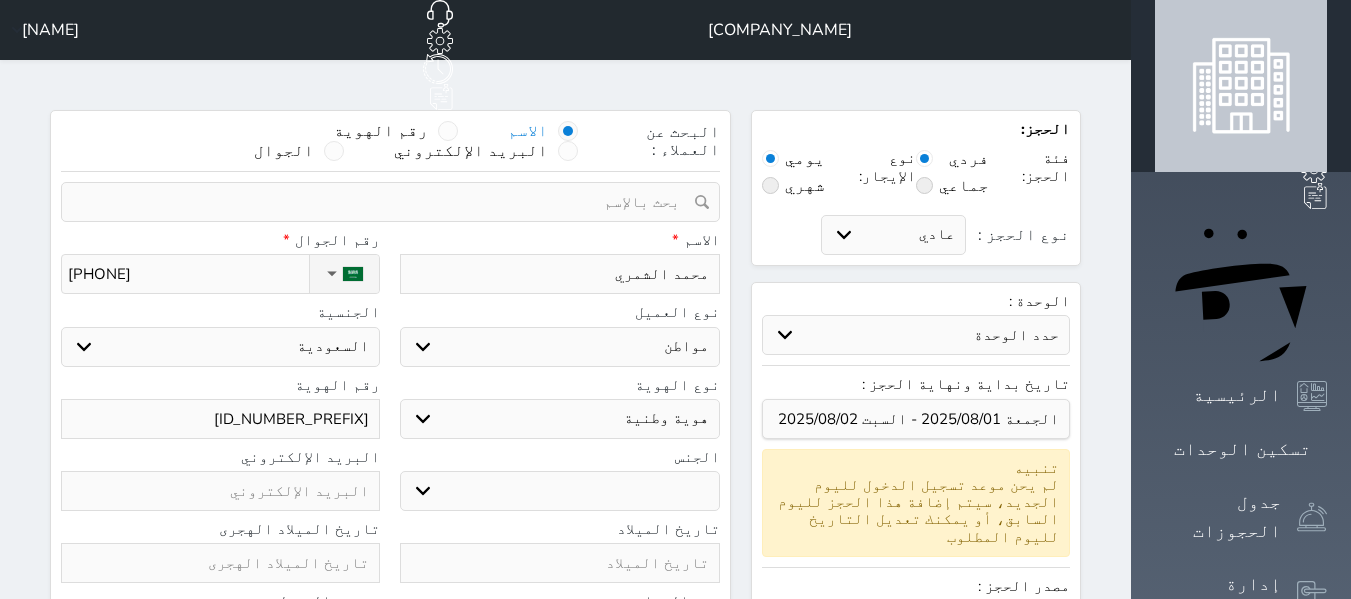type on "[ID_NUMBER]" 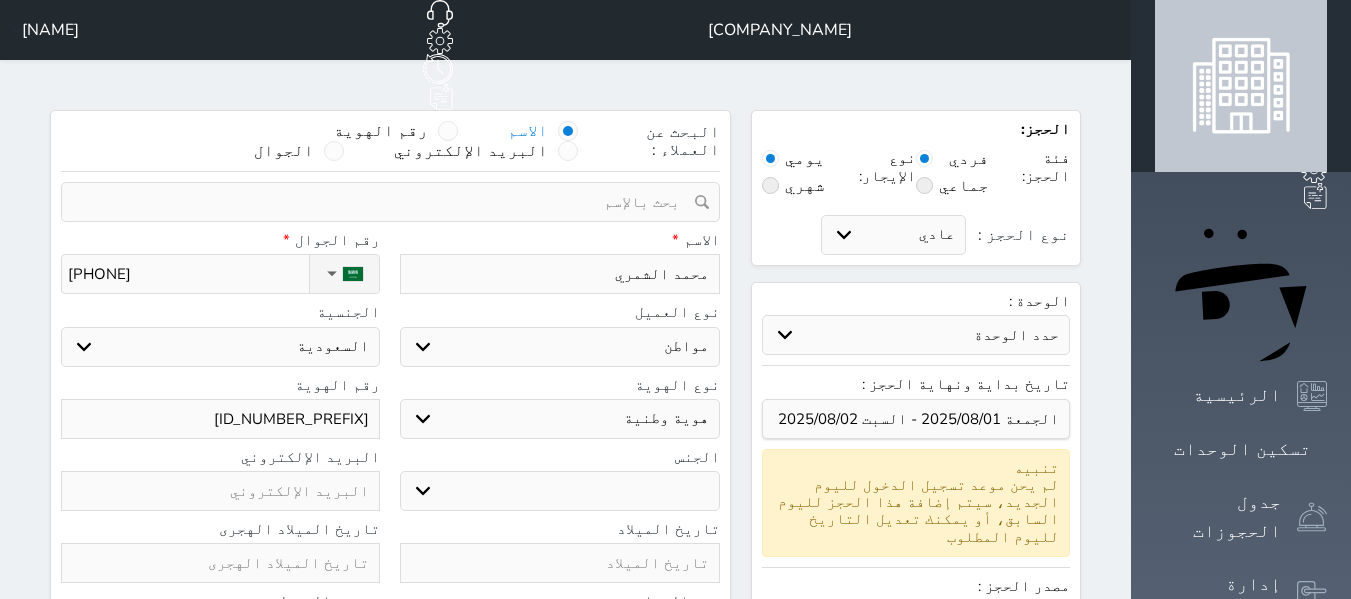 select 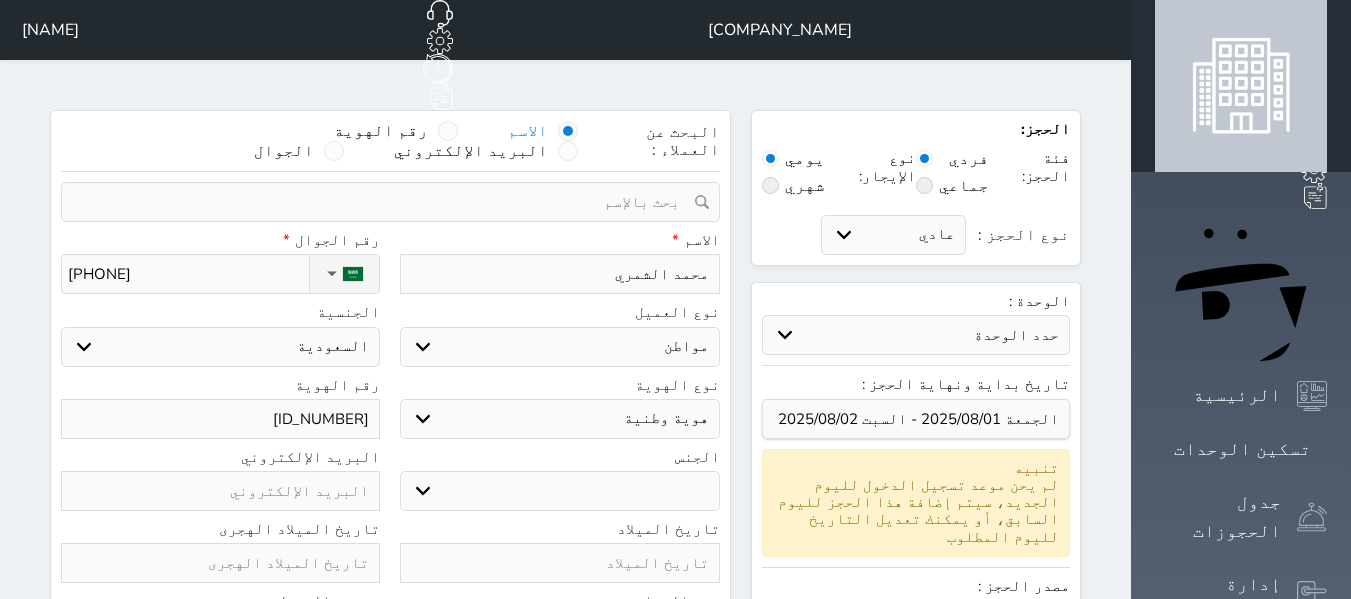 type on "[ID_NUMBER]" 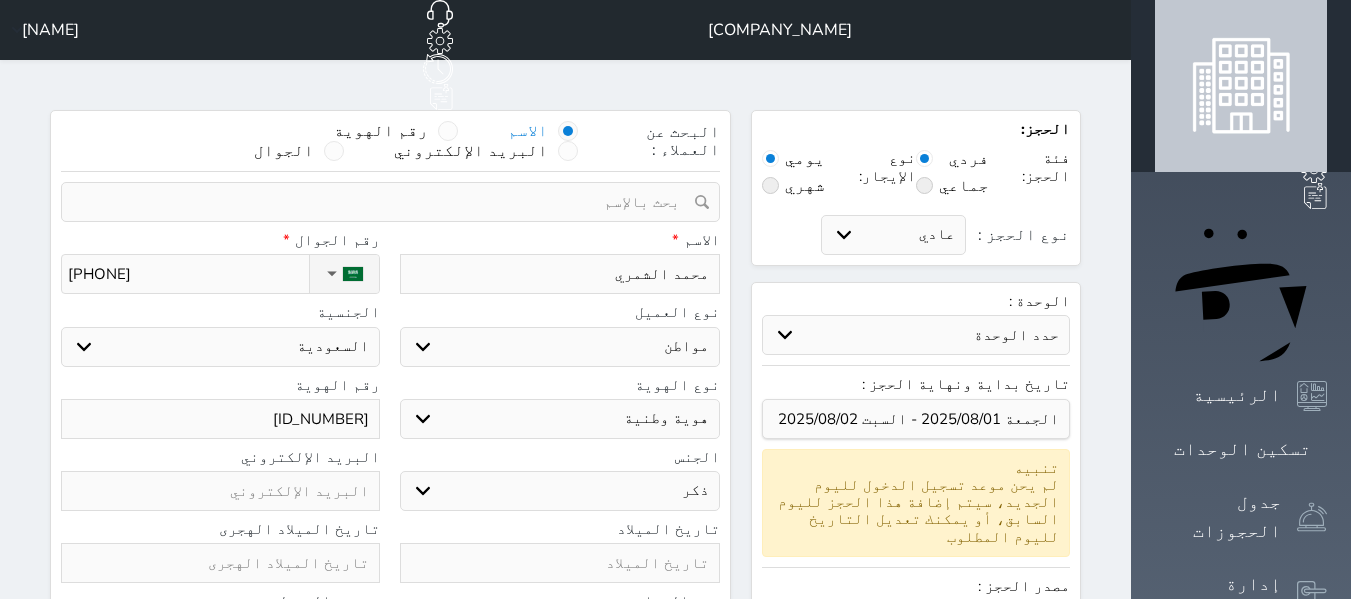 click on "ذكر   انثى" at bounding box center (559, 491) 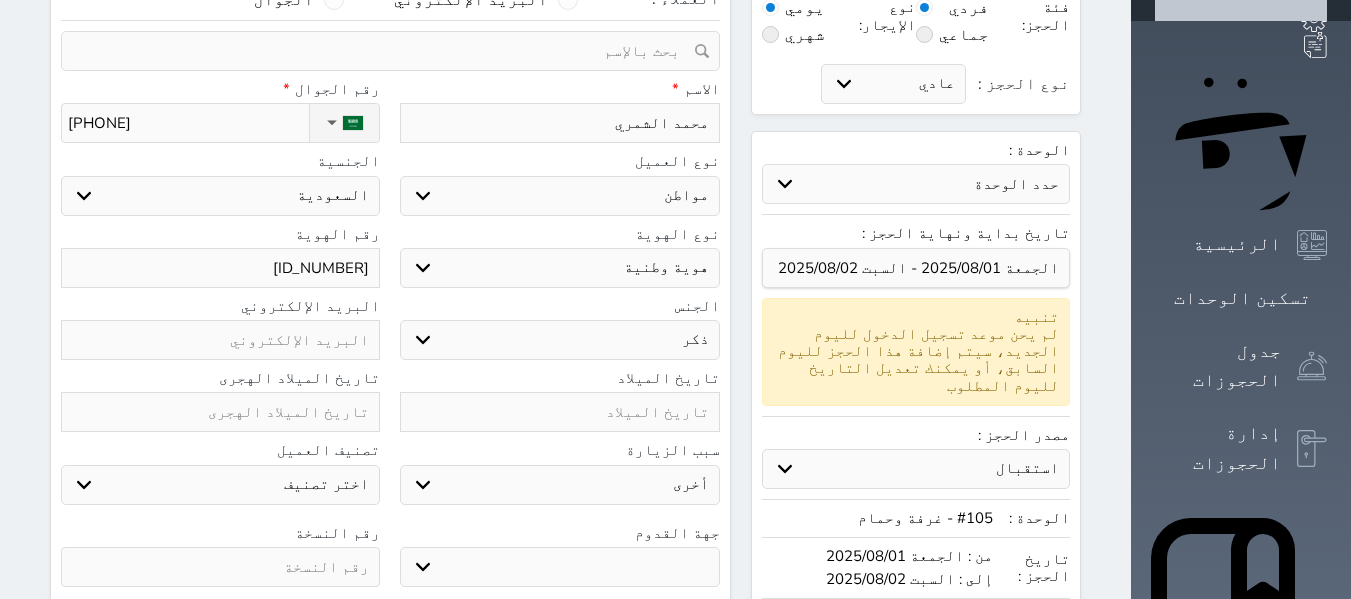 scroll, scrollTop: 200, scrollLeft: 0, axis: vertical 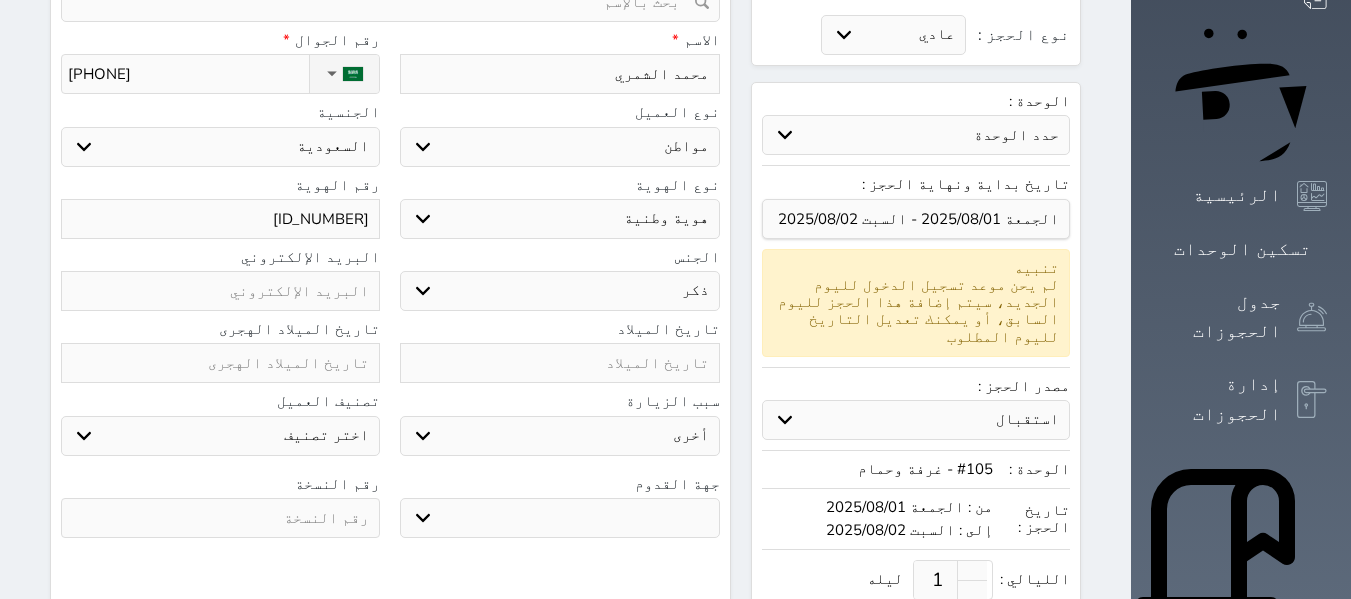 click on "جهة القدوم   جو بحر ارض   رقم النسخة" at bounding box center (390, 512) 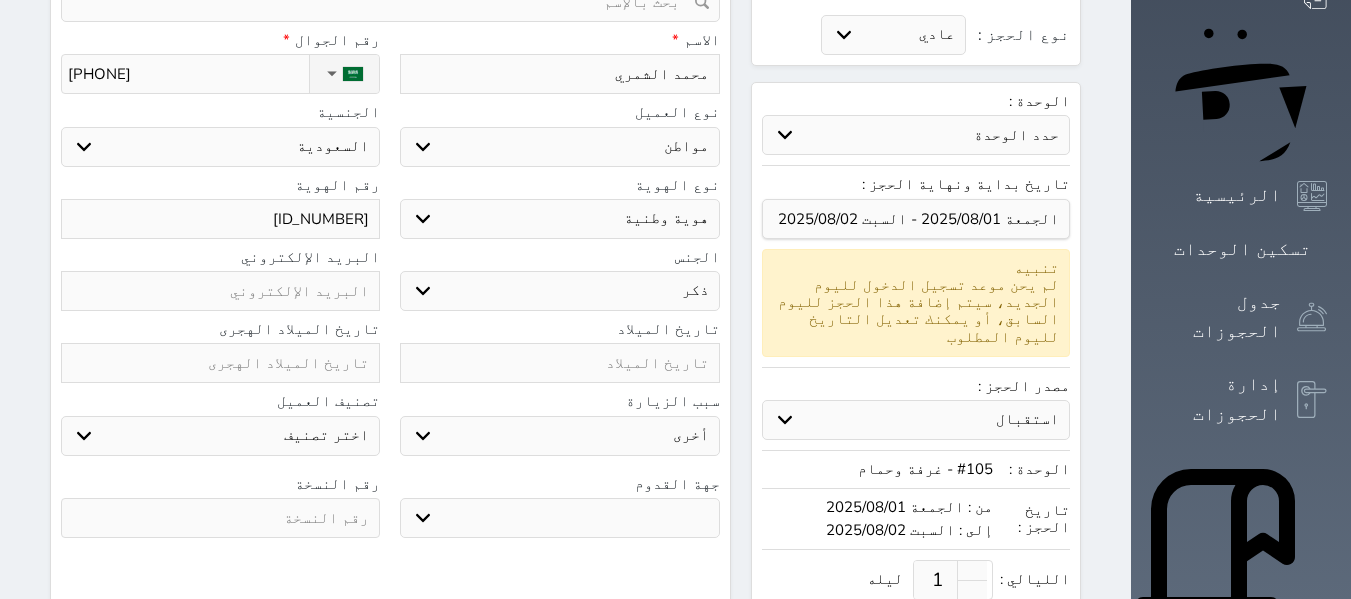 click on "جو بحر ارض" at bounding box center [559, 518] 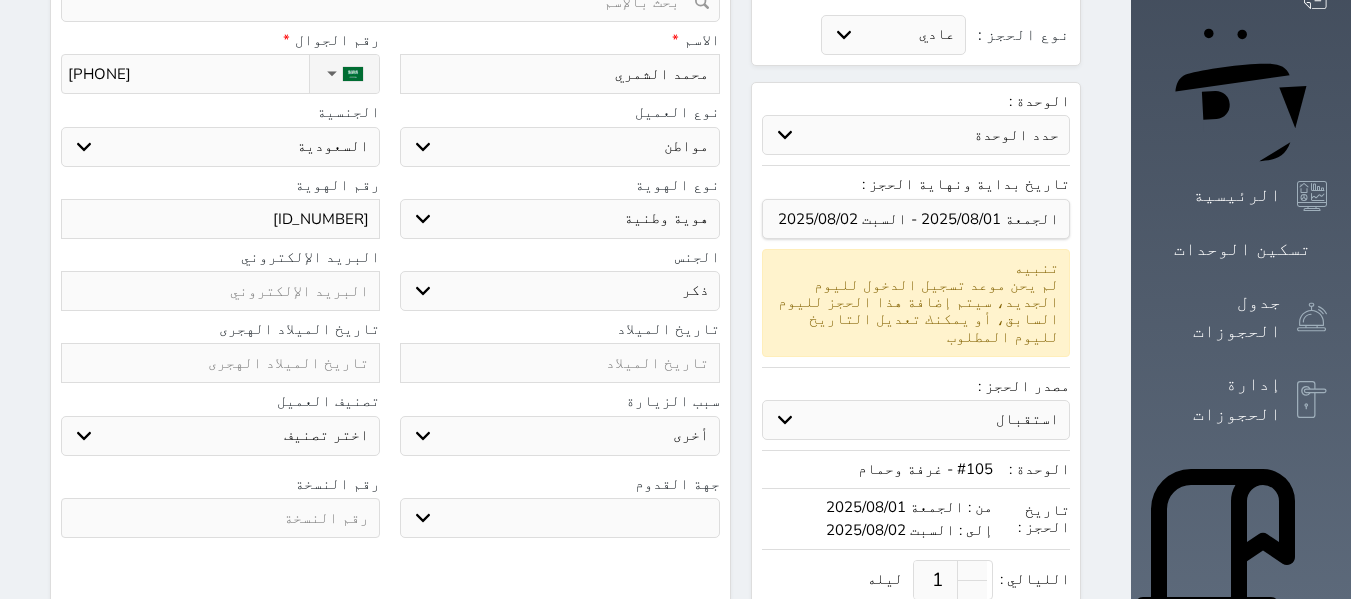 click on "جو بحر ارض" at bounding box center [559, 518] 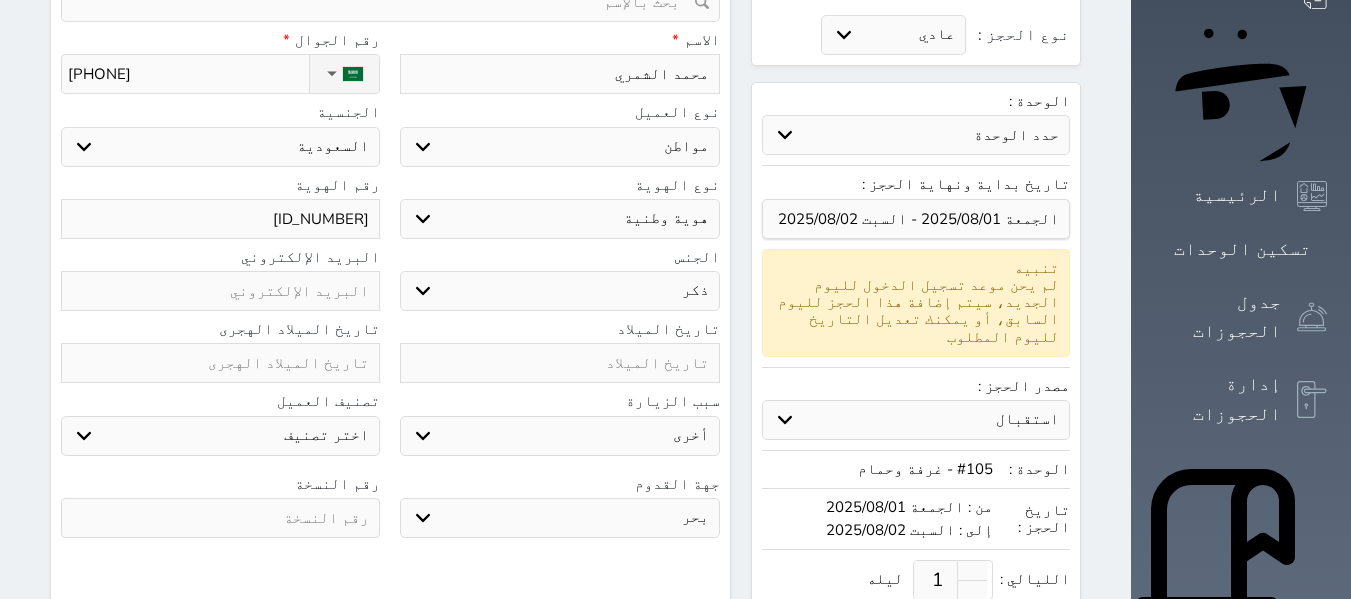 click on "جو بحر ارض" at bounding box center (559, 518) 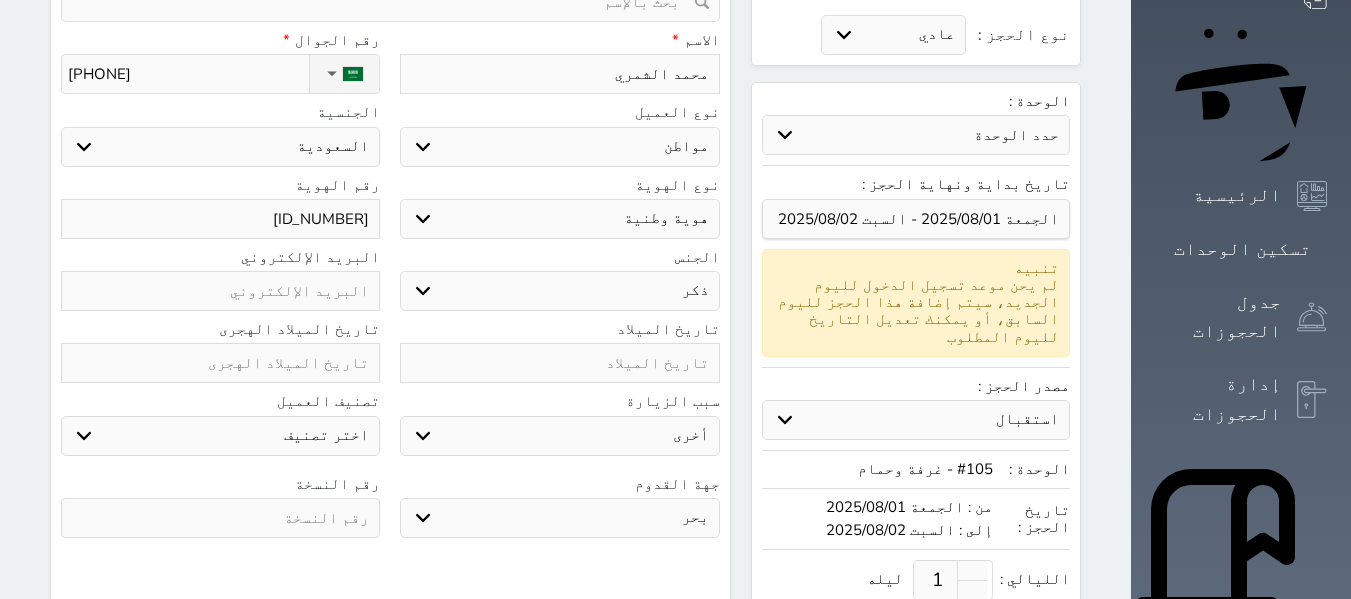 click on "اختر تصنيف
مميز
خاص
غير مرغوب فيه" at bounding box center (220, 436) 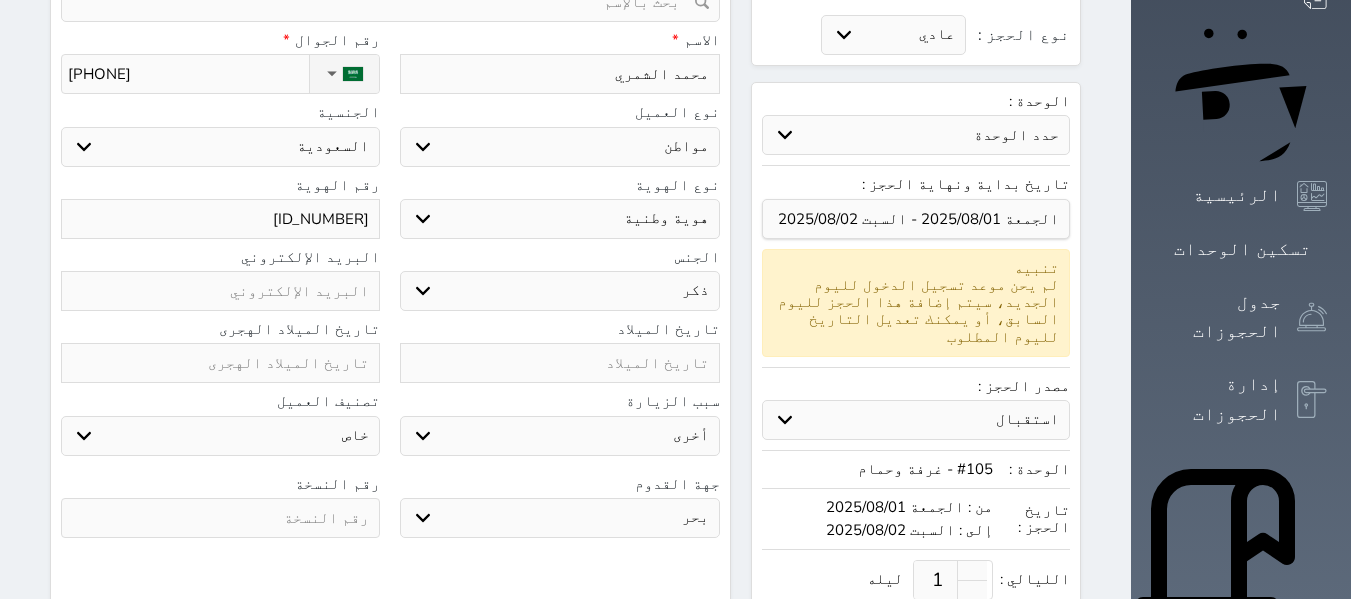 click on "اختر تصنيف
مميز
خاص
غير مرغوب فيه" at bounding box center [220, 436] 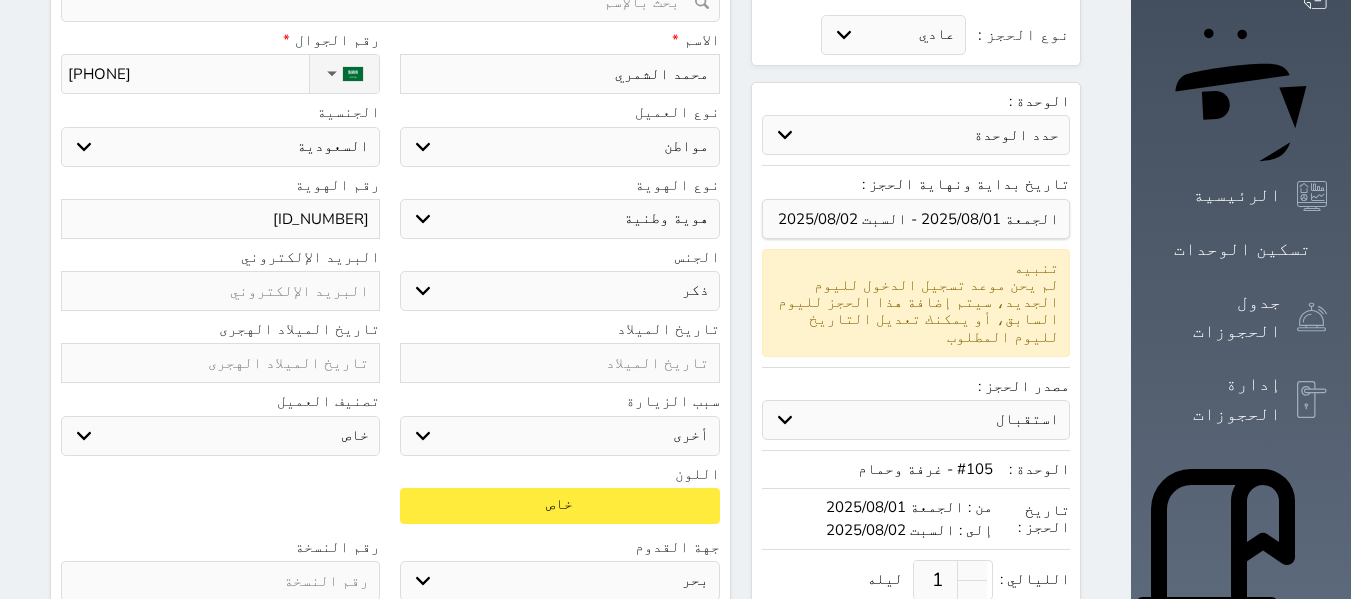 click on "جو بحر ارض" at bounding box center [559, 581] 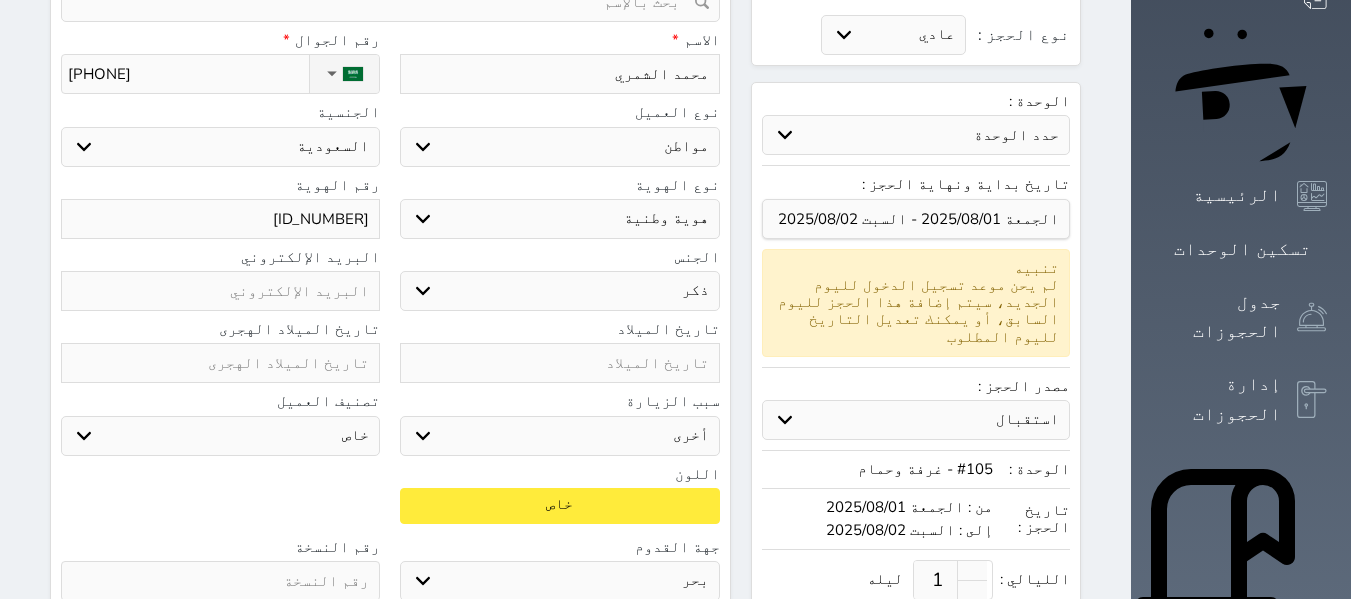 select on "9" 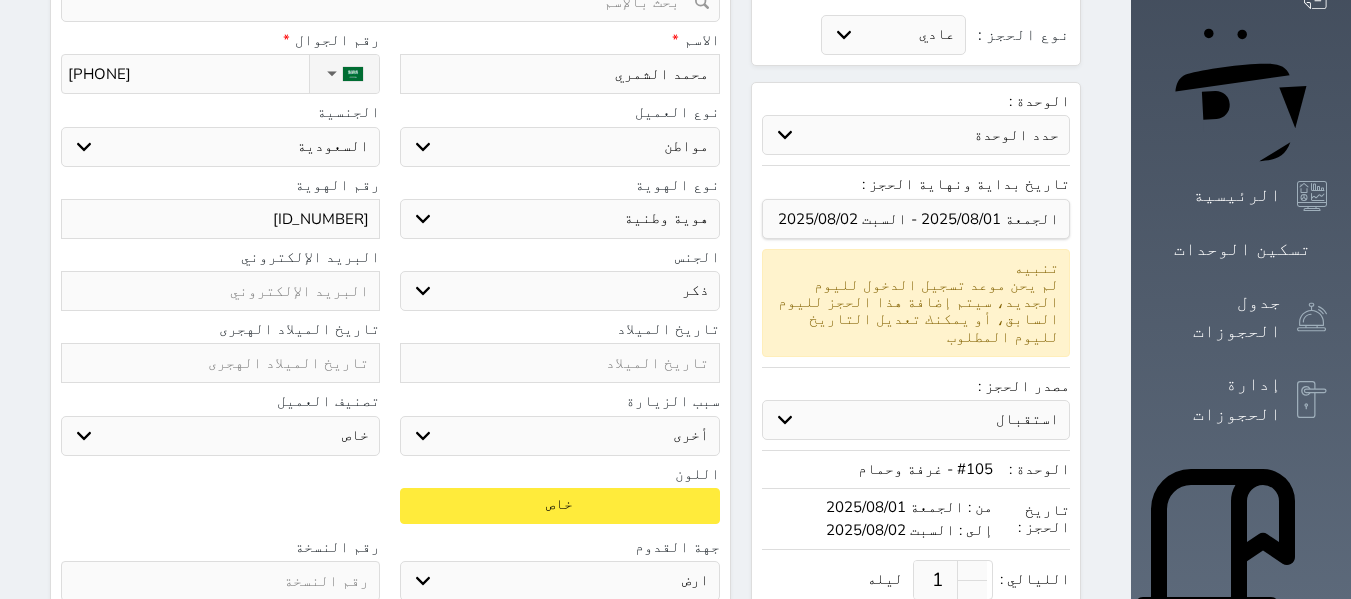 click on "جو بحر ارض" at bounding box center [559, 581] 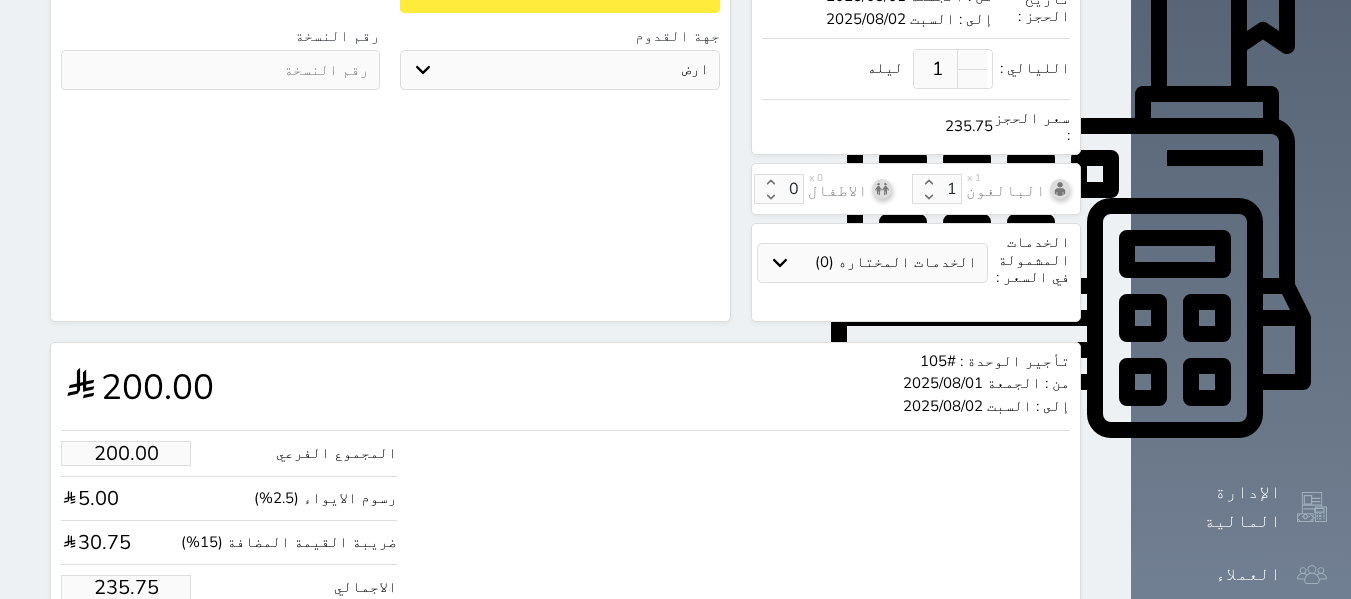 scroll, scrollTop: 712, scrollLeft: 0, axis: vertical 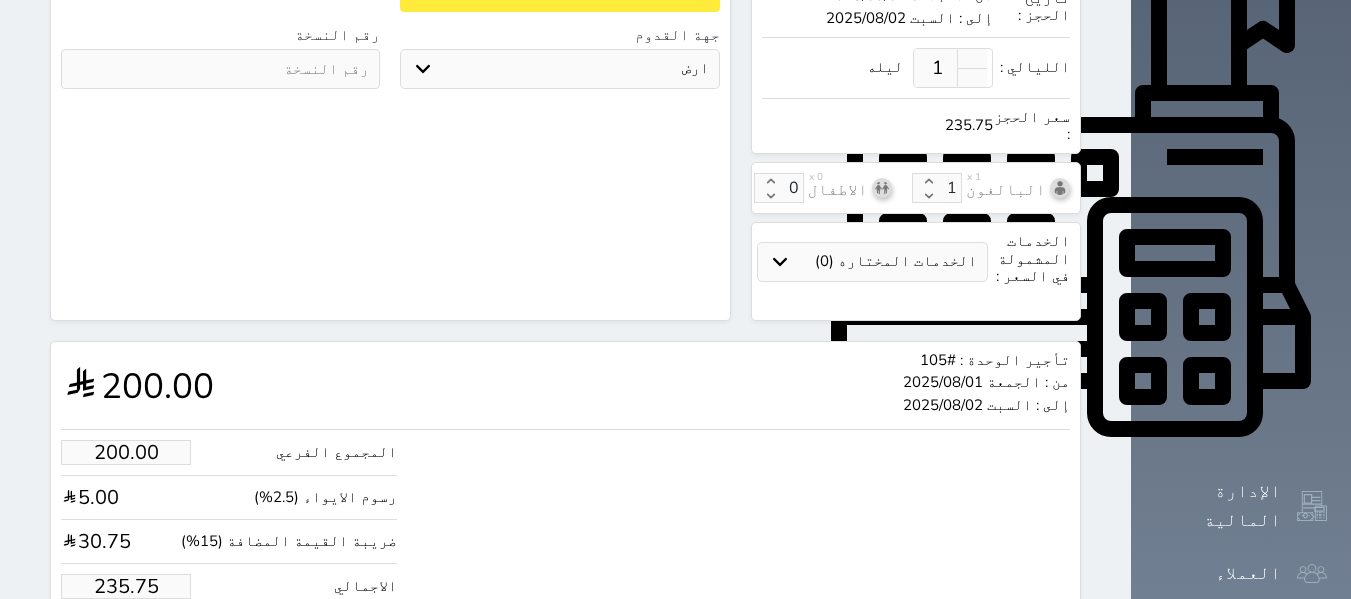 click on "235.75" at bounding box center (126, 586) 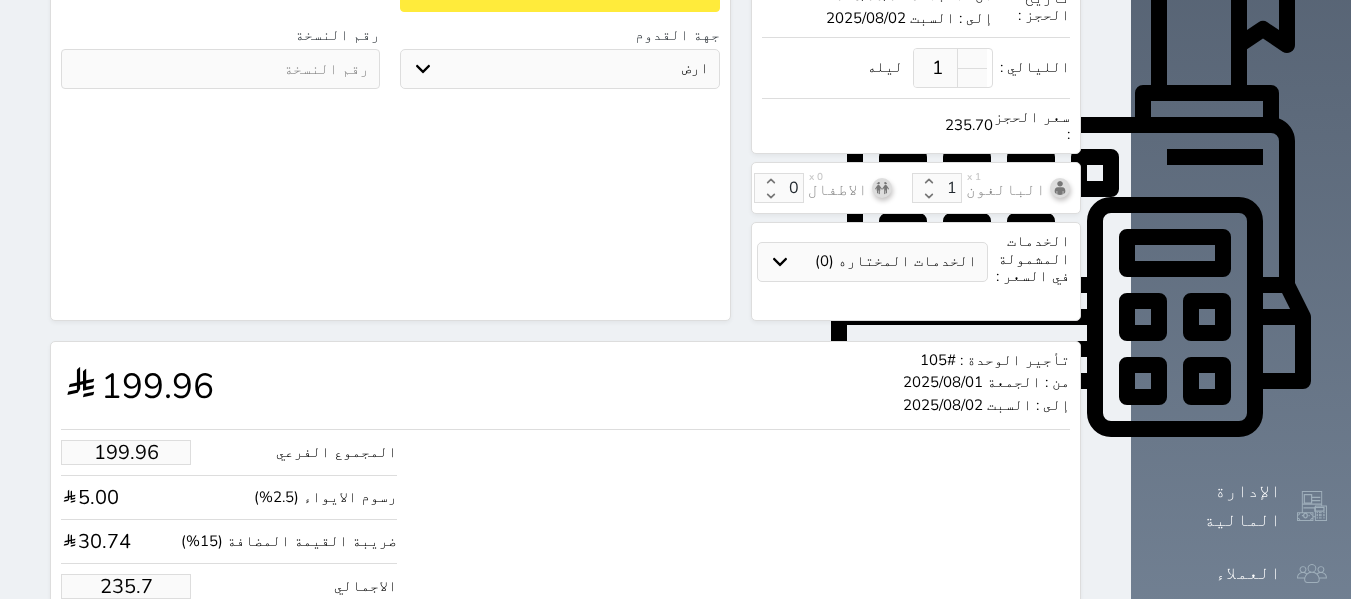 type on "199.36" 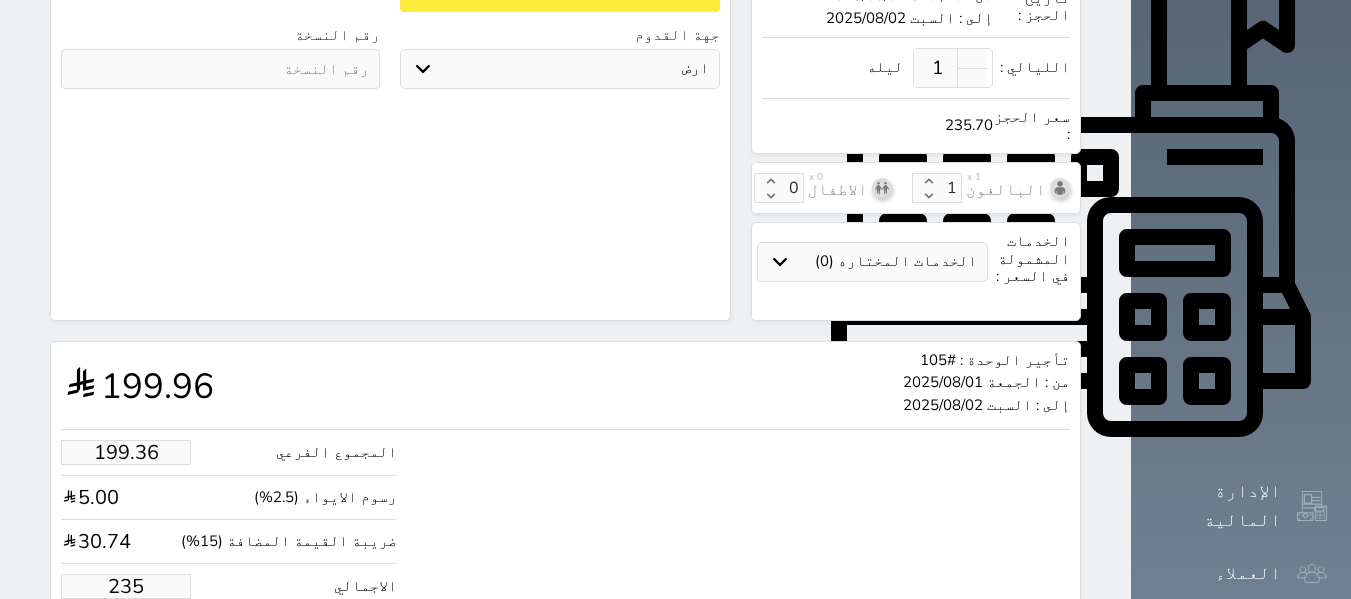 type on "19.51" 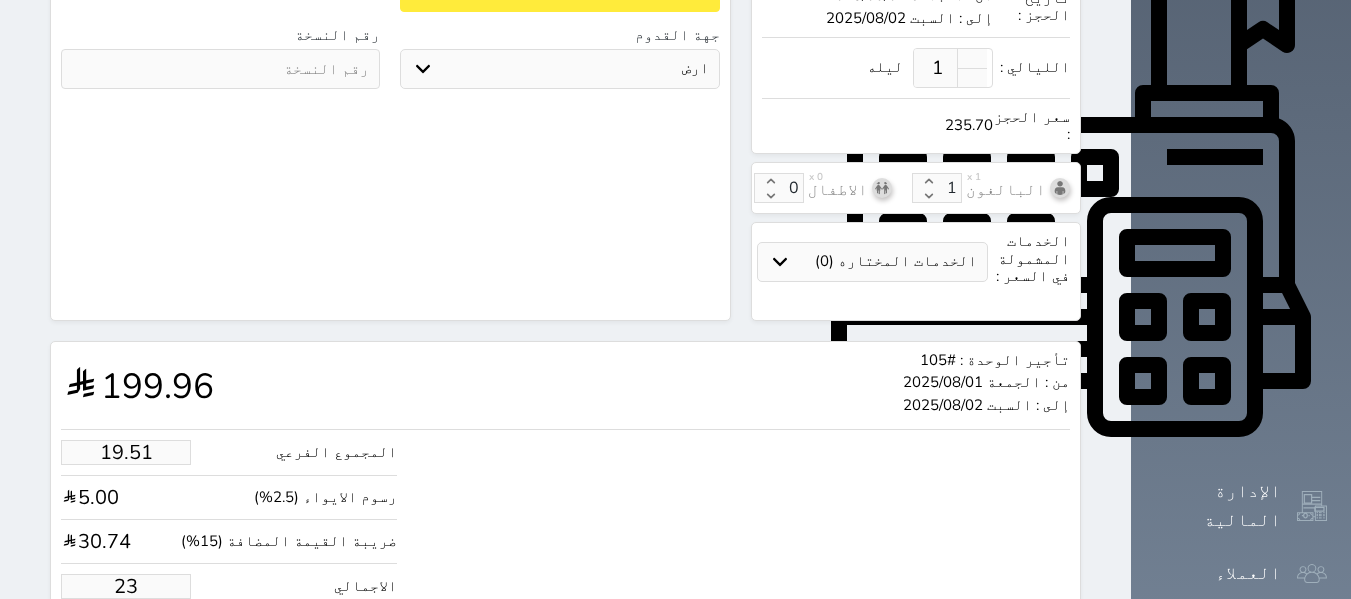 type on "1.70" 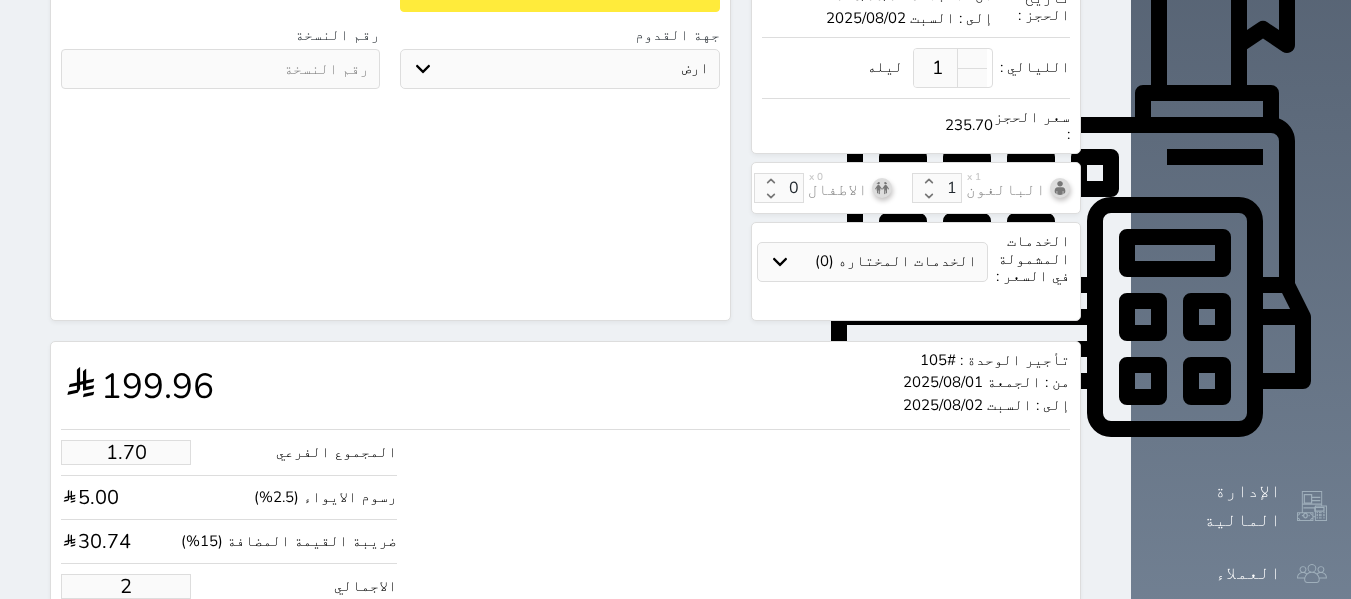 type on "1.17875" 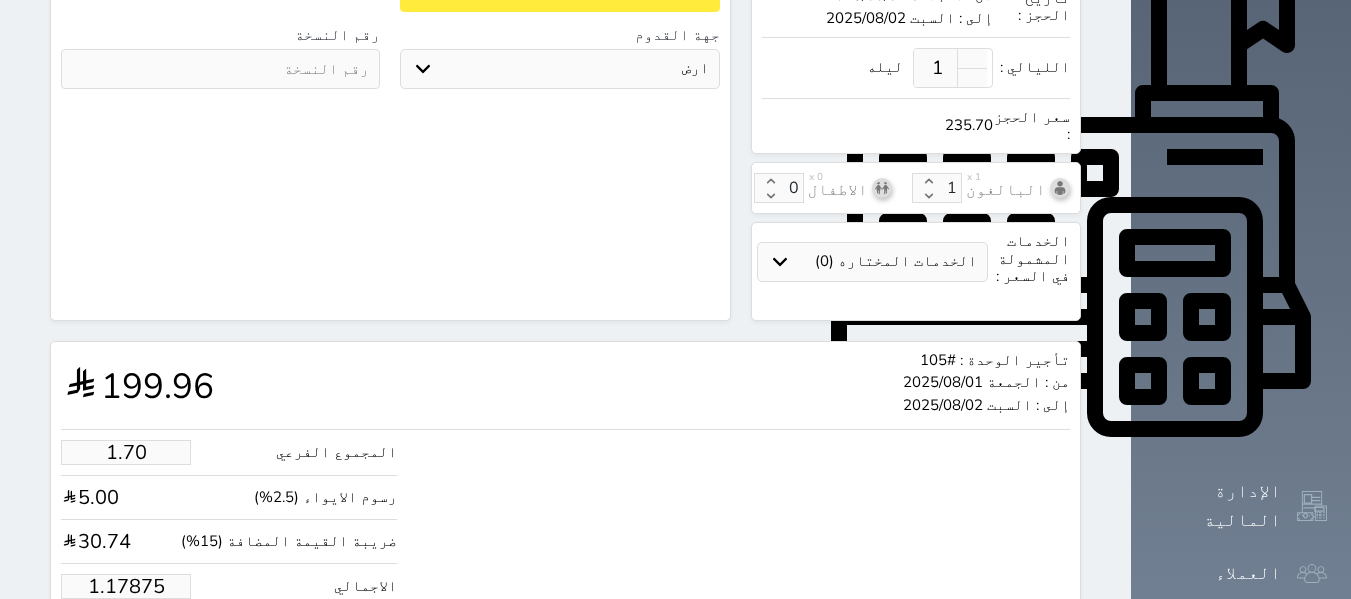 type on "1.00" 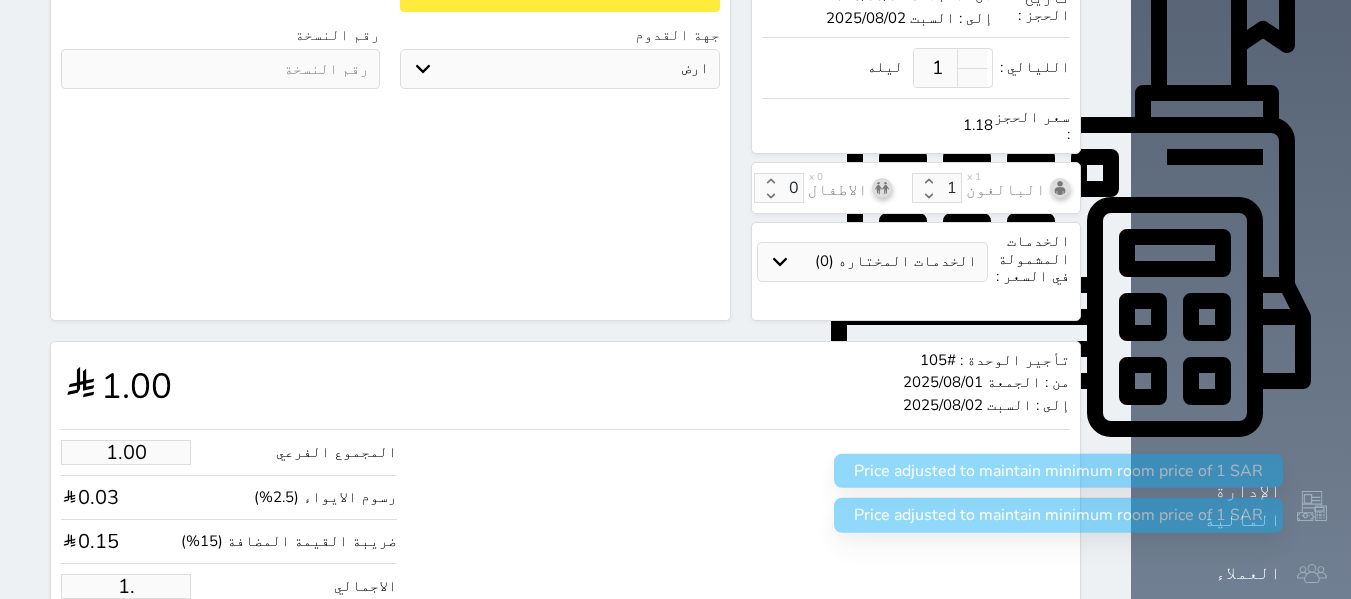 type on "1" 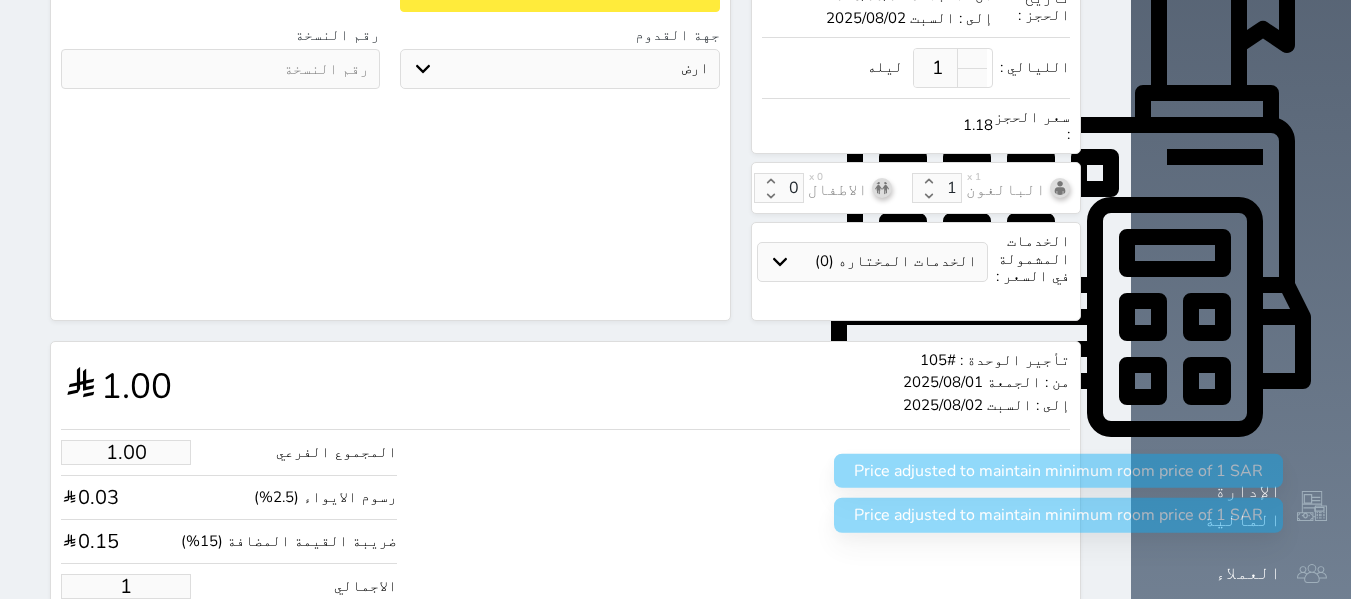 type 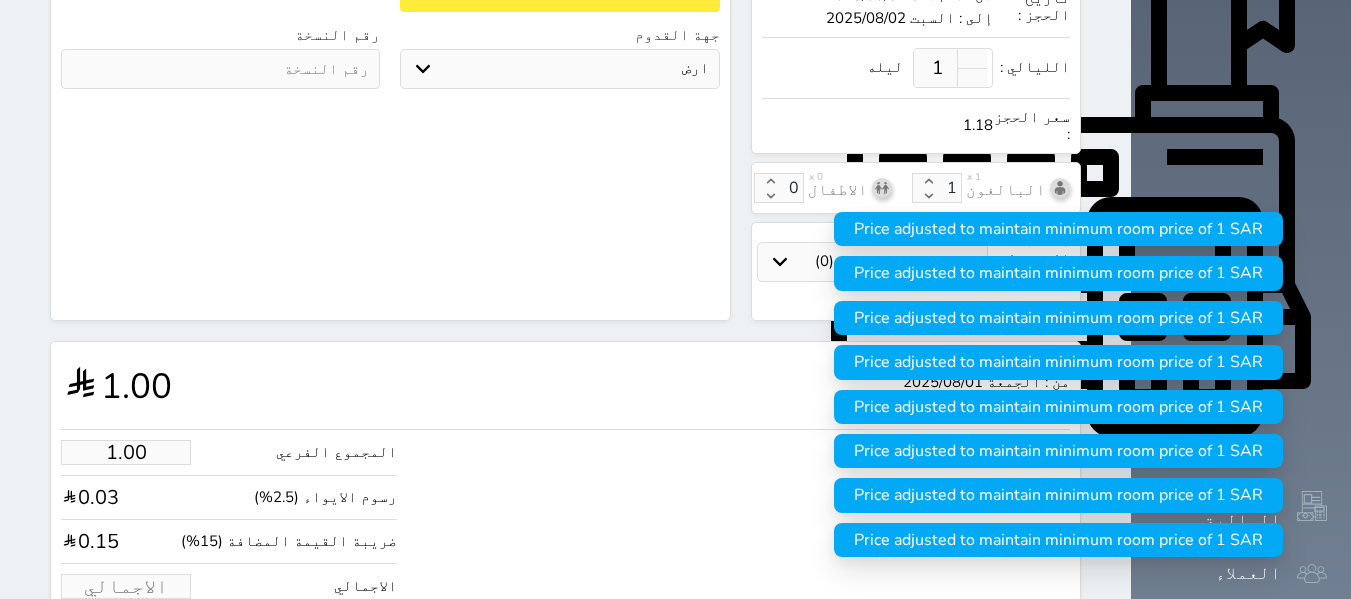 type on "1.70" 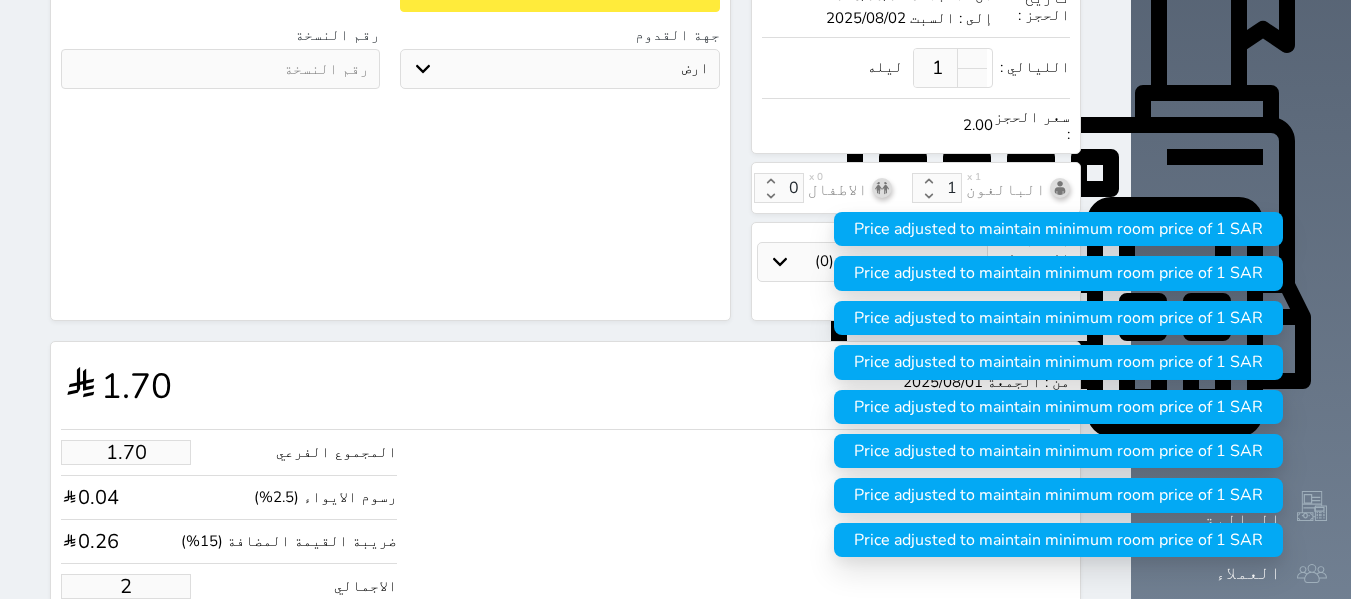 type on "16.97" 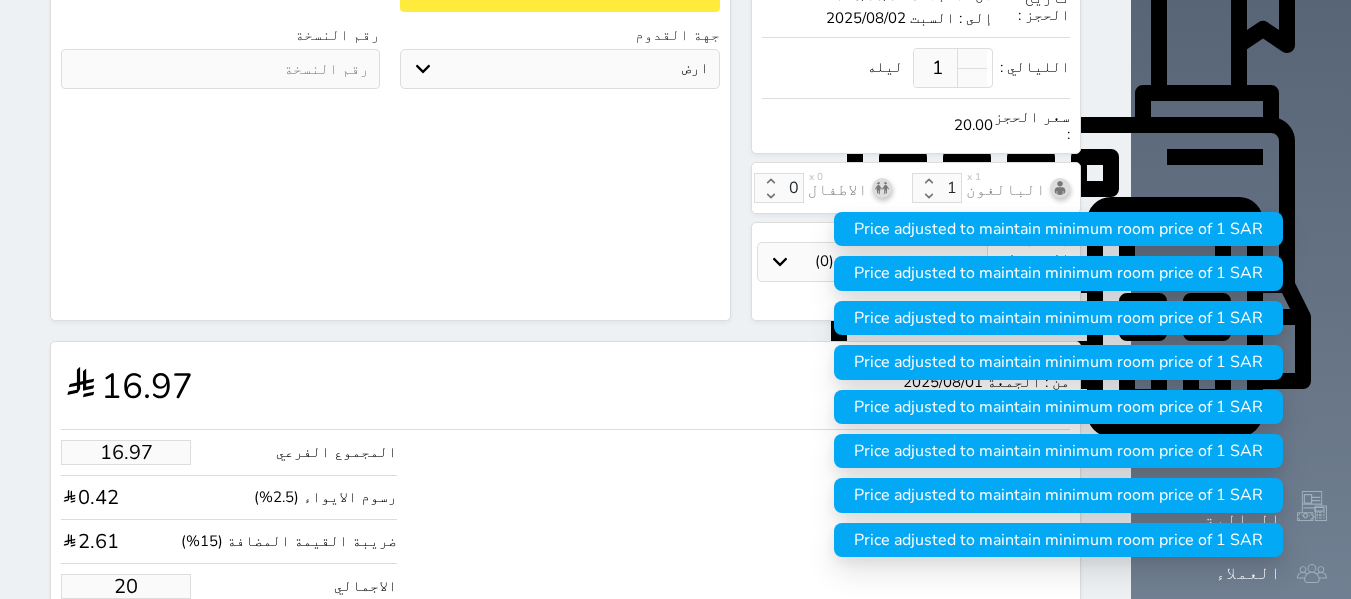 type on "169.67" 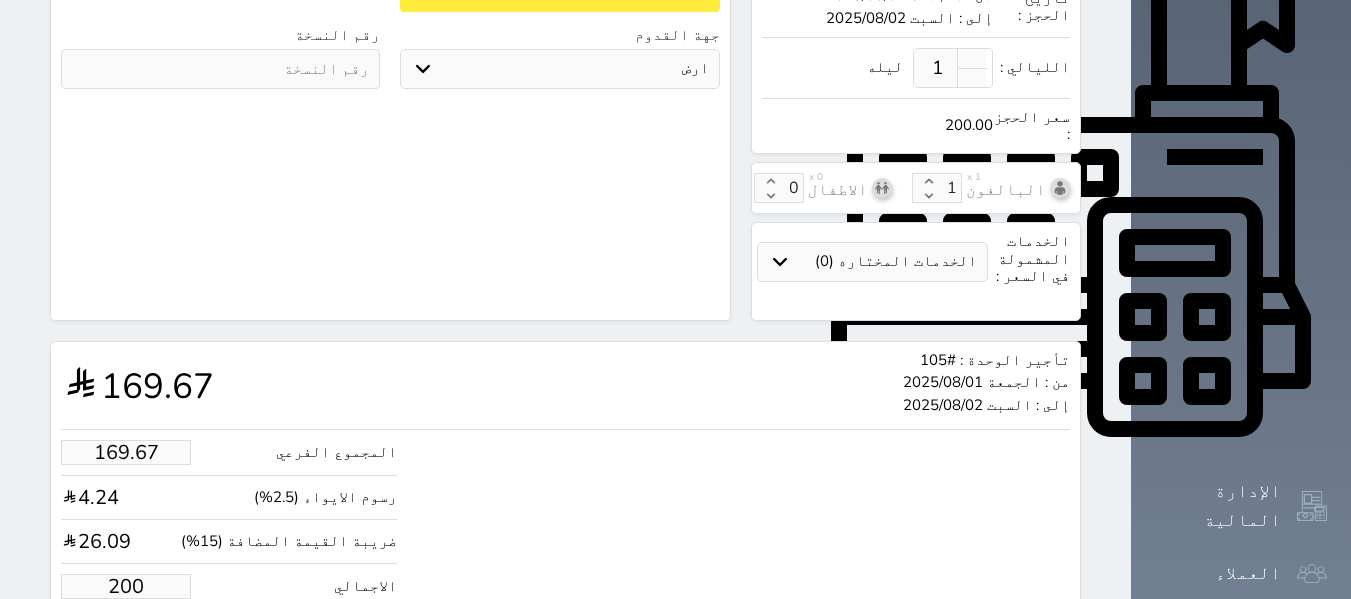 type on "200.00" 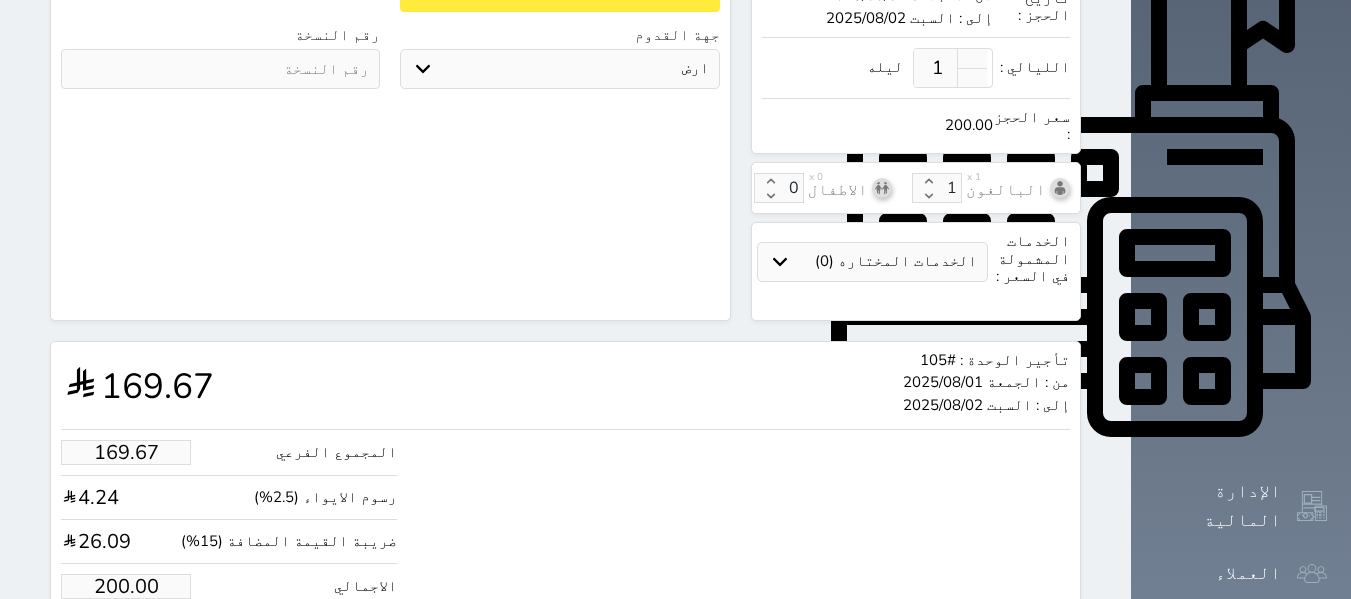 click on "حجز" at bounding box center [149, 647] 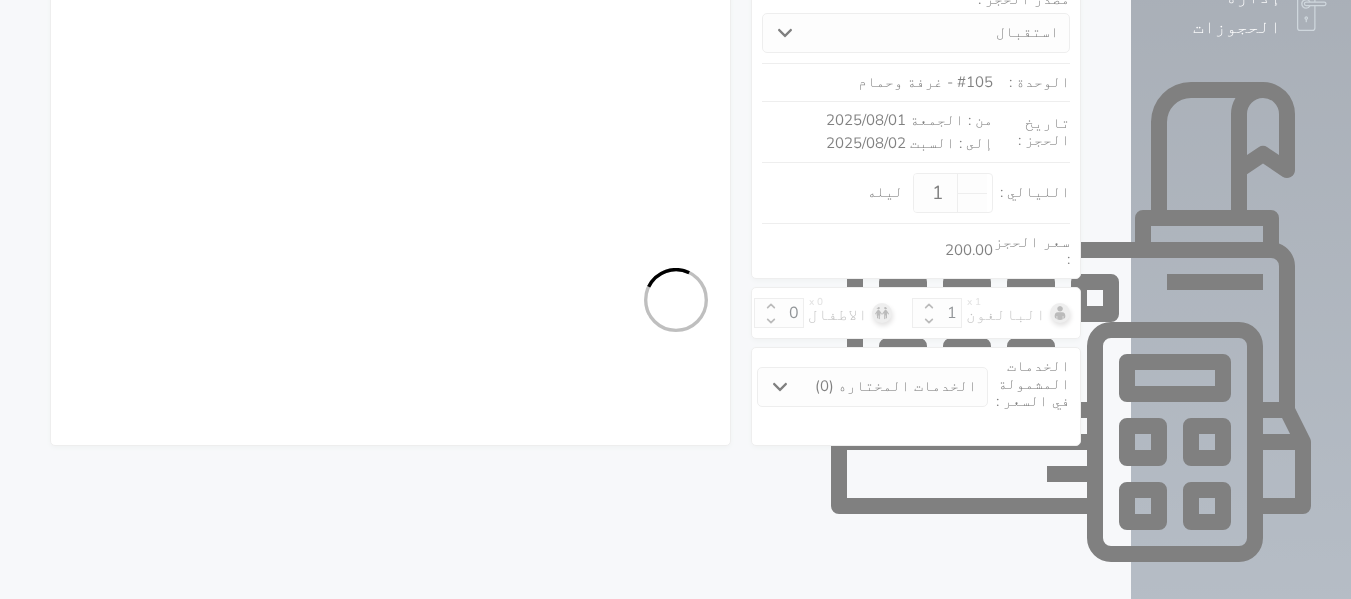 select on "1" 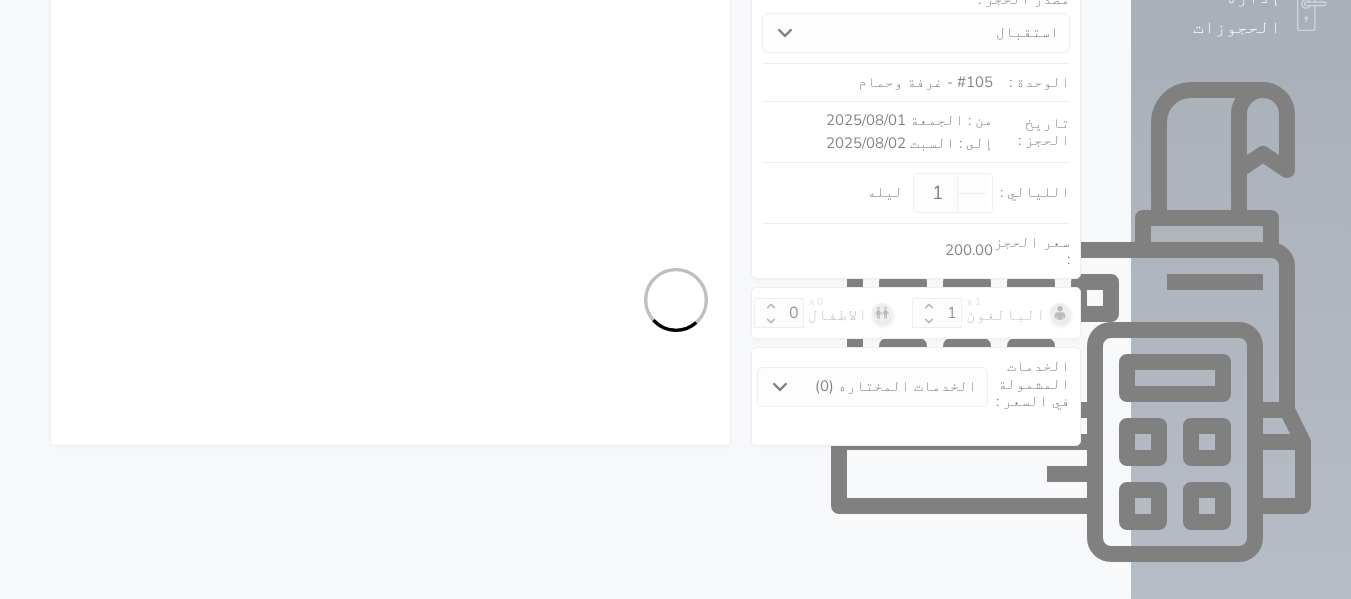 select on "113" 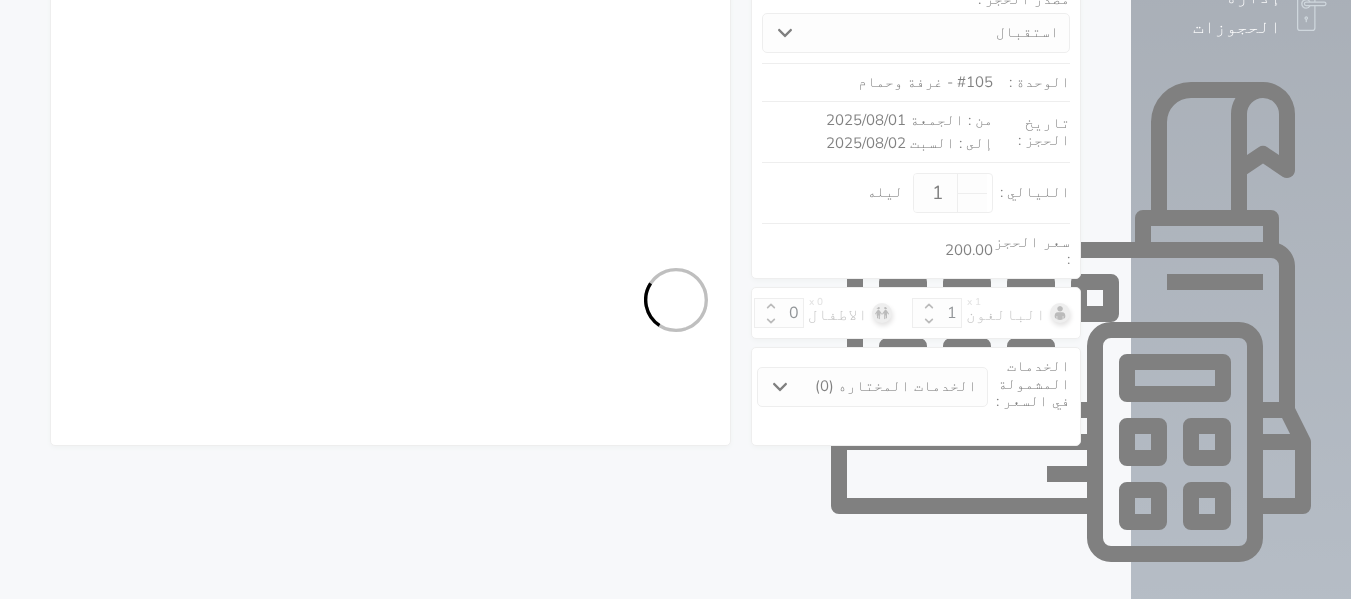select on "1" 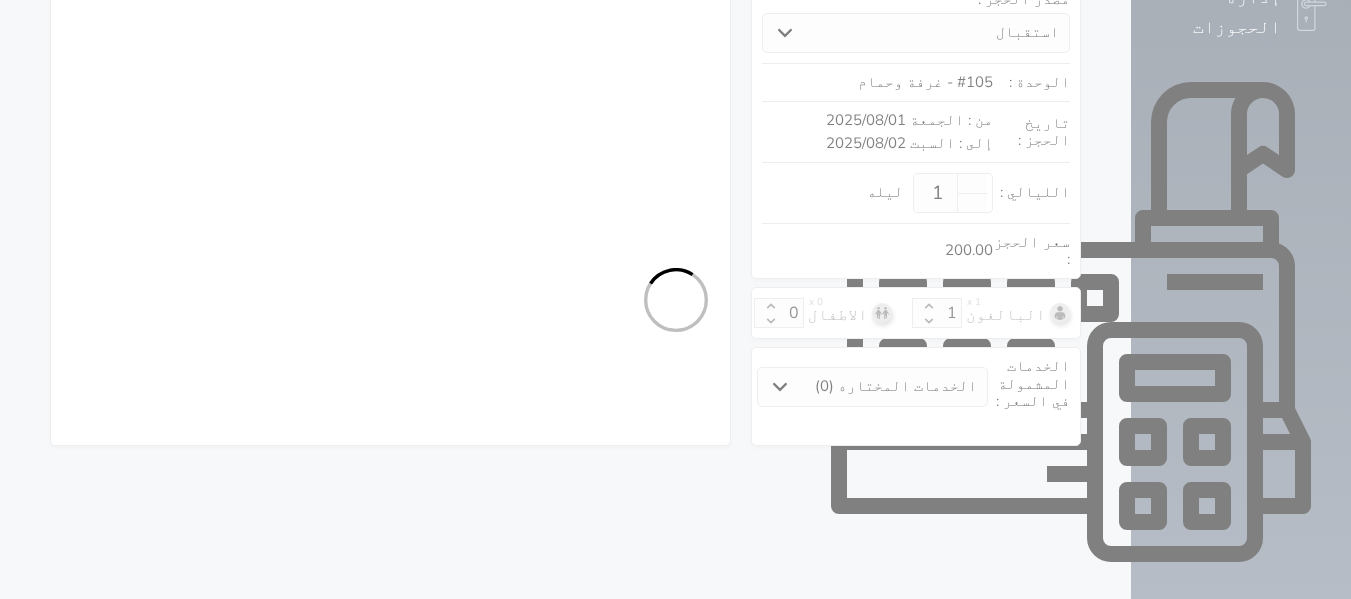 select on "7" 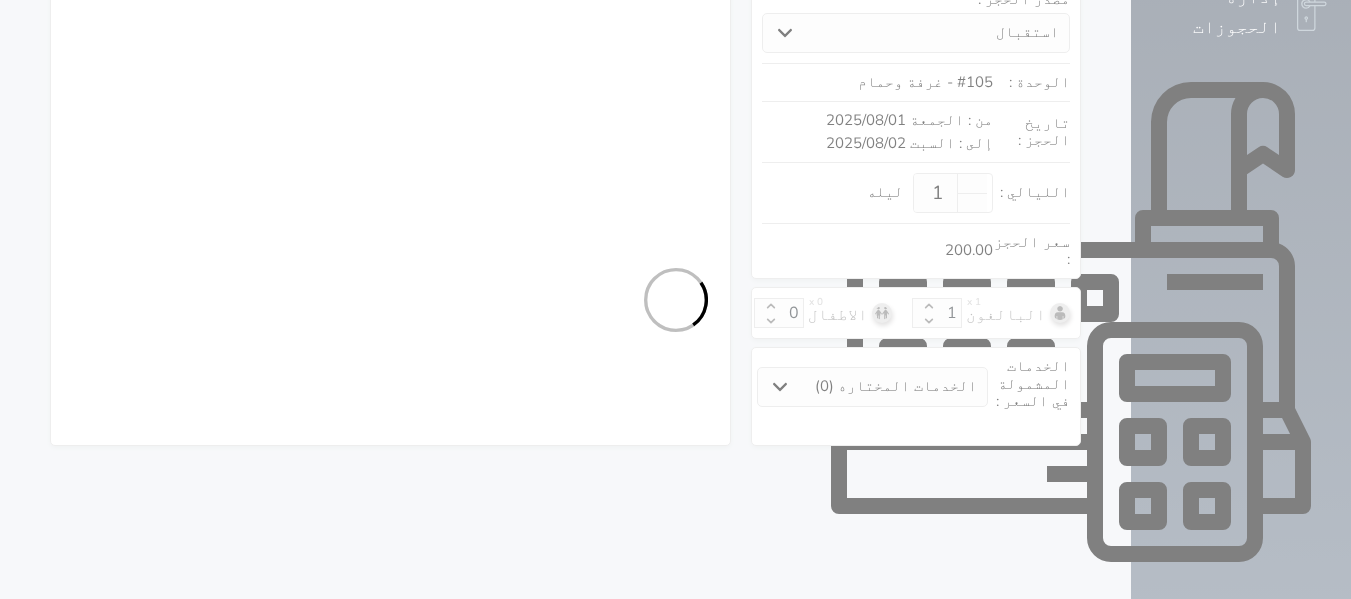 select on "5943" 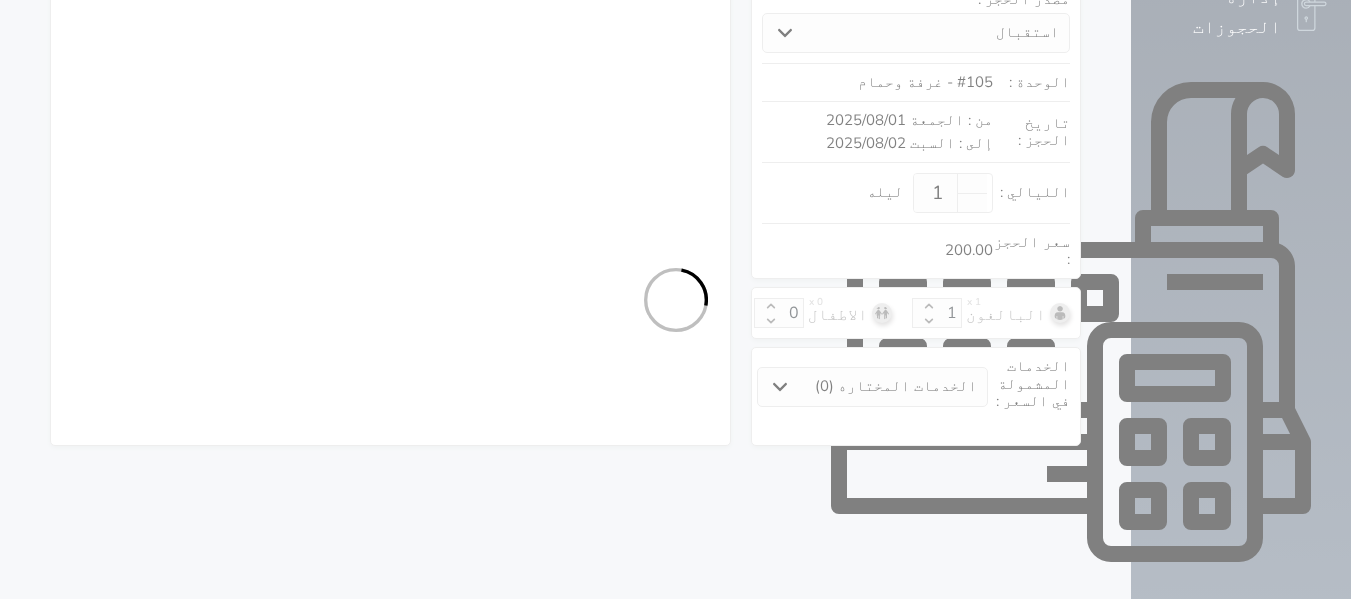 select on "9" 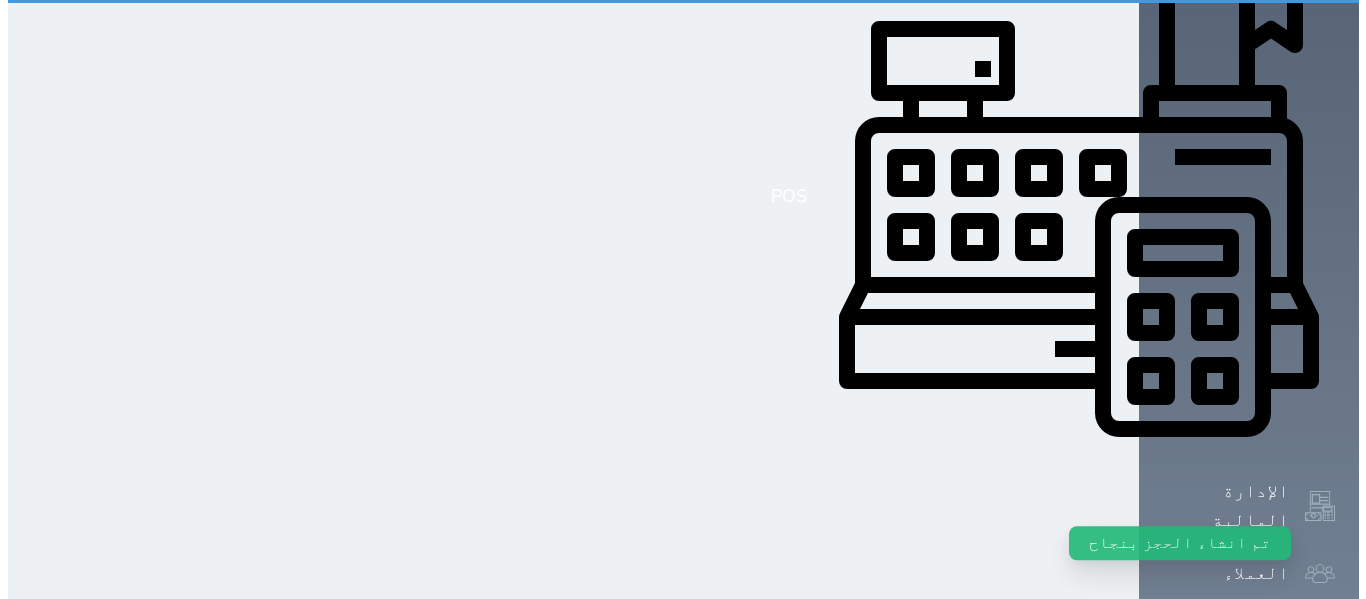 scroll, scrollTop: 0, scrollLeft: 0, axis: both 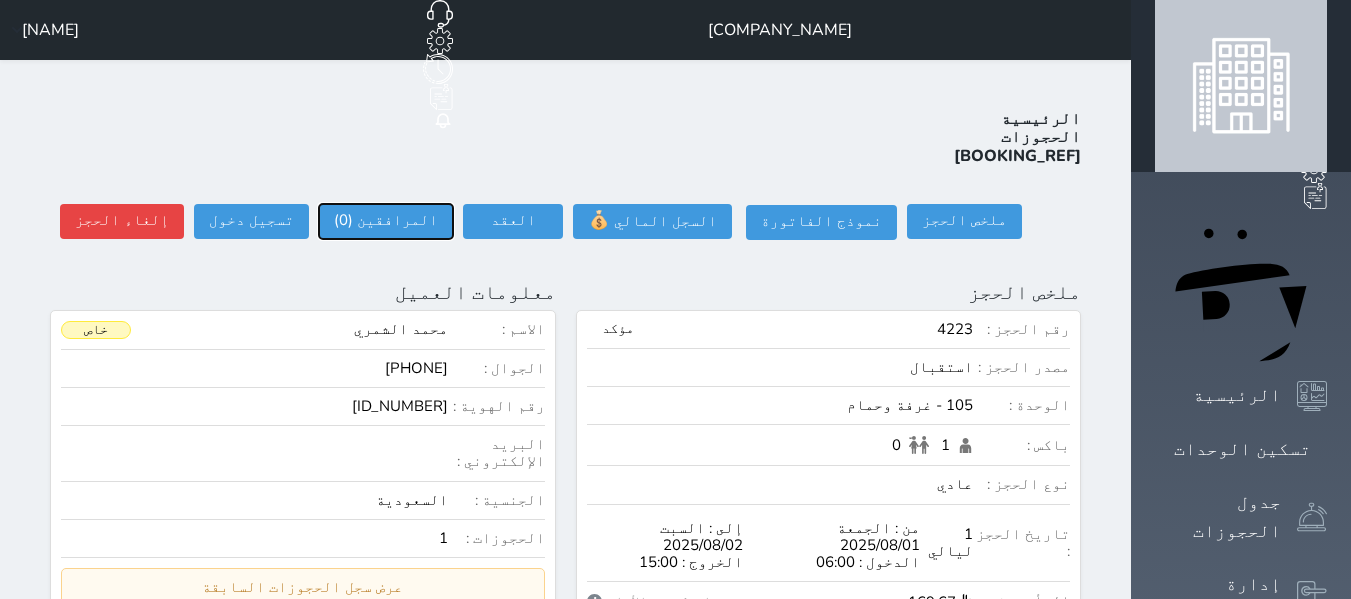 drag, startPoint x: 293, startPoint y: 171, endPoint x: 294, endPoint y: 189, distance: 18.027756 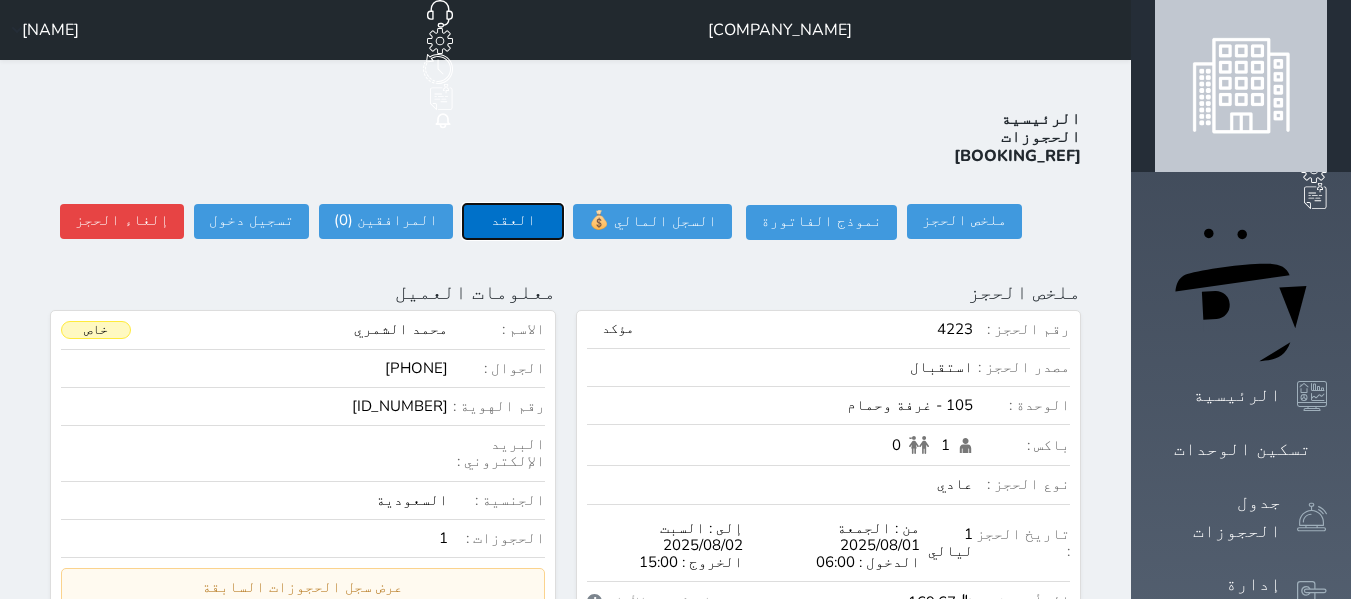 click on "العقد" at bounding box center (513, 221) 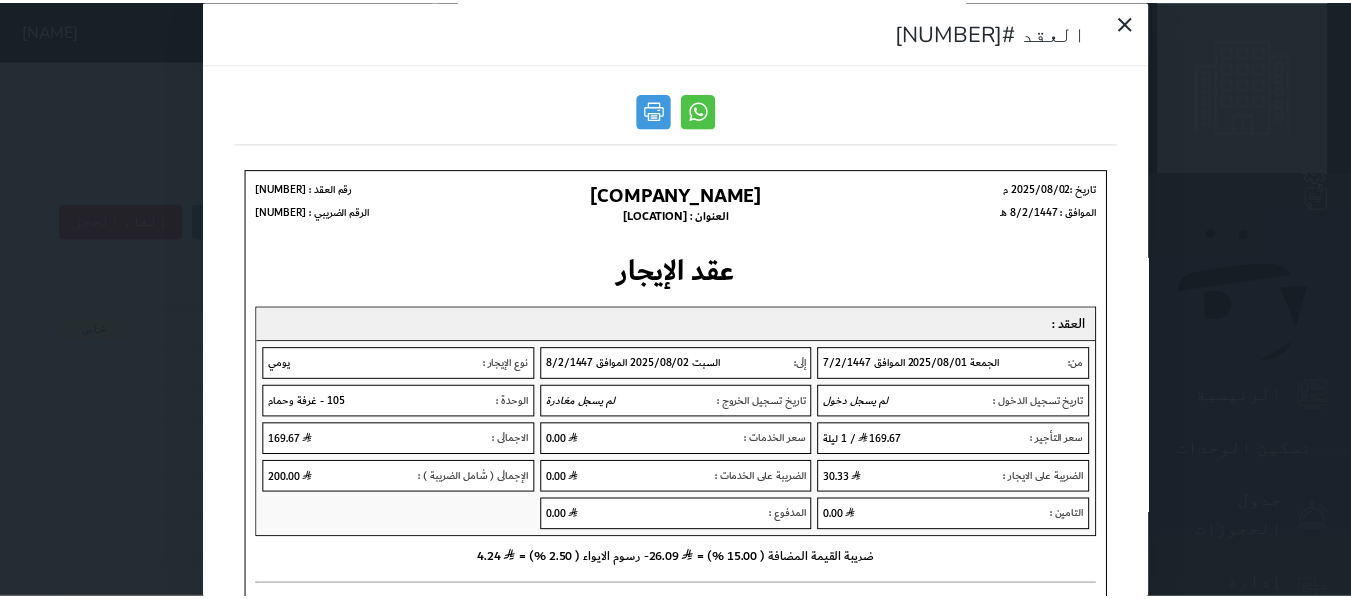 scroll, scrollTop: 0, scrollLeft: 0, axis: both 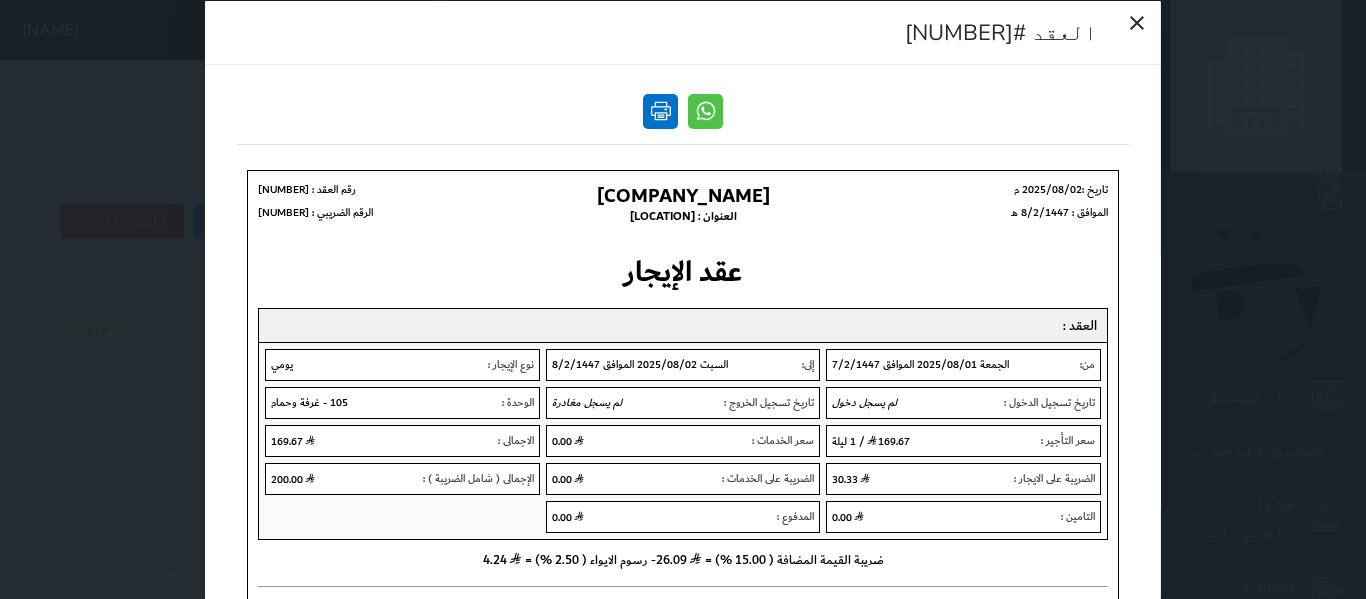 click at bounding box center (660, 110) 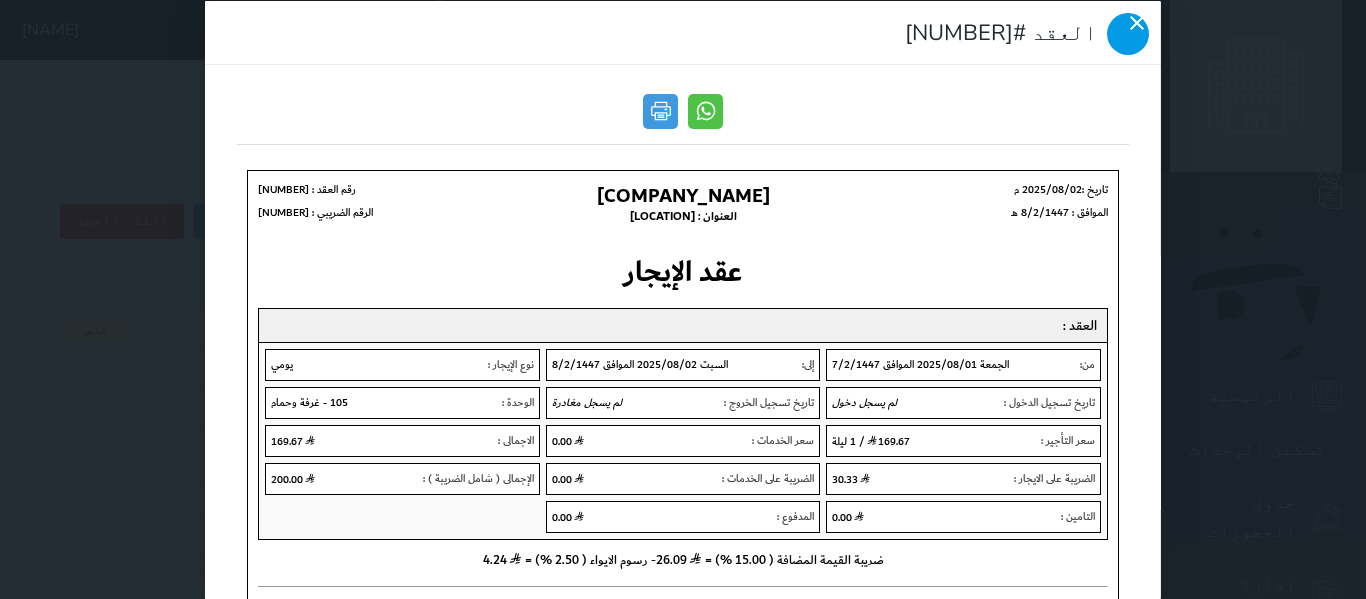 click at bounding box center (1128, 33) 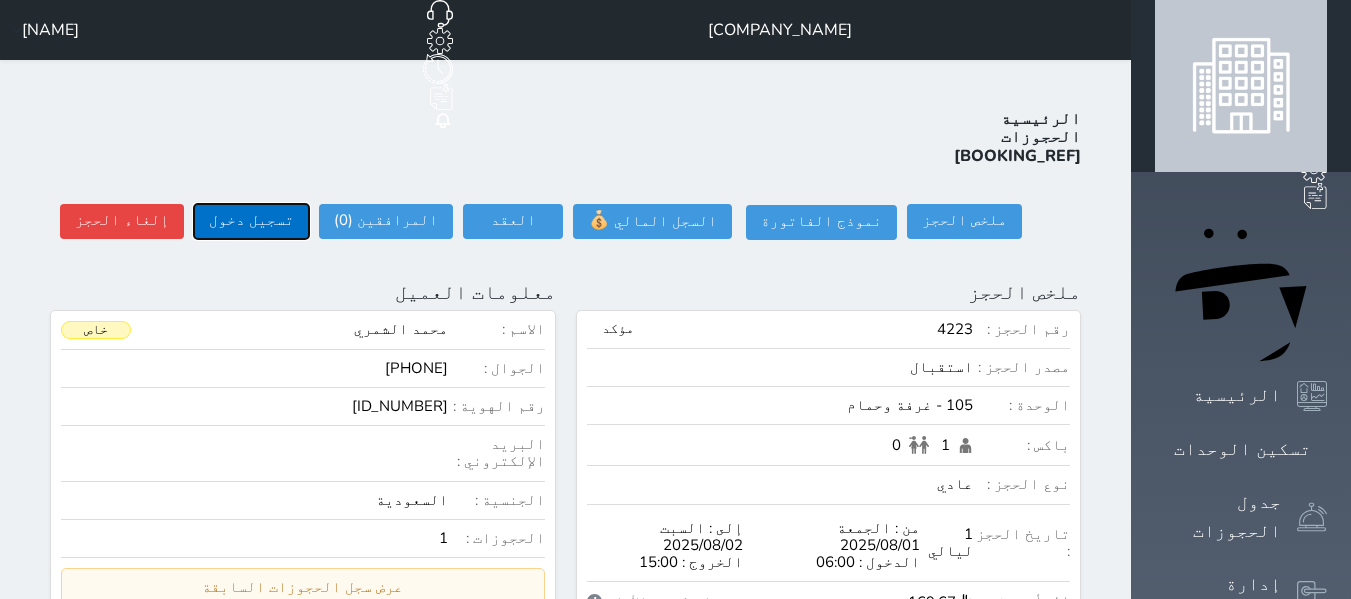 click on "تسجيل دخول" at bounding box center [251, 221] 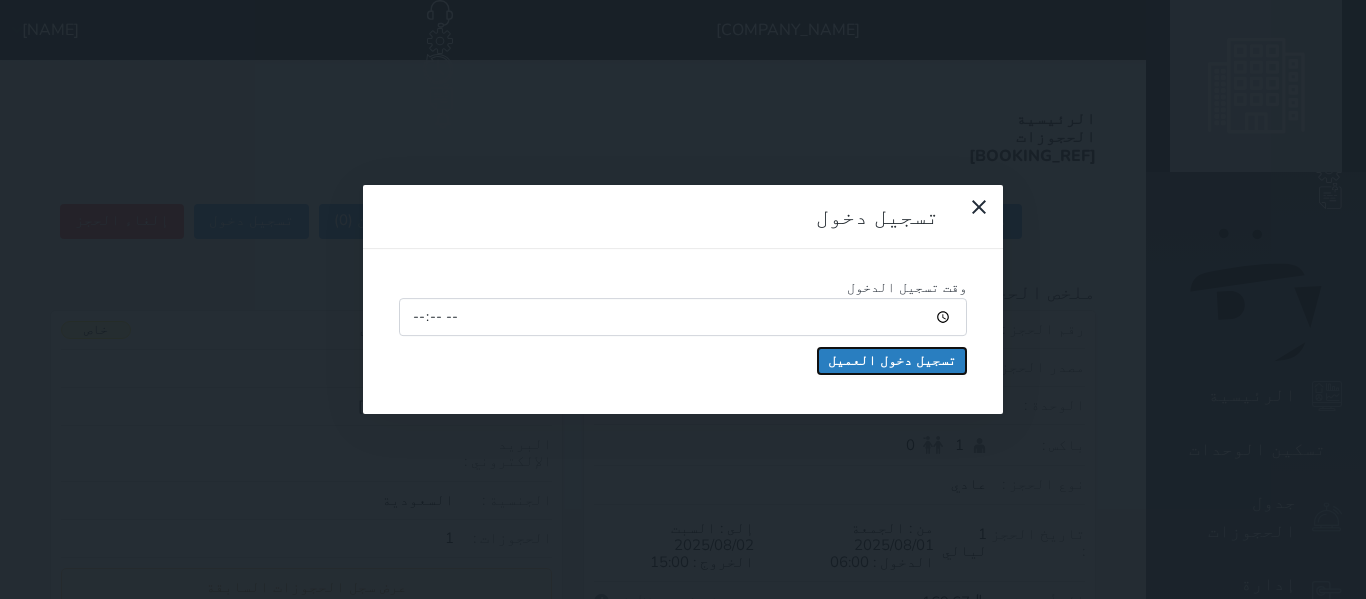 click on "تسجيل دخول العميل" at bounding box center (892, 361) 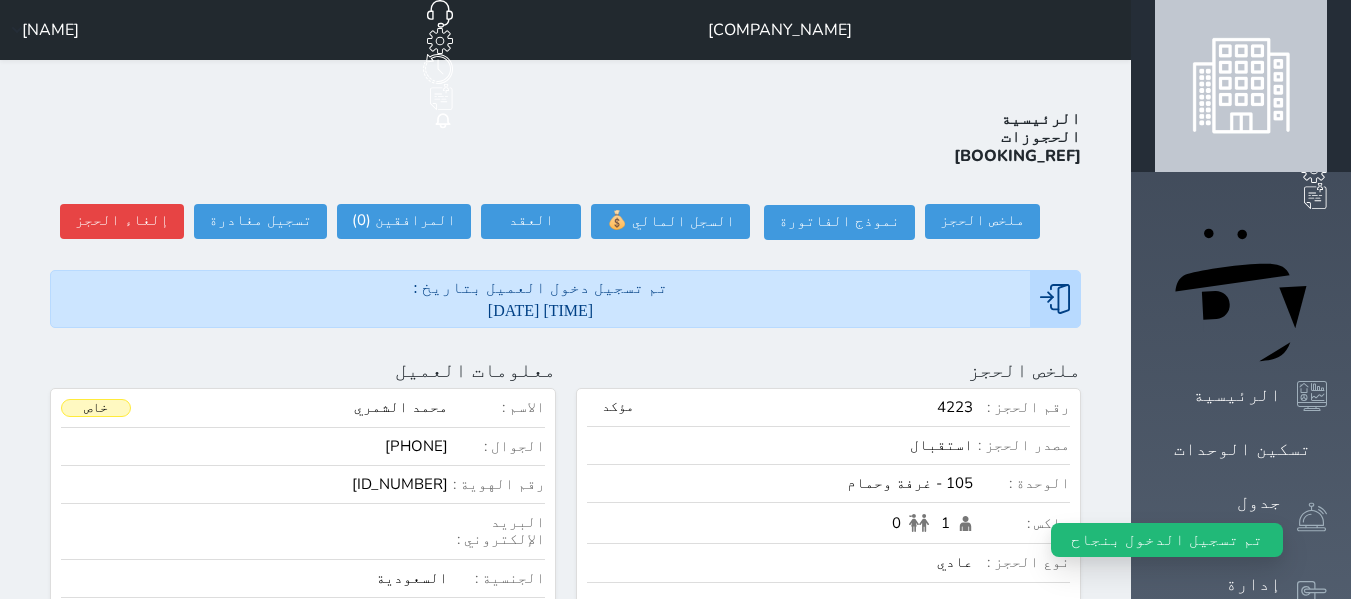 drag, startPoint x: 413, startPoint y: 179, endPoint x: 685, endPoint y: 275, distance: 288.4441 